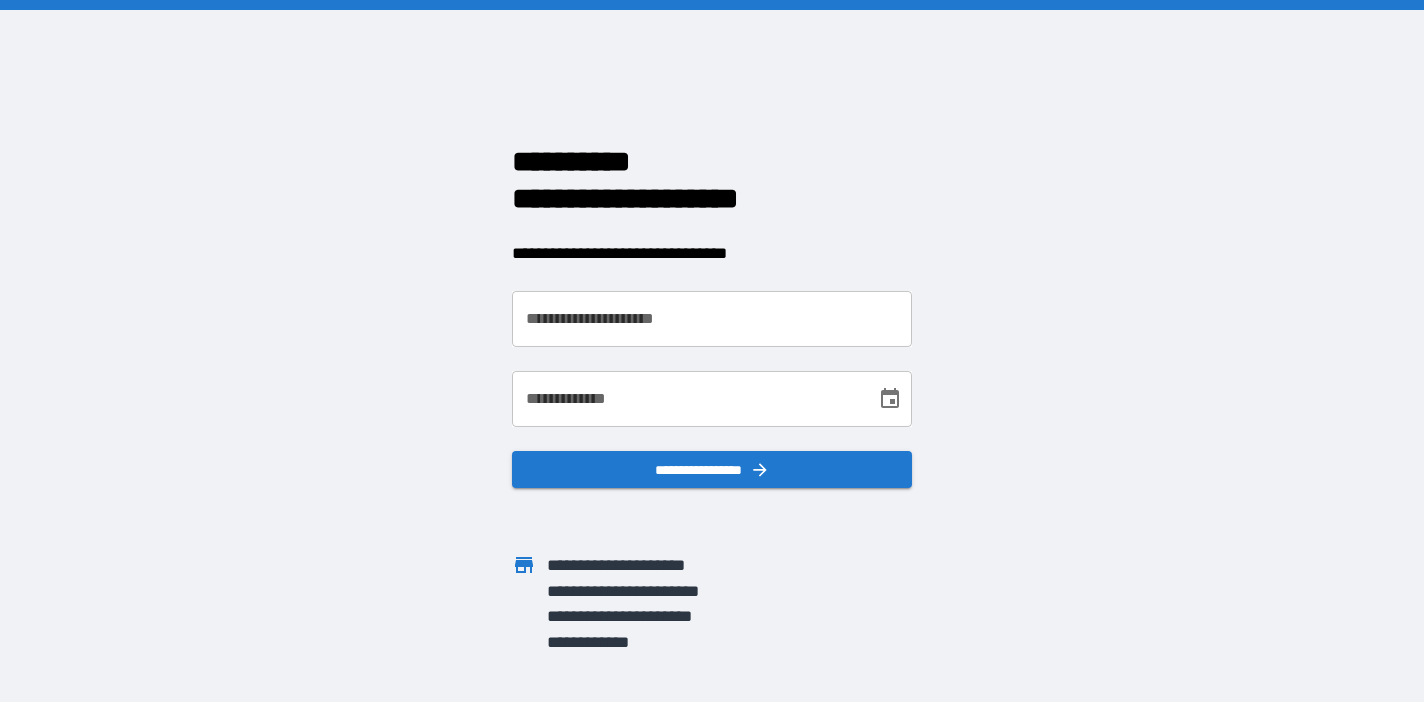 scroll, scrollTop: 0, scrollLeft: 0, axis: both 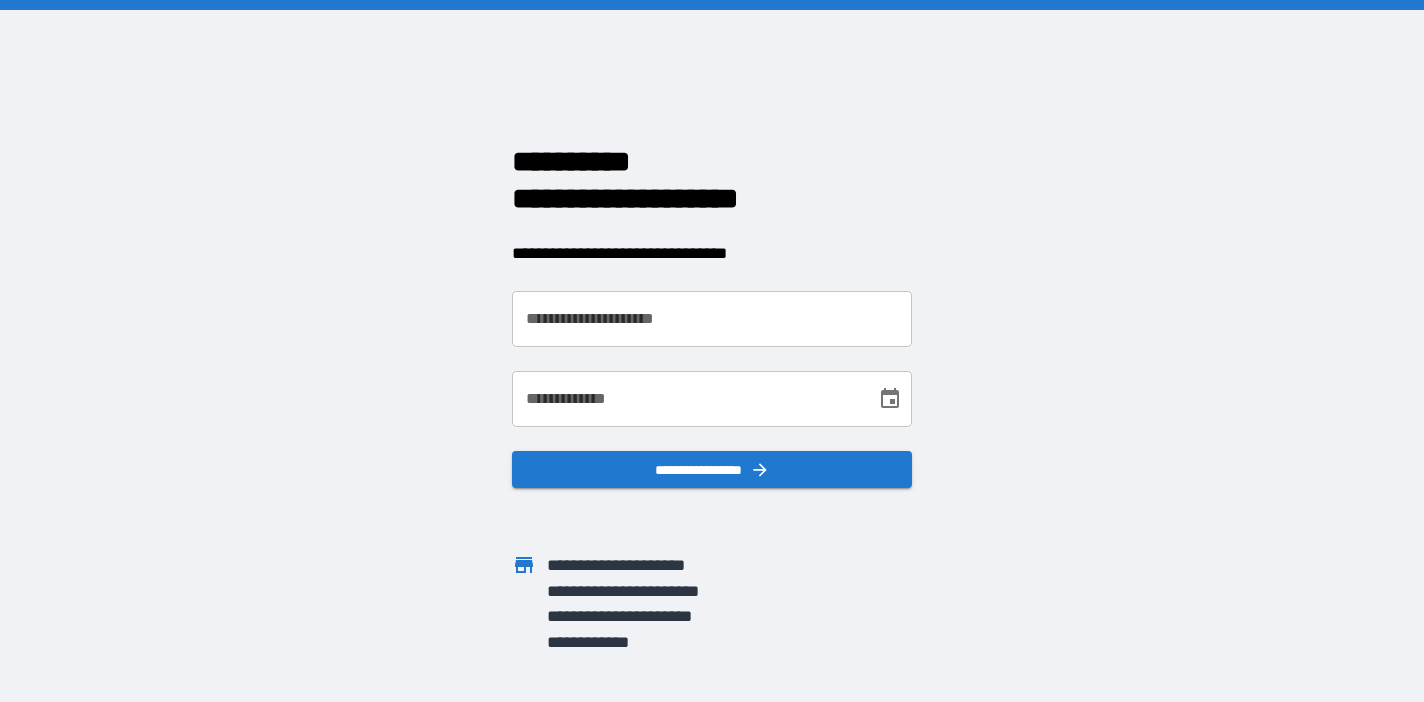 click on "**********" at bounding box center [712, 319] 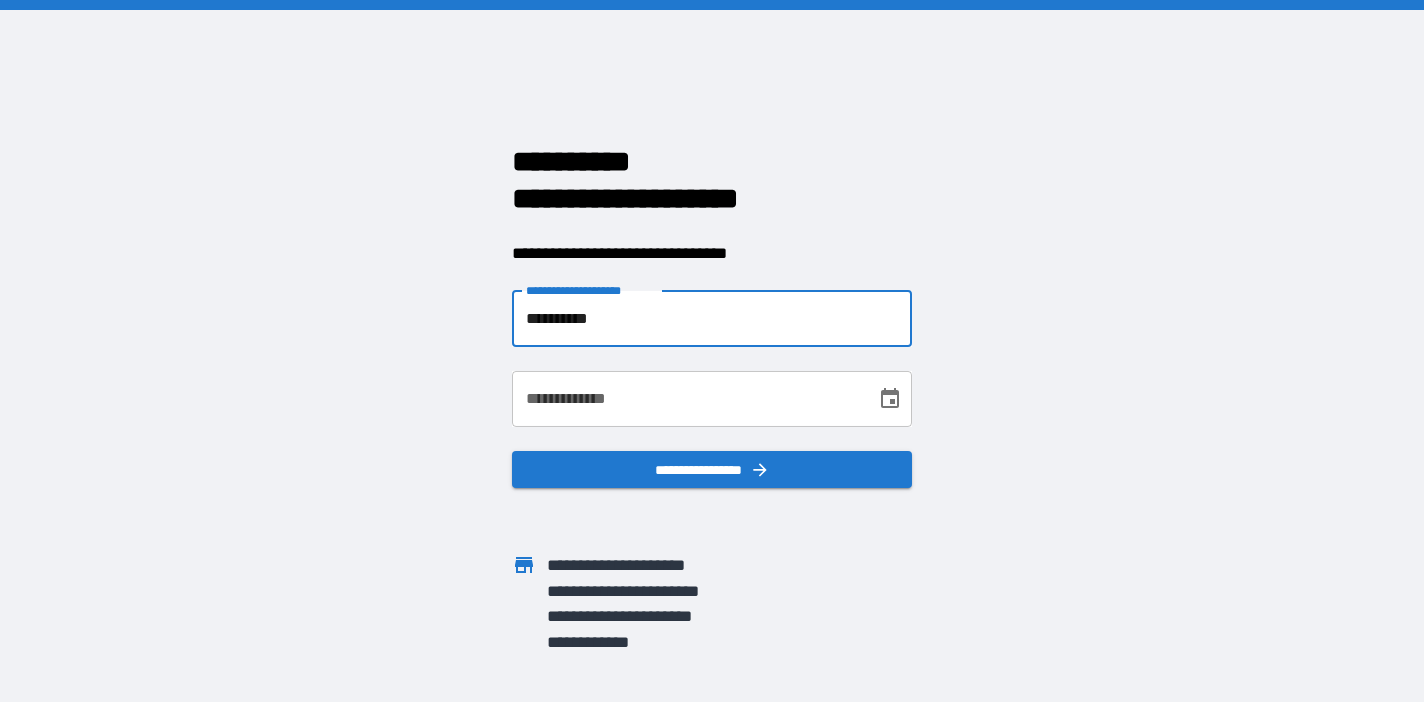 type on "**********" 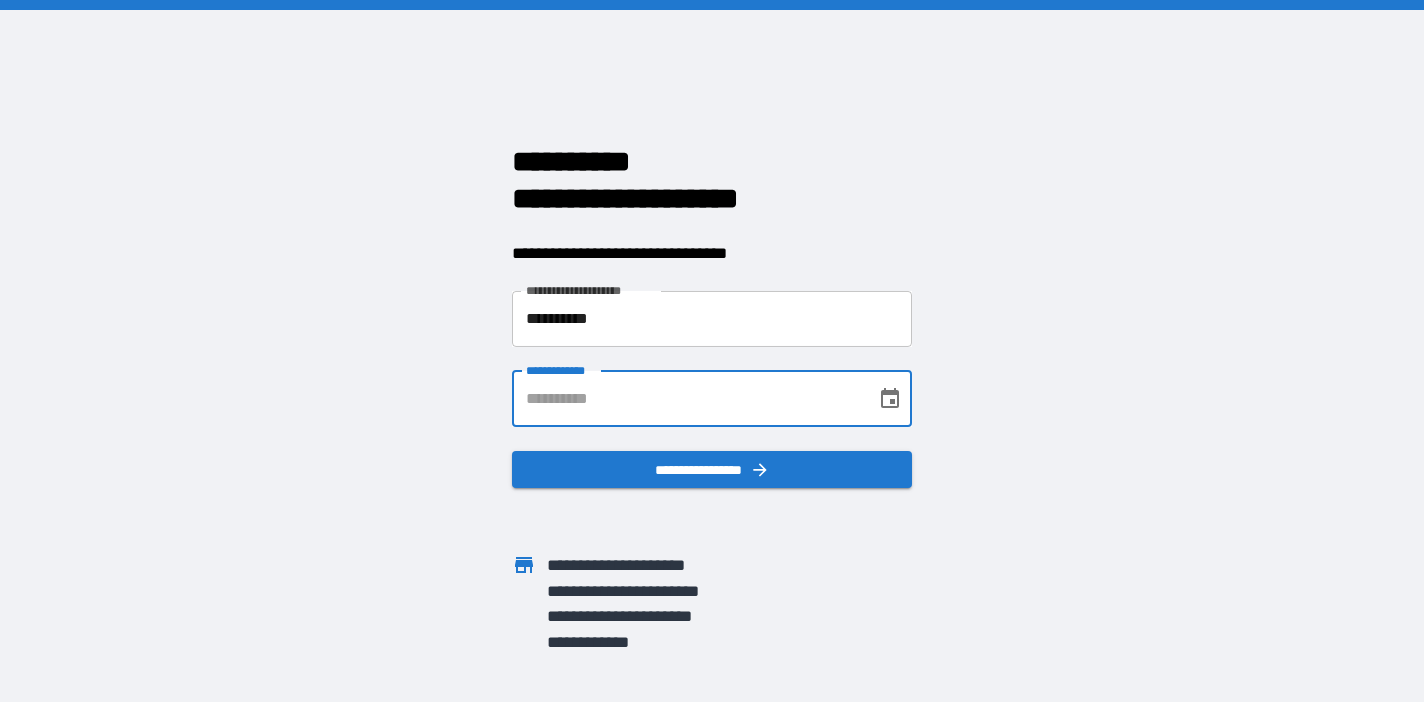click on "**********" at bounding box center [687, 399] 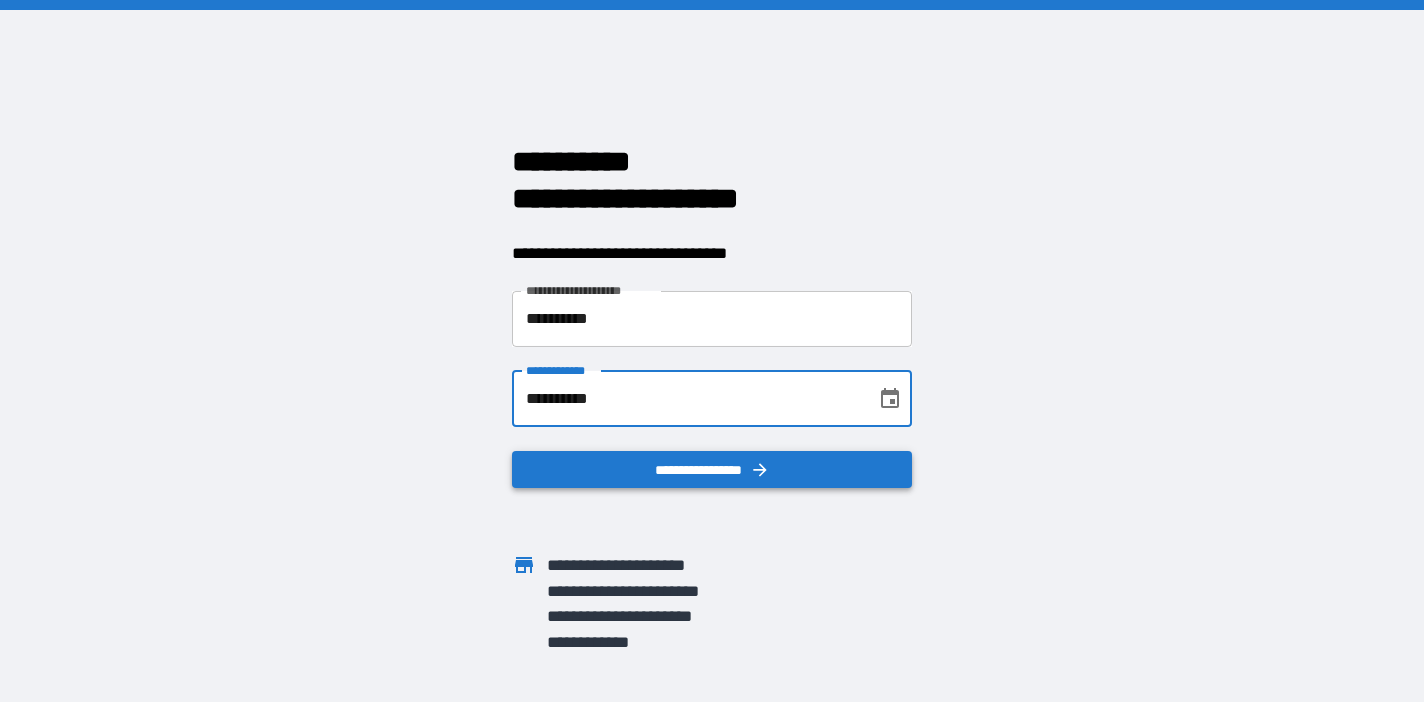 type on "**********" 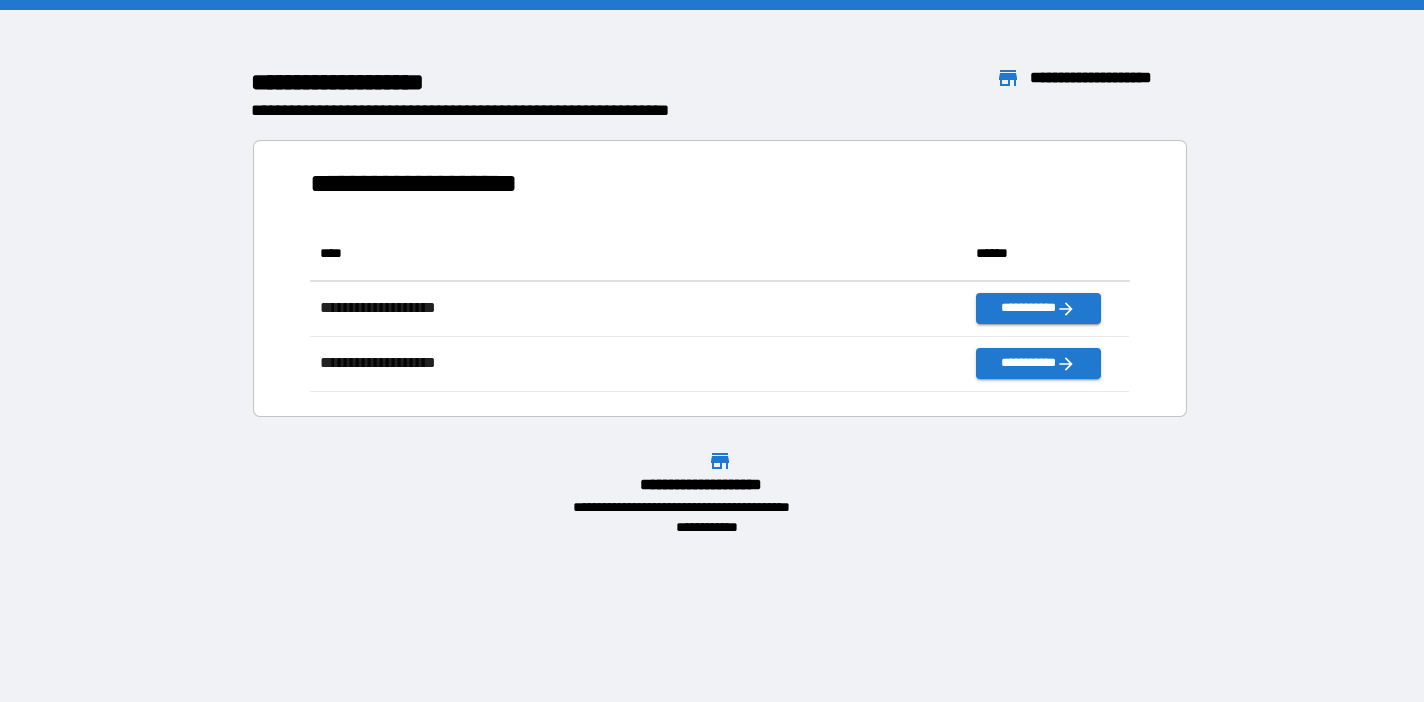 scroll, scrollTop: 16, scrollLeft: 15, axis: both 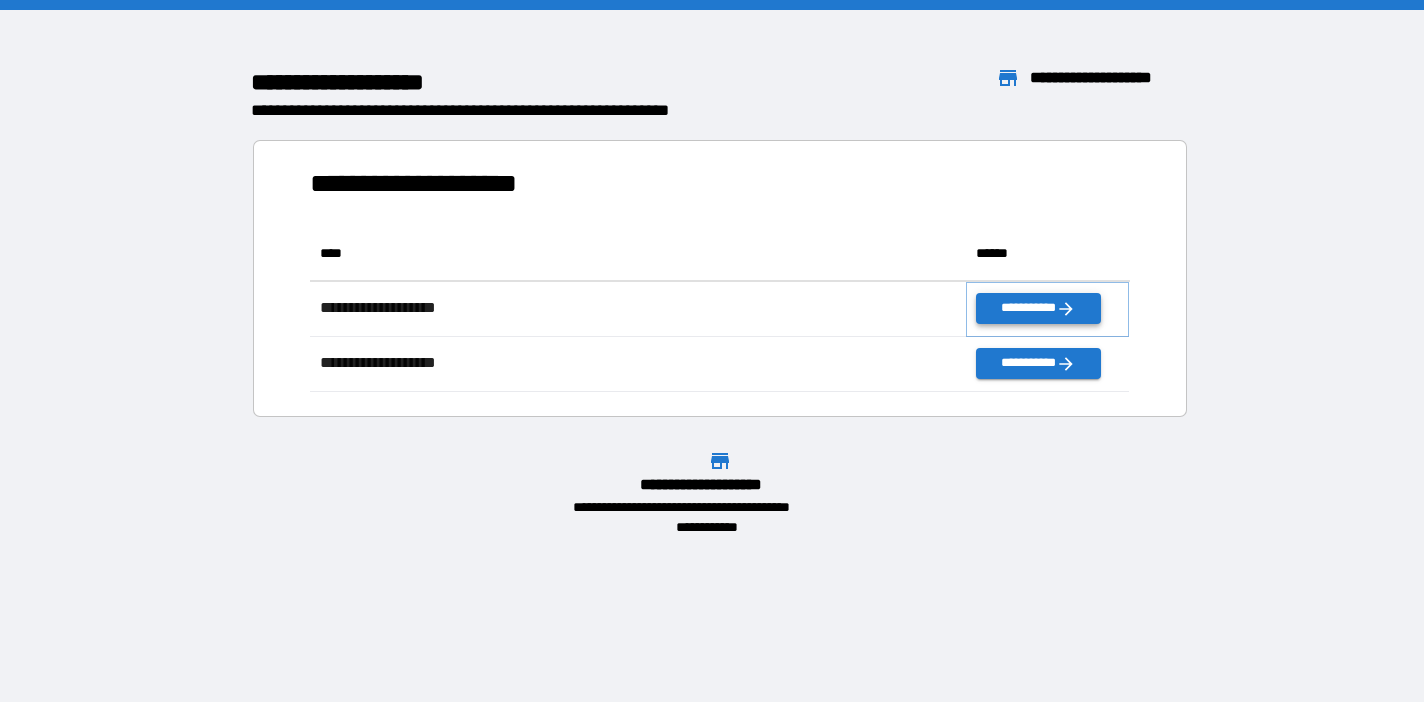 click on "**********" at bounding box center [1038, 308] 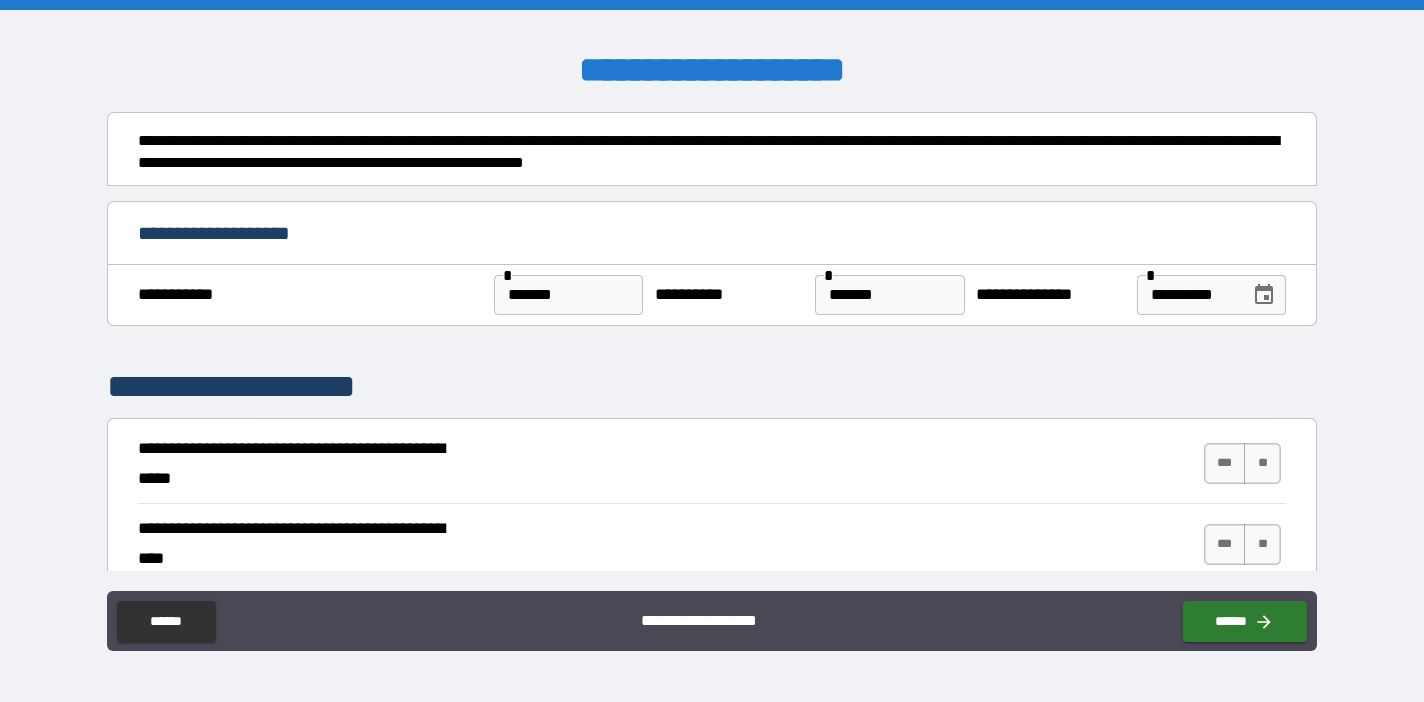 scroll, scrollTop: 402, scrollLeft: 0, axis: vertical 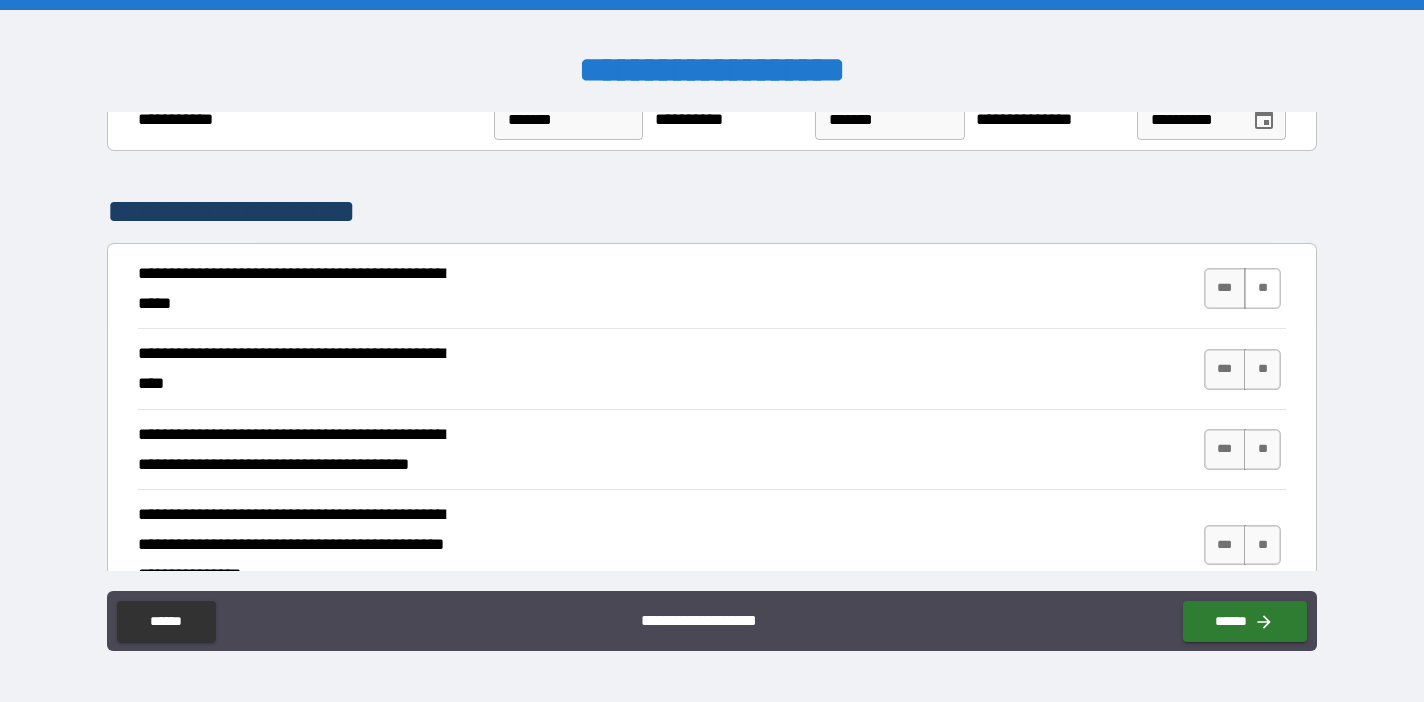 click on "**" at bounding box center (1262, 288) 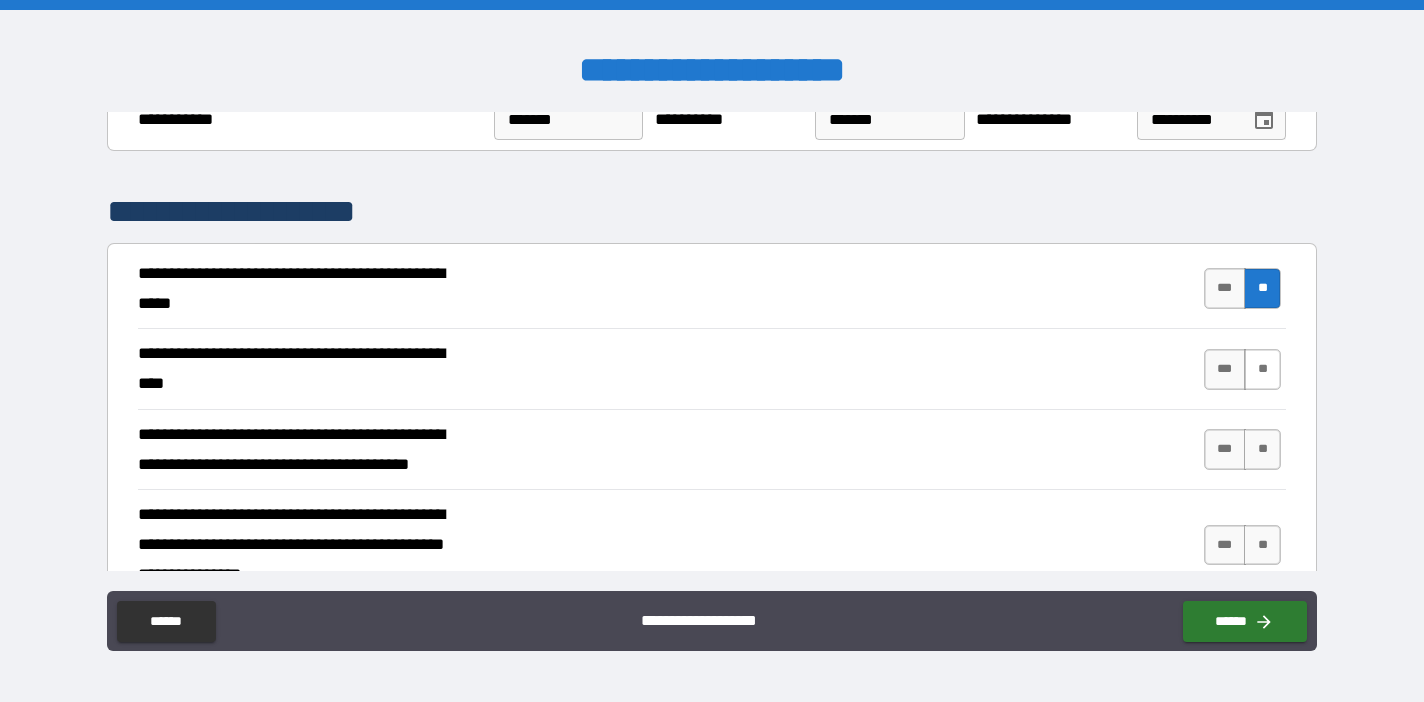 click on "**" at bounding box center (1262, 369) 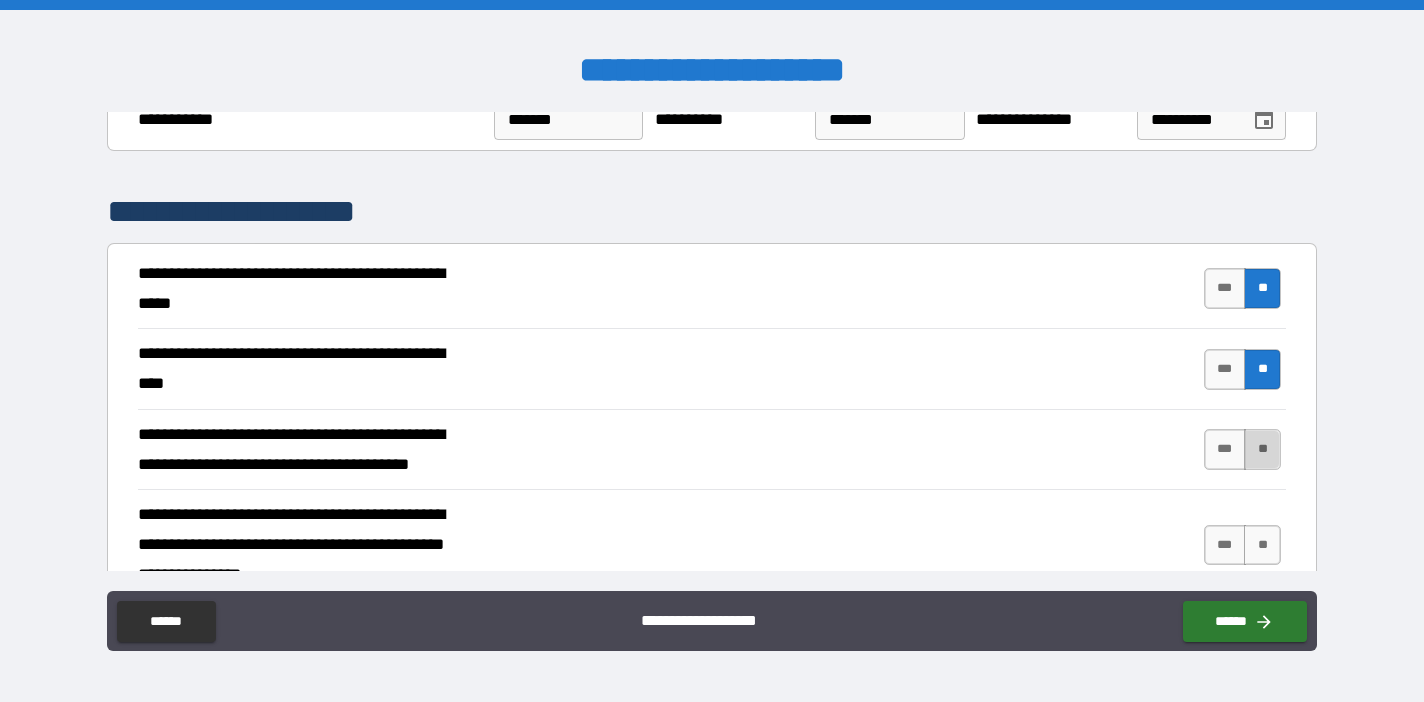 click on "**" at bounding box center [1262, 449] 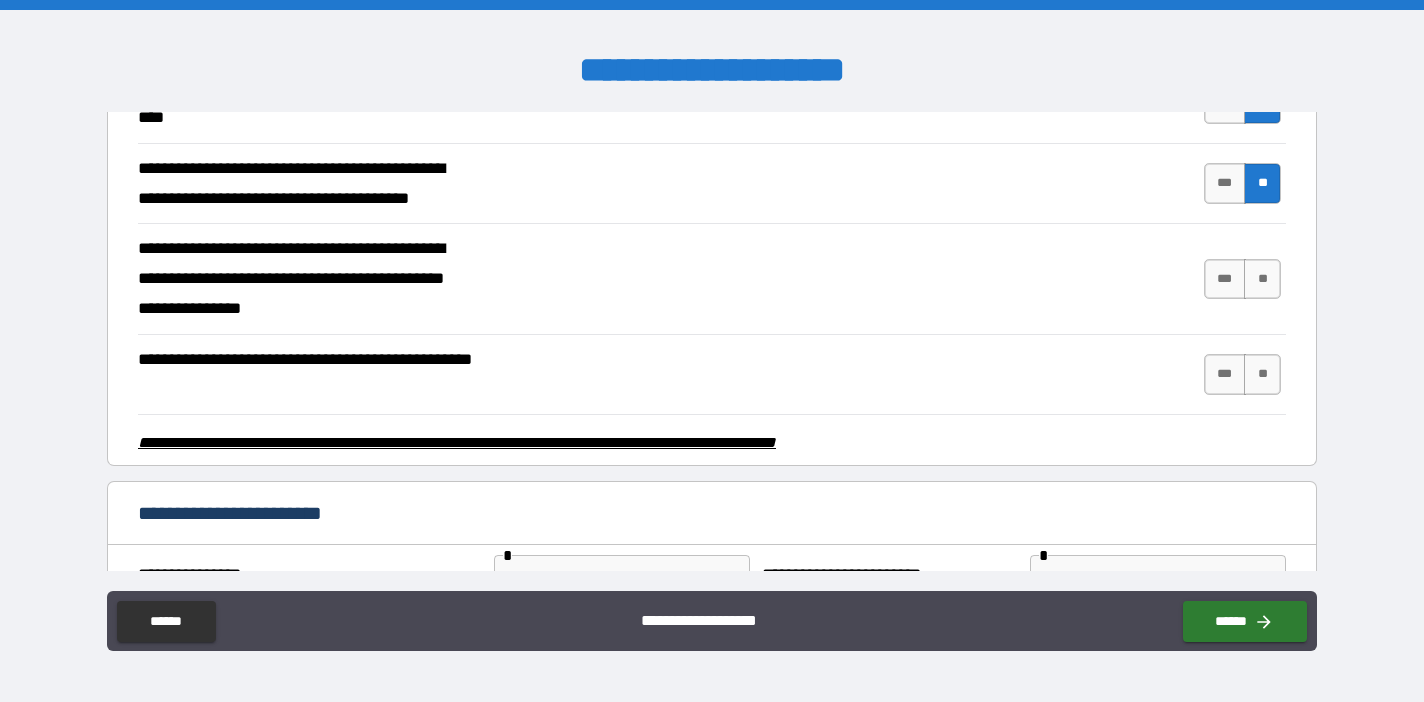 scroll, scrollTop: 465, scrollLeft: 0, axis: vertical 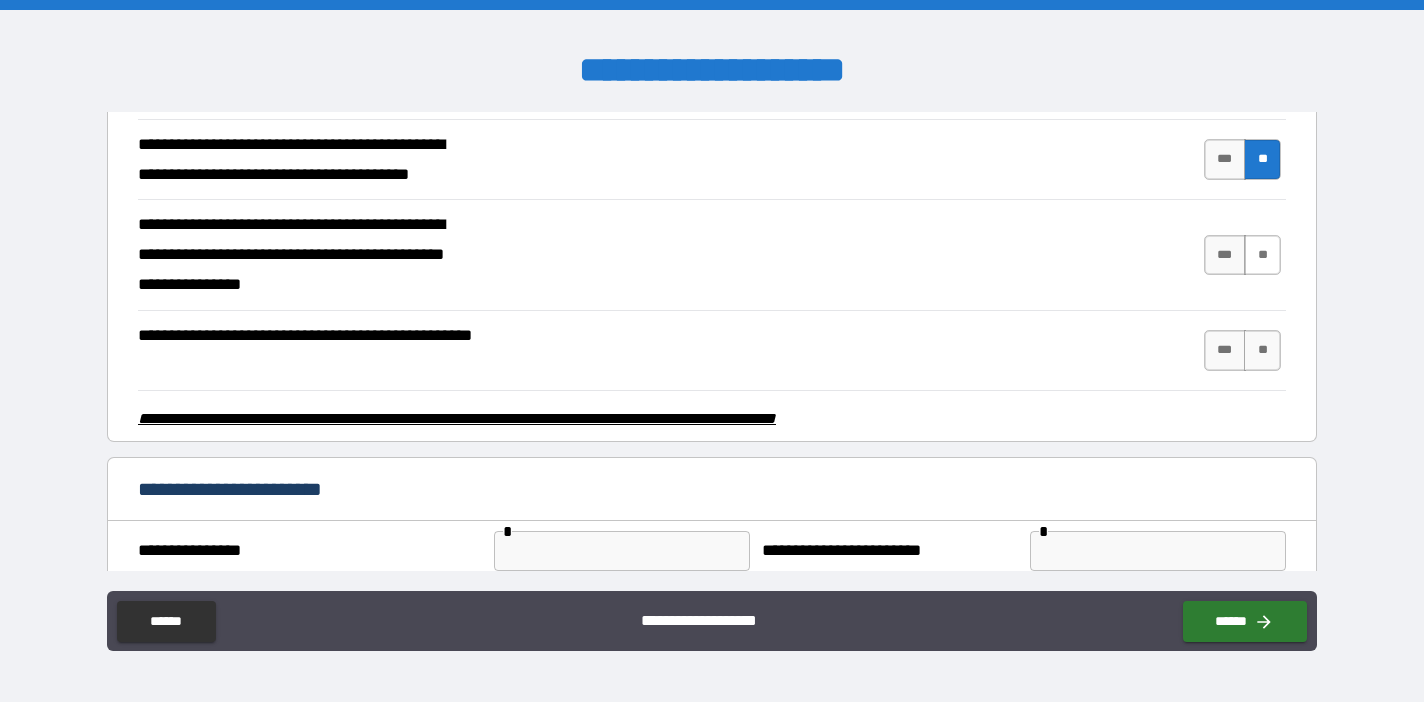 click on "**" at bounding box center (1262, 255) 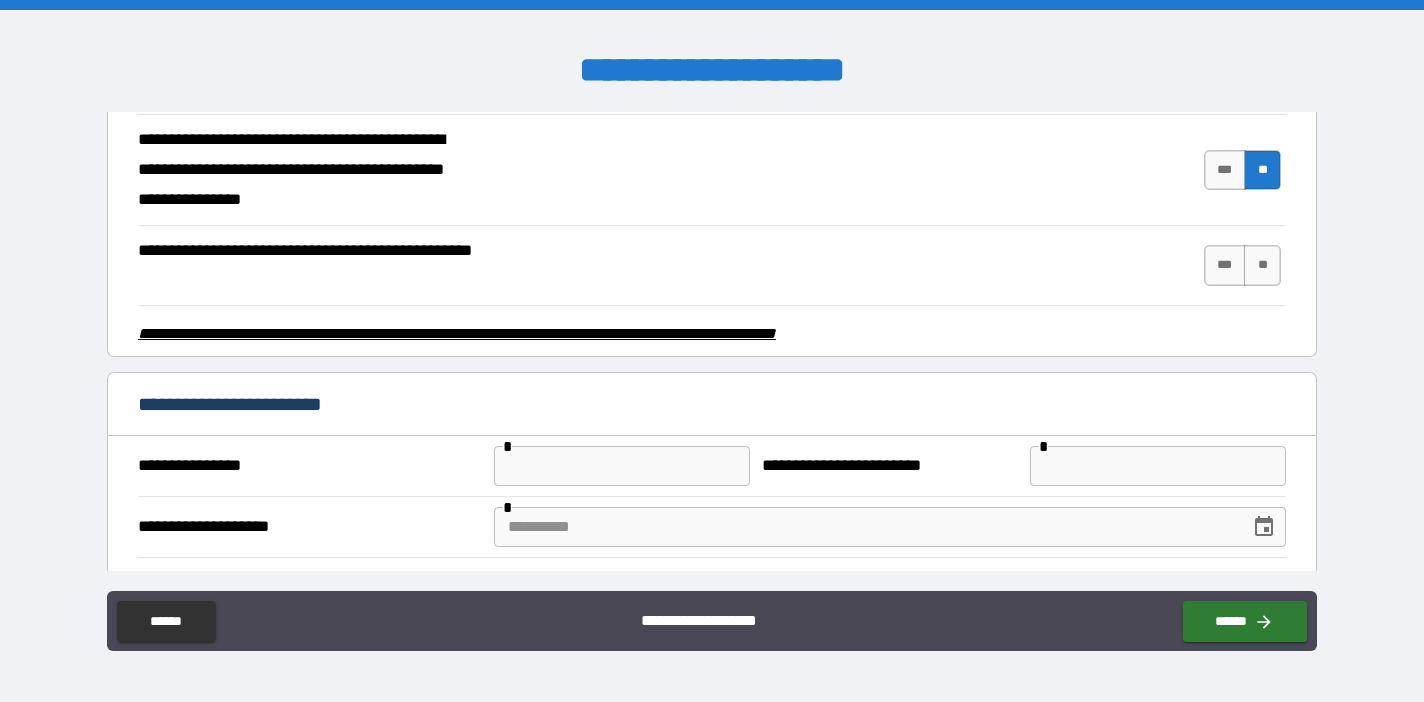 scroll, scrollTop: 562, scrollLeft: 0, axis: vertical 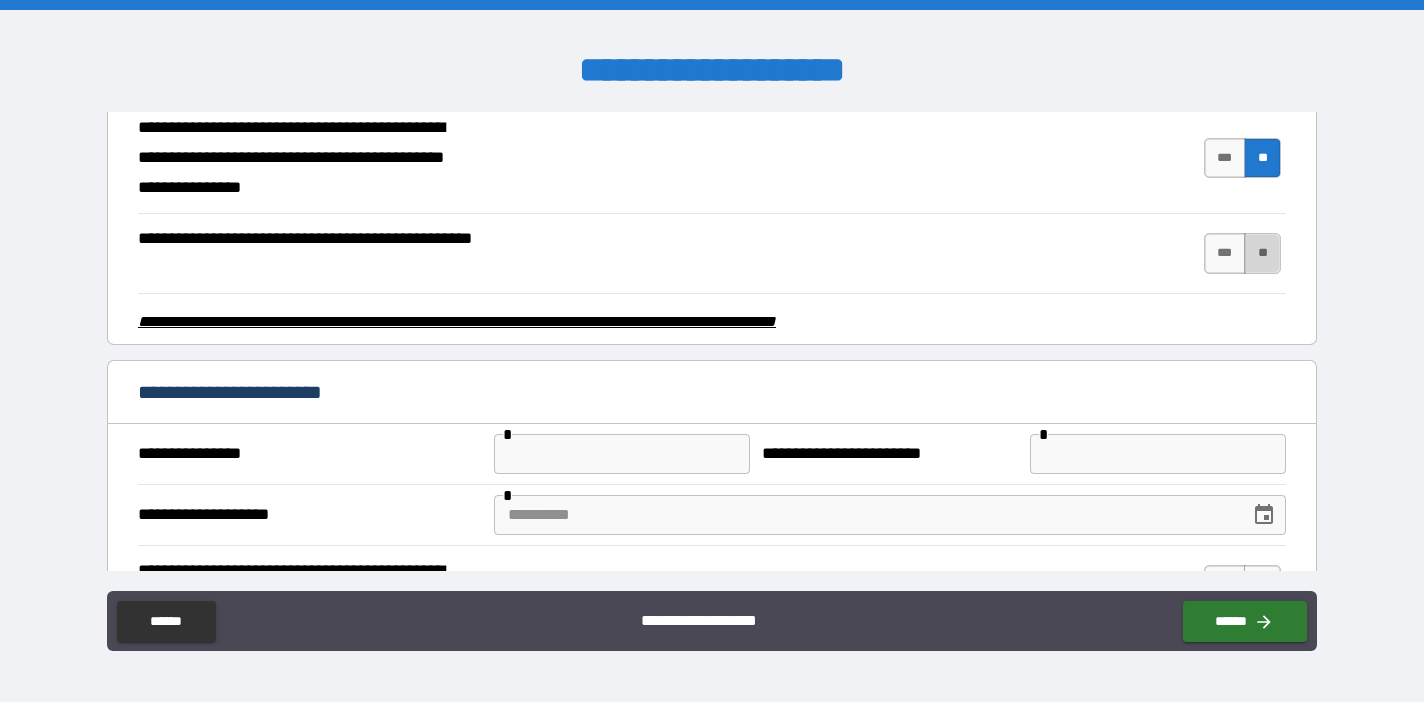 click on "**" at bounding box center (1262, 253) 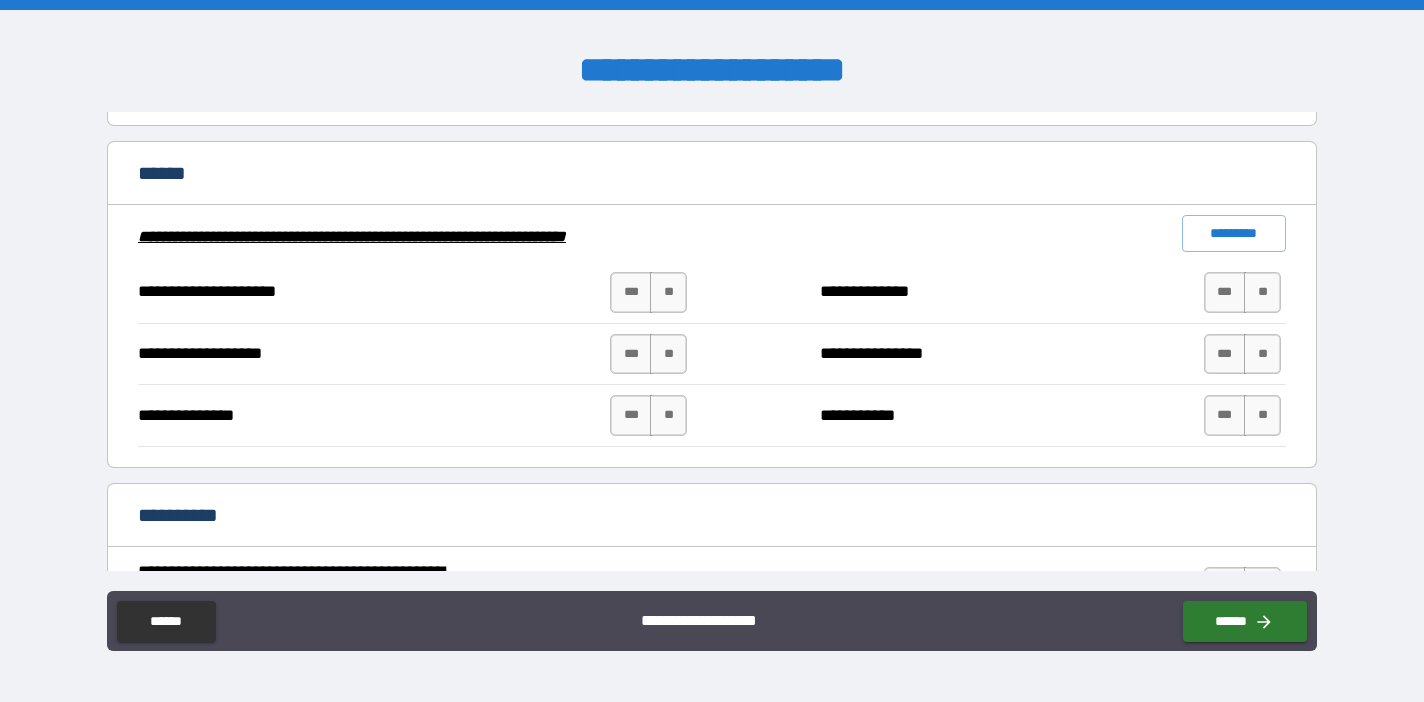 scroll, scrollTop: 1089, scrollLeft: 0, axis: vertical 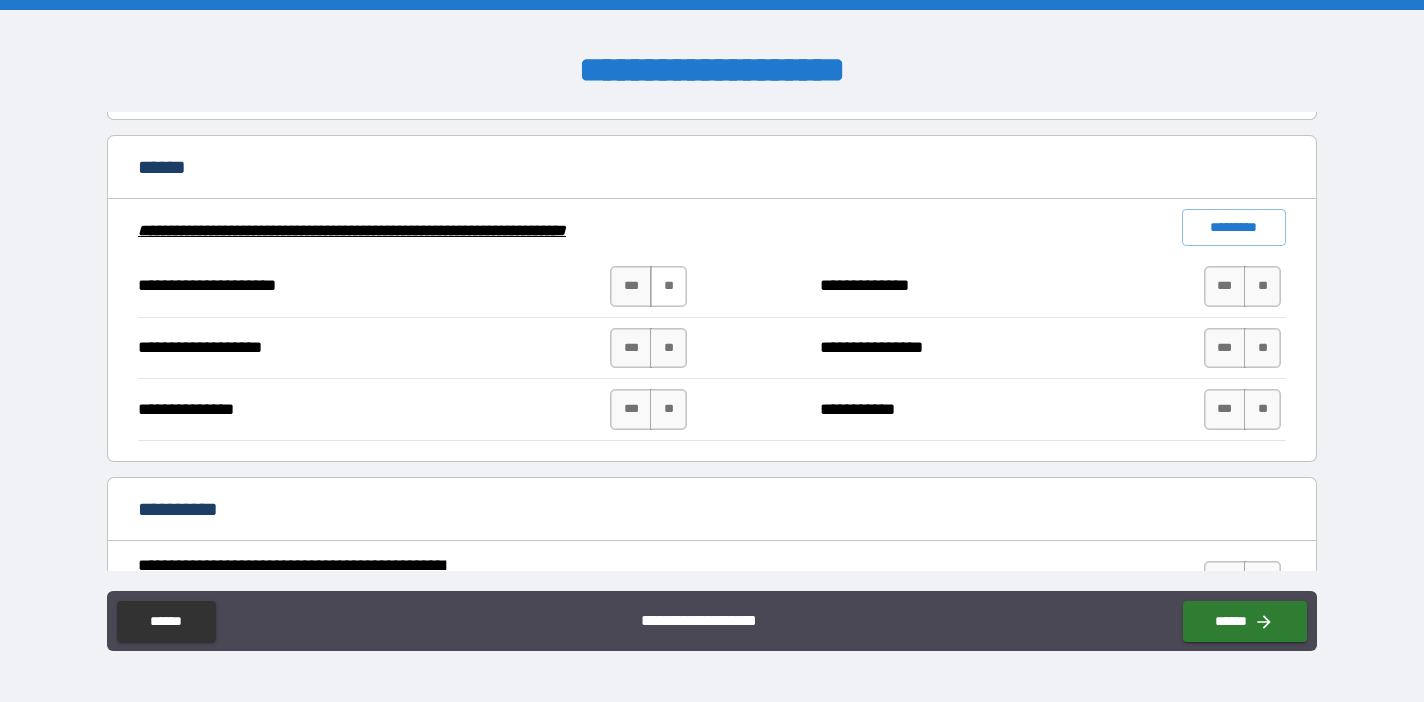click on "**" at bounding box center (668, 286) 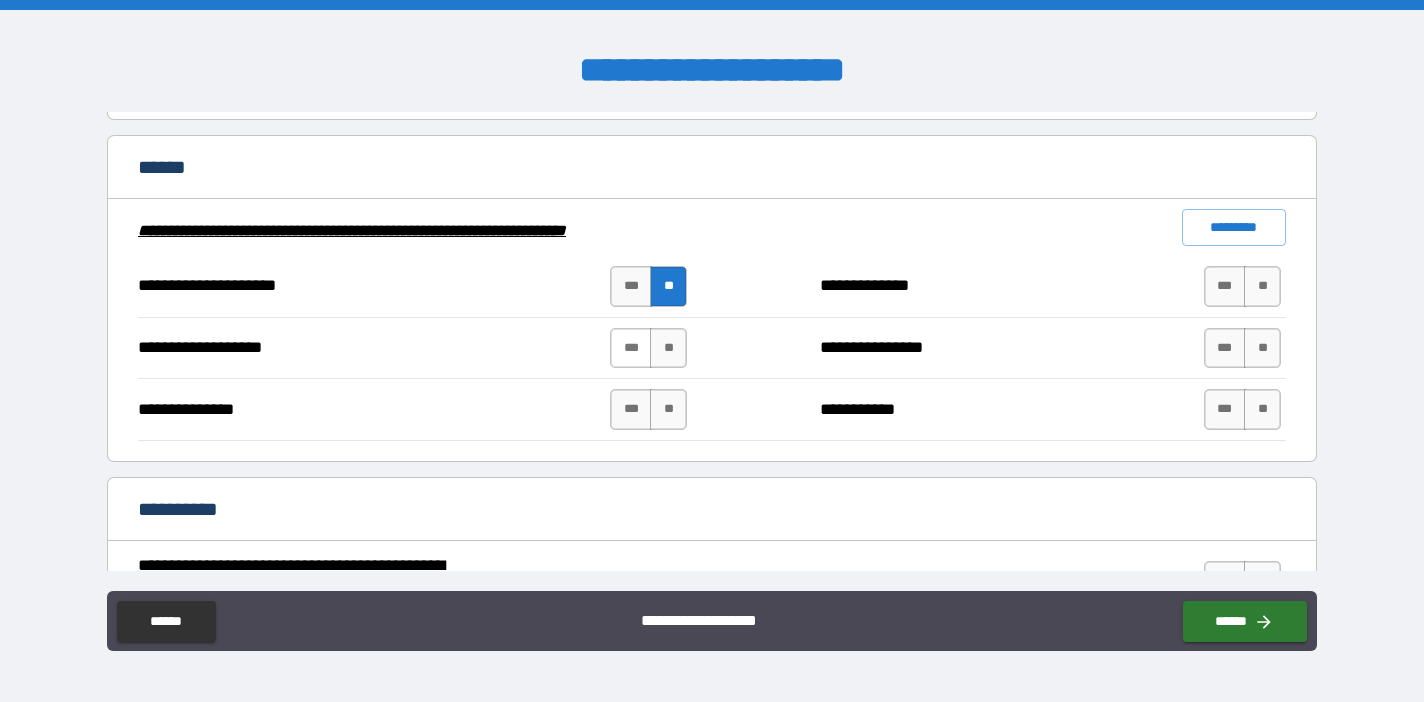 click on "***" at bounding box center (631, 348) 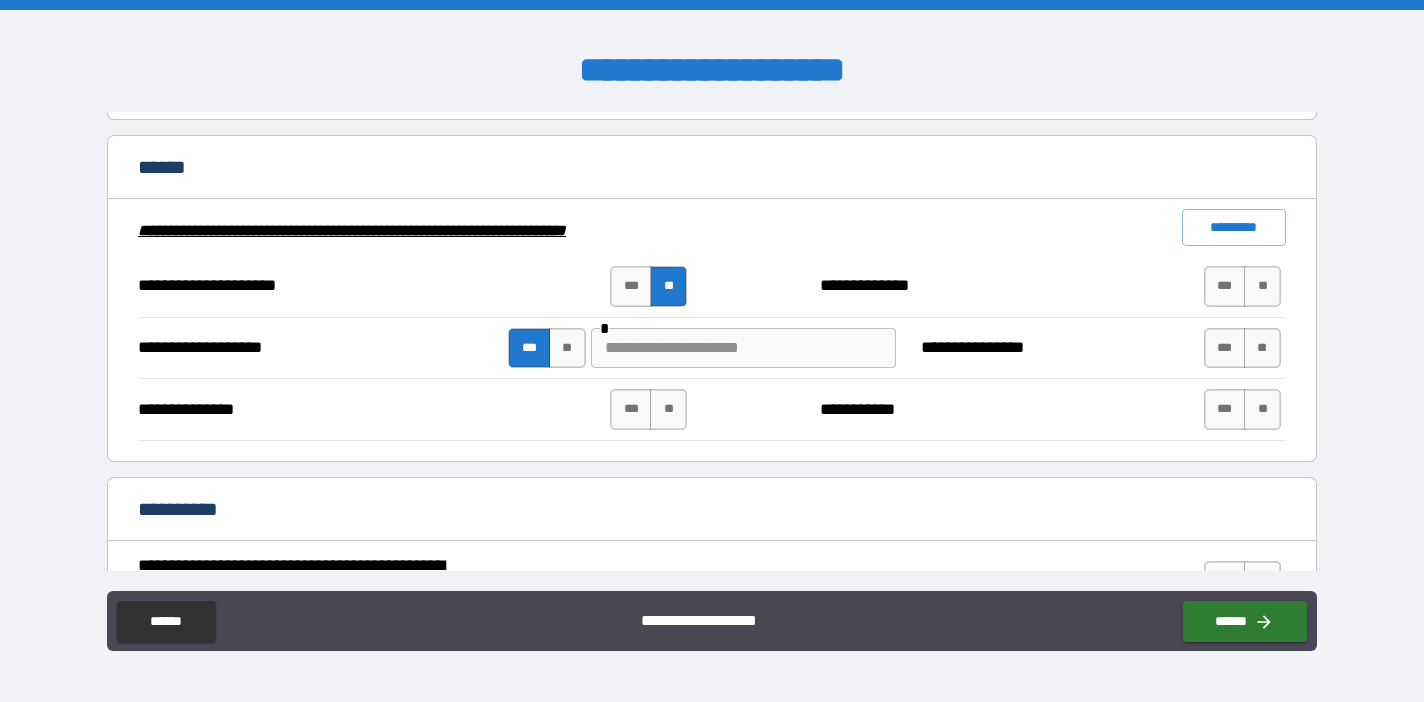 click at bounding box center (743, 348) 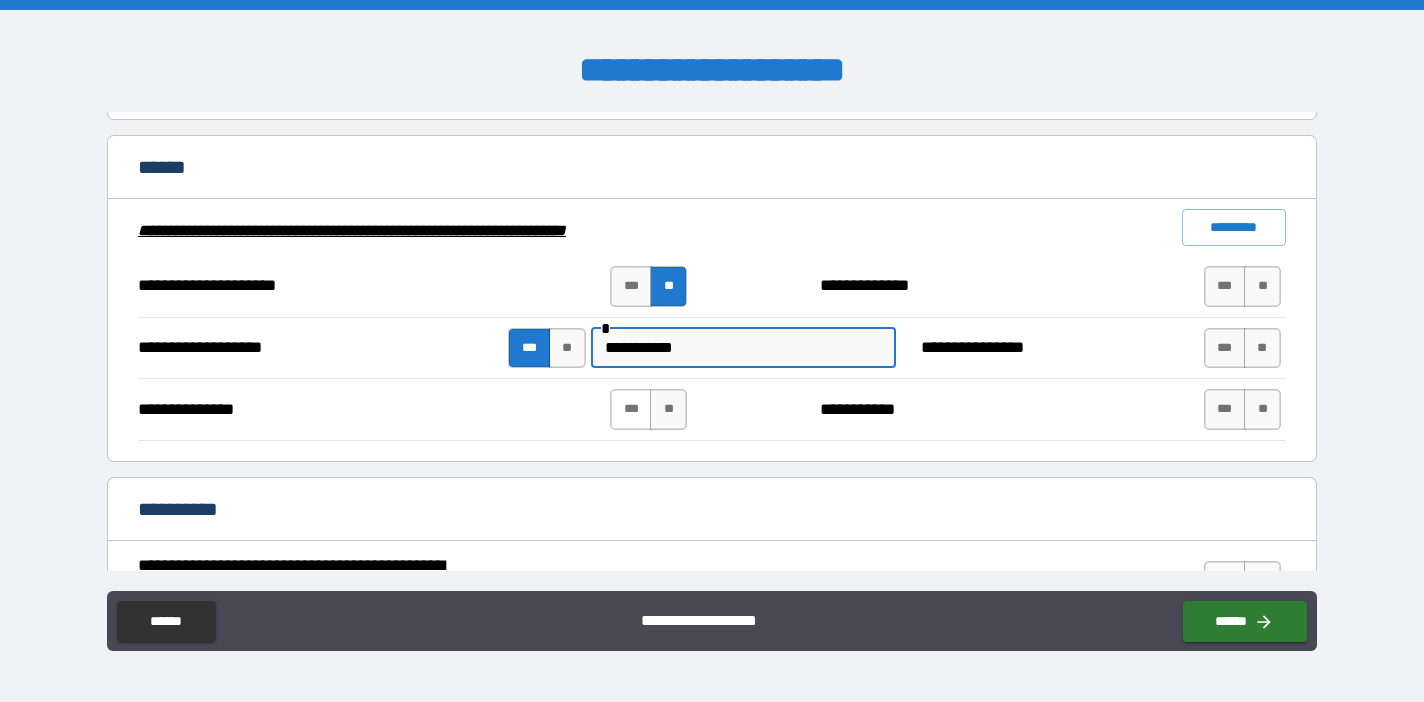 type on "**********" 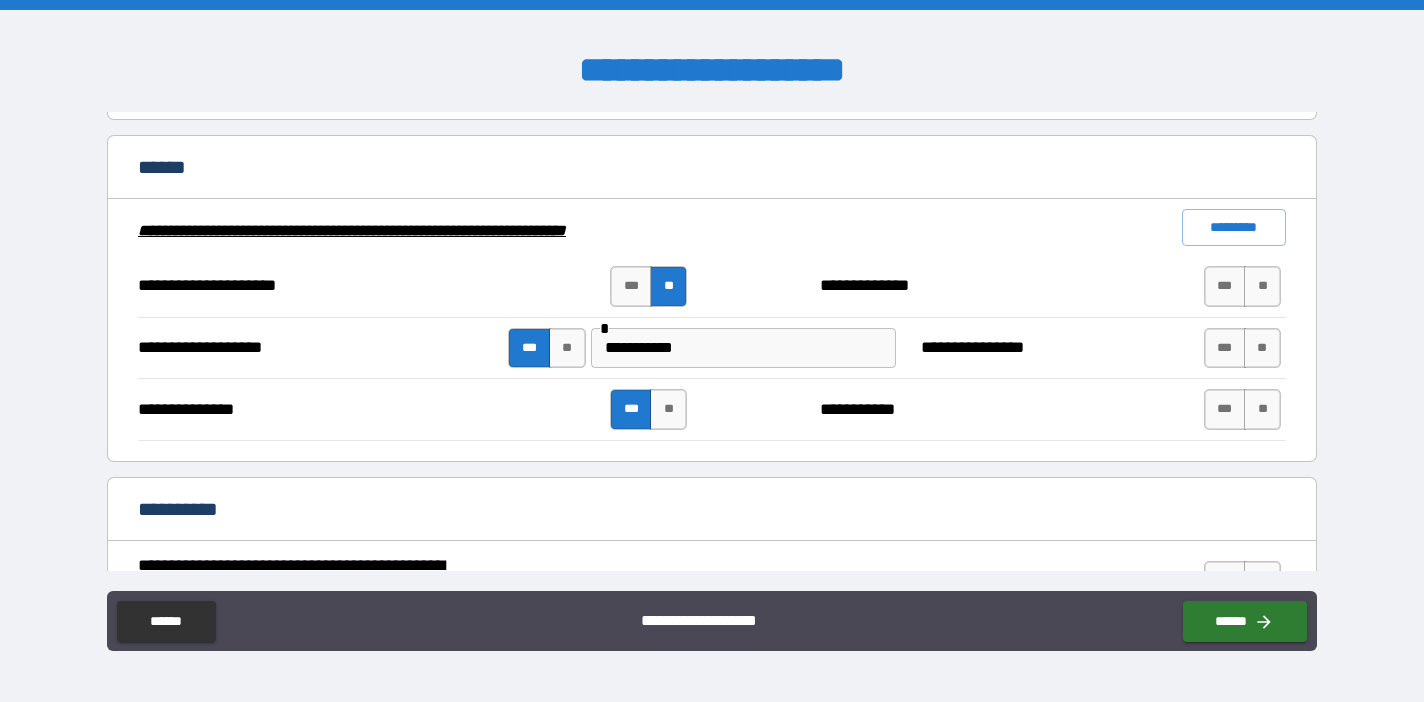 click on "**********" at bounding box center [712, 409] 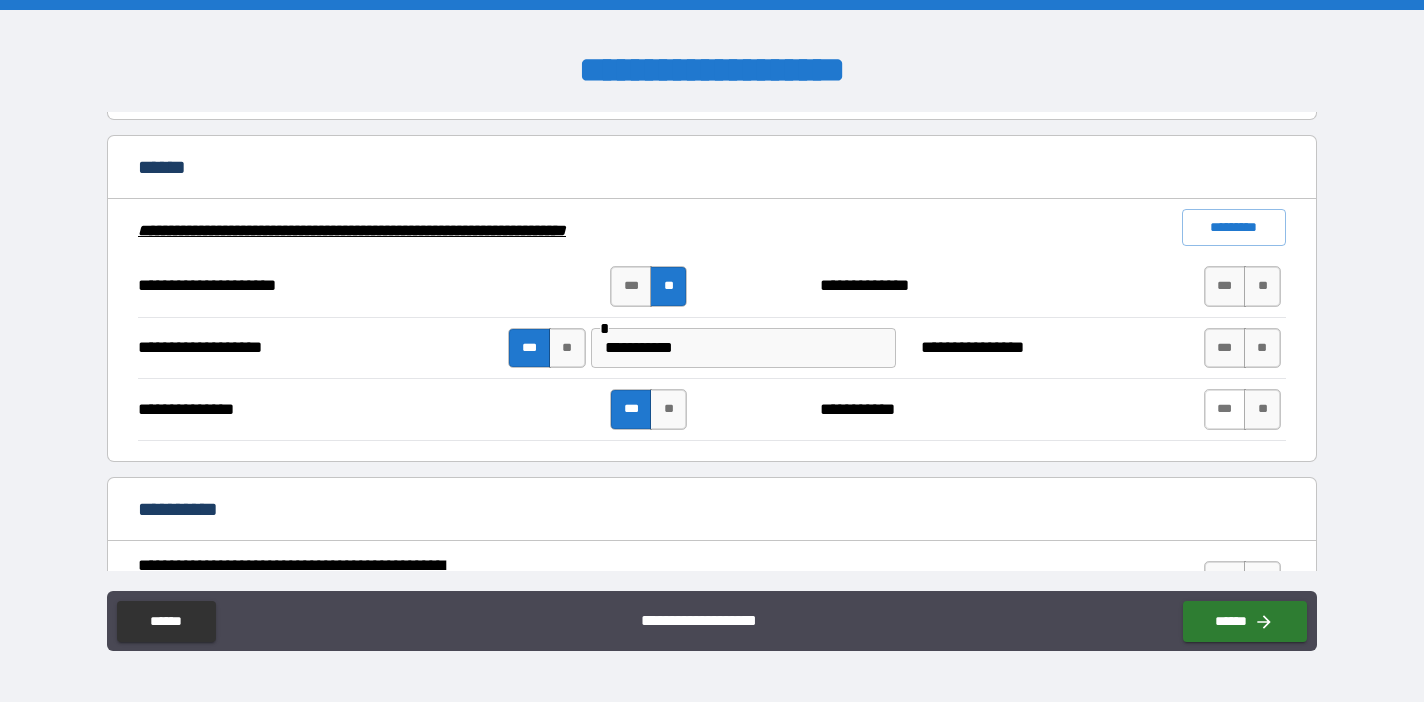 click on "***" at bounding box center [1225, 409] 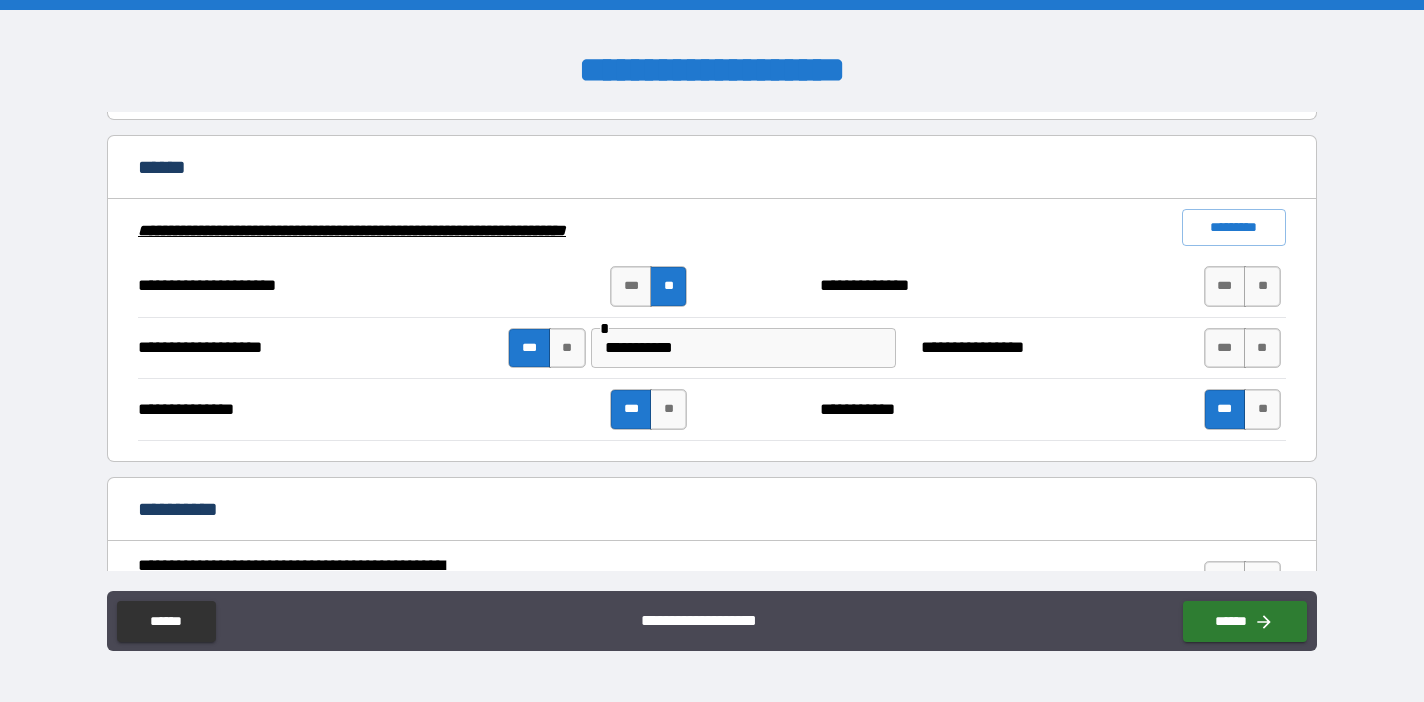 click on "**********" at bounding box center (712, 286) 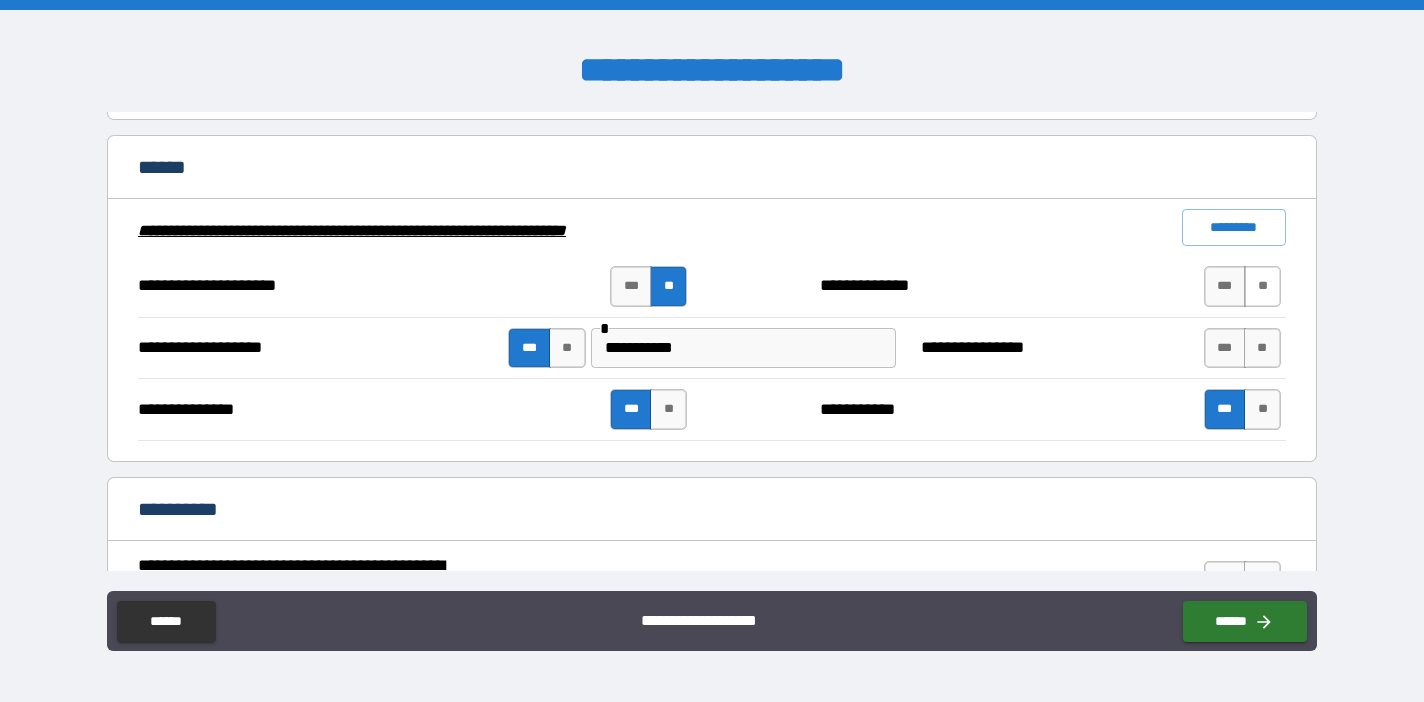 click on "**" at bounding box center (1262, 286) 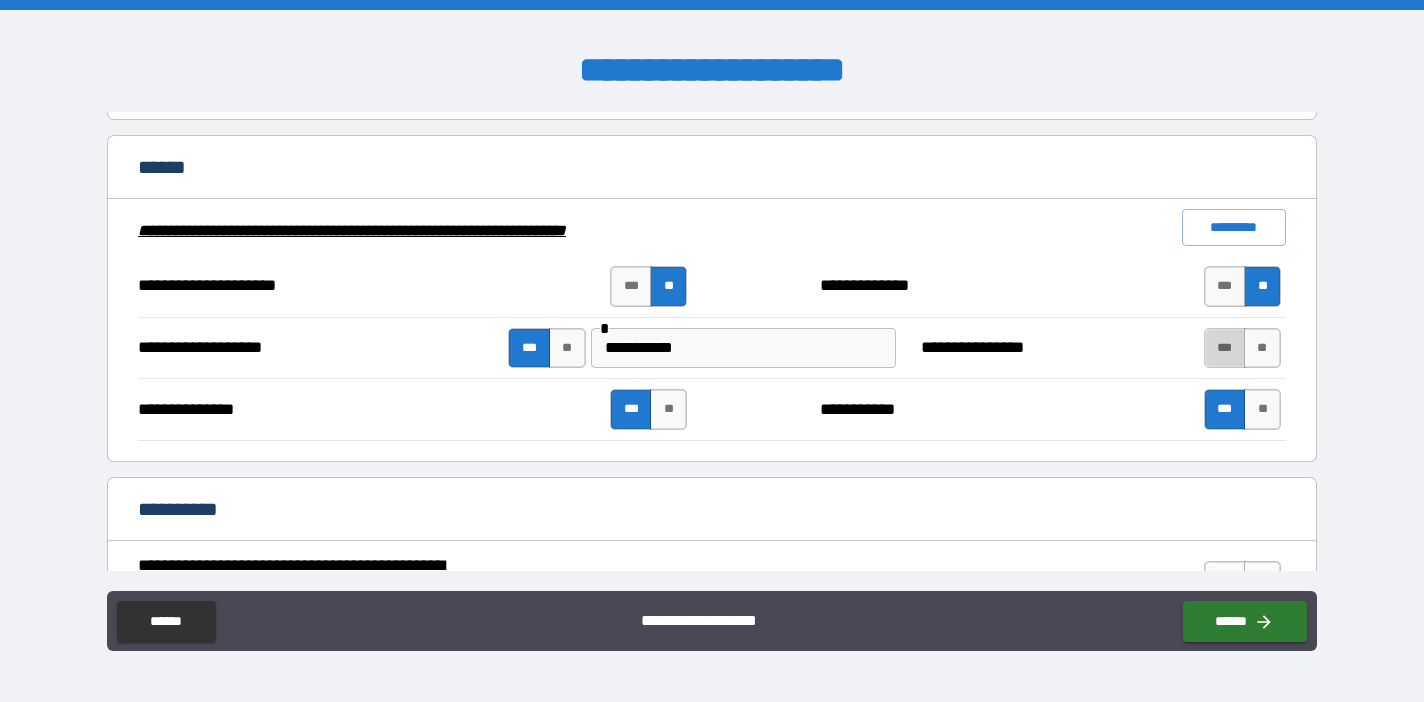 click on "***" at bounding box center (1225, 348) 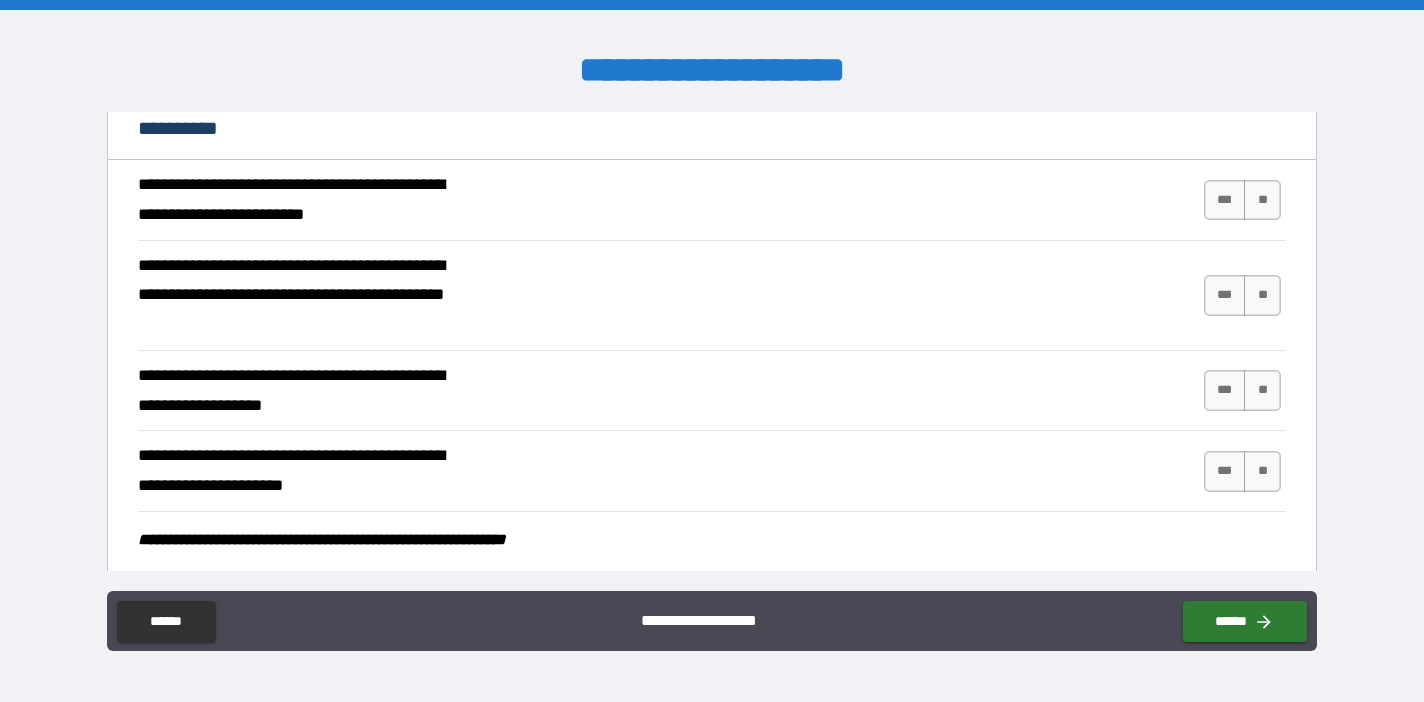 scroll, scrollTop: 1476, scrollLeft: 0, axis: vertical 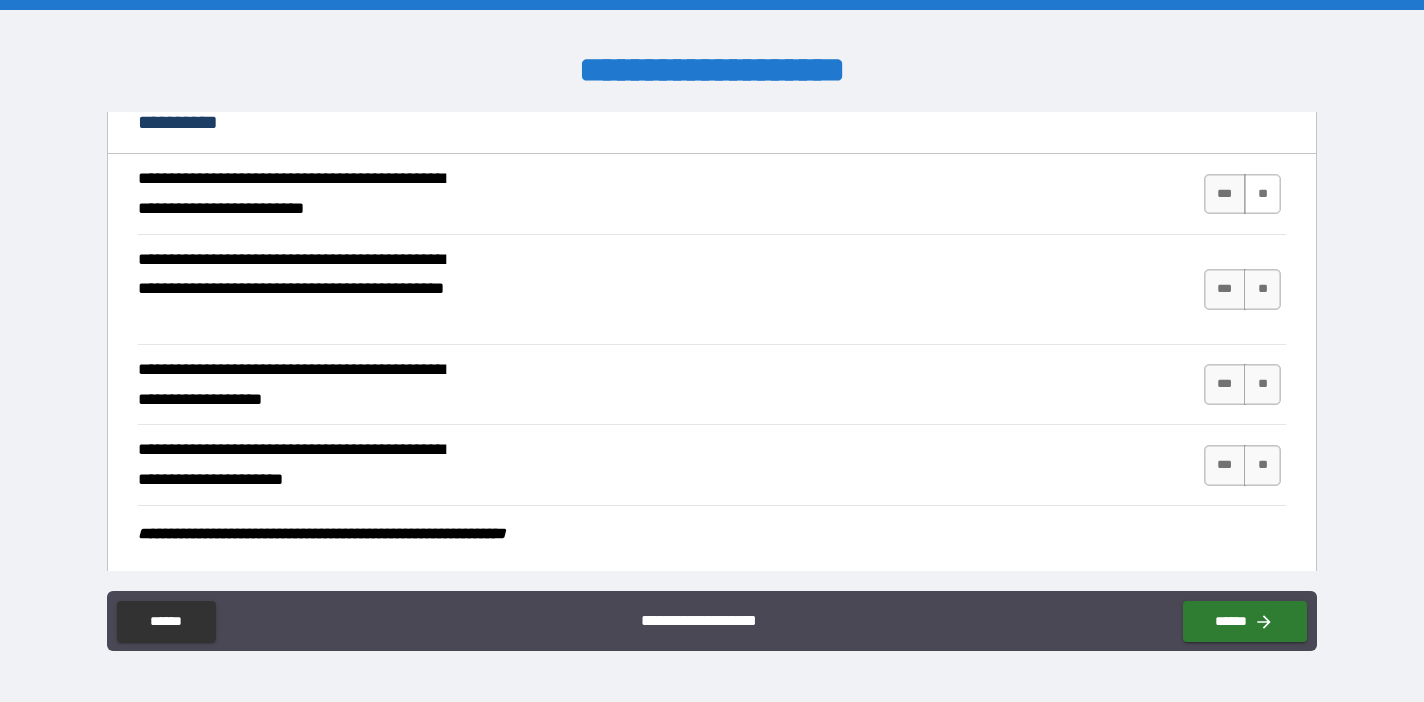 click on "**" at bounding box center [1262, 194] 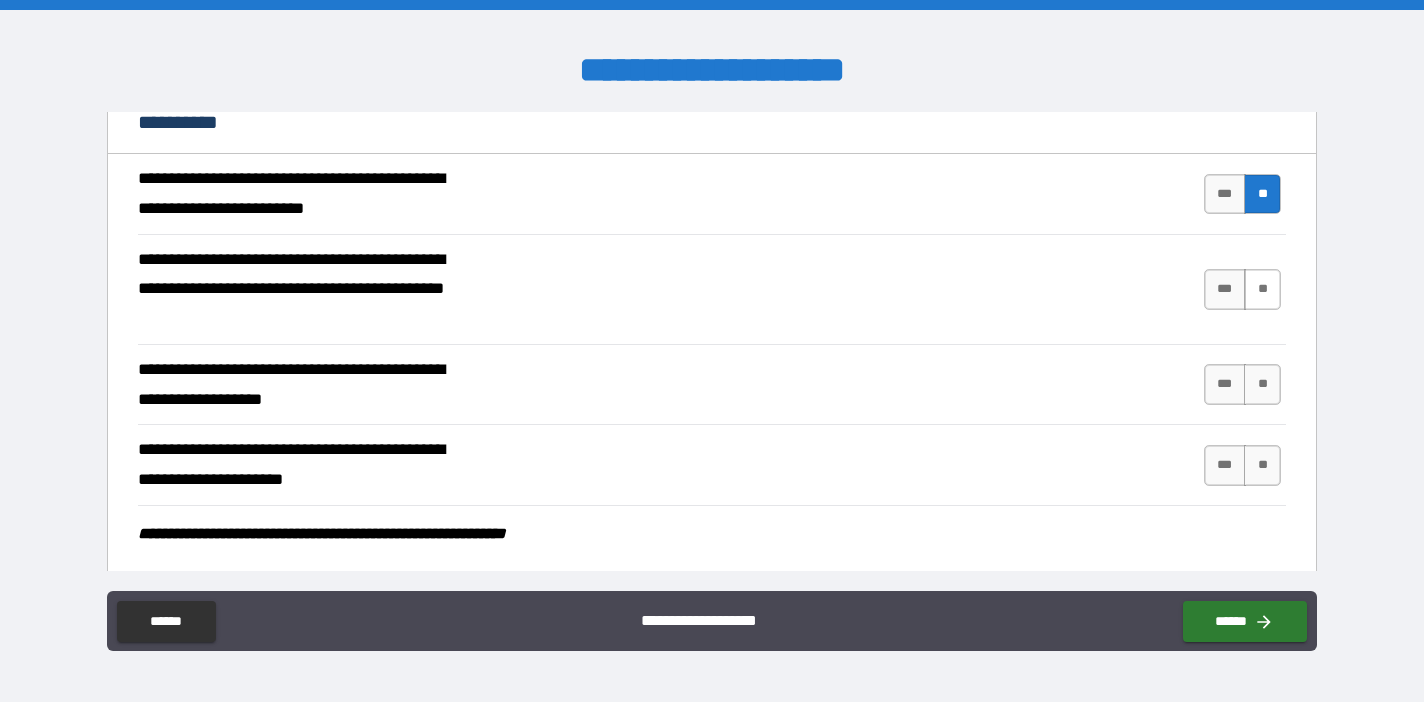 click on "**" at bounding box center (1262, 289) 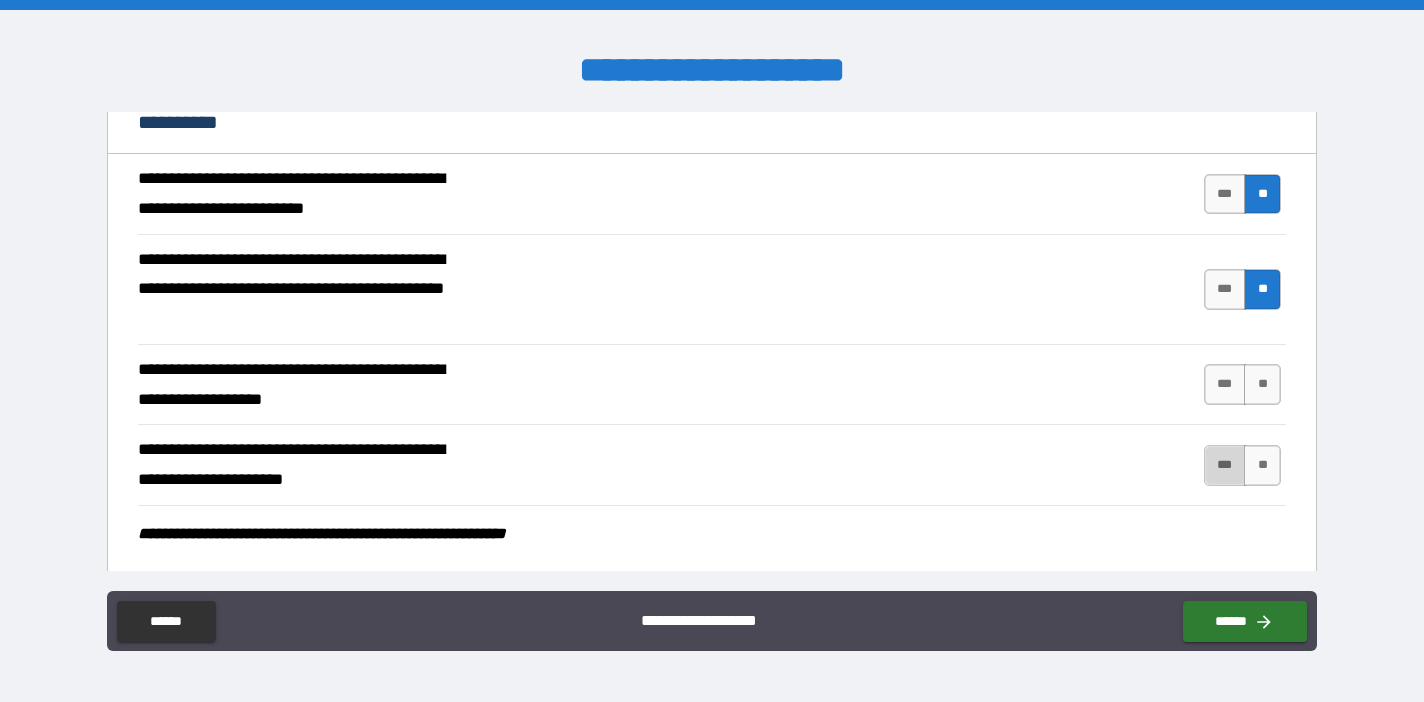 click on "***" at bounding box center [1225, 465] 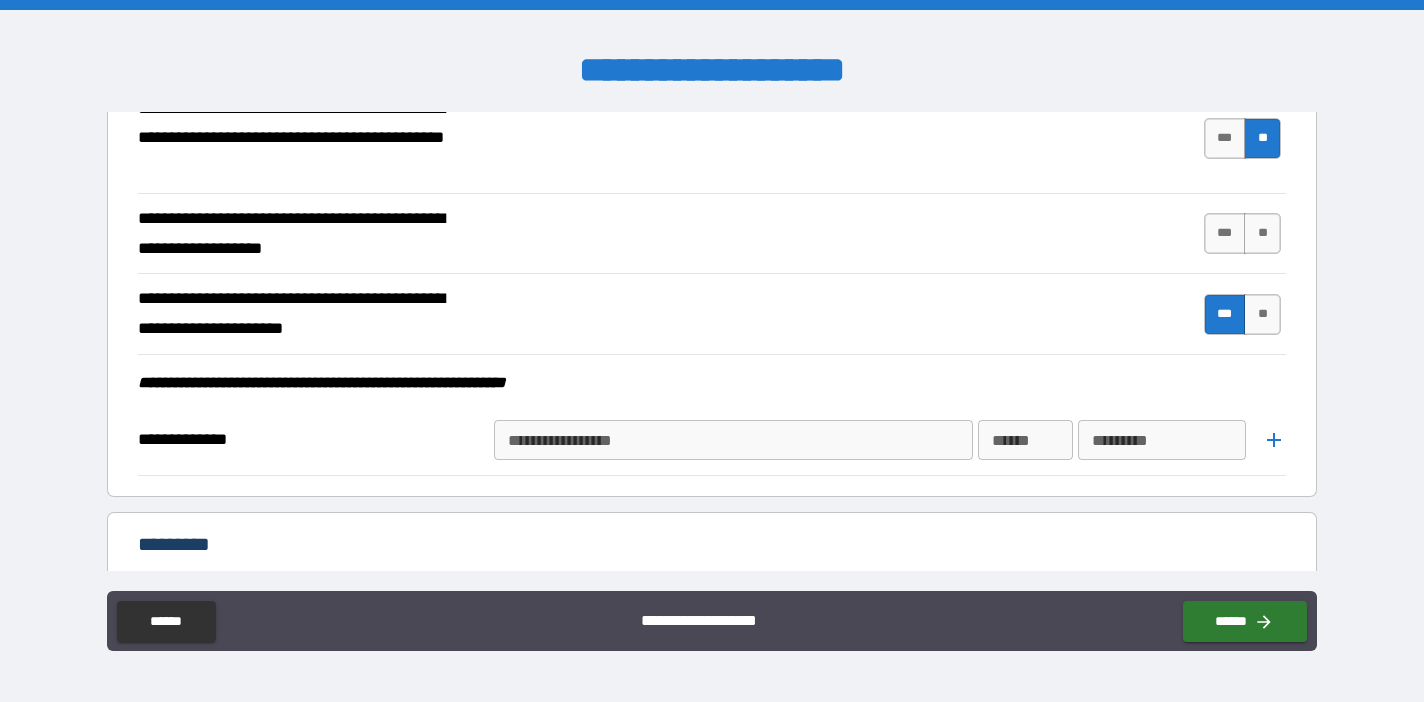 scroll, scrollTop: 1633, scrollLeft: 0, axis: vertical 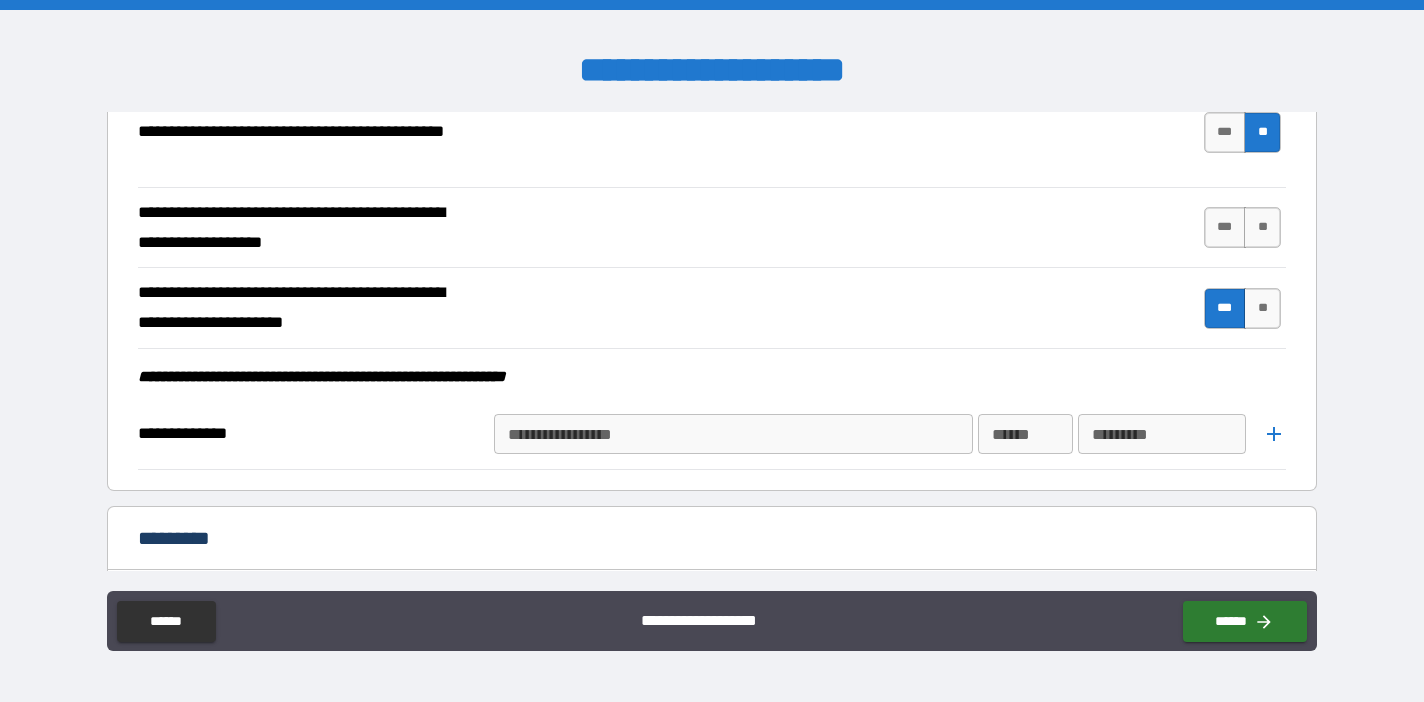 click on "**********" at bounding box center [732, 434] 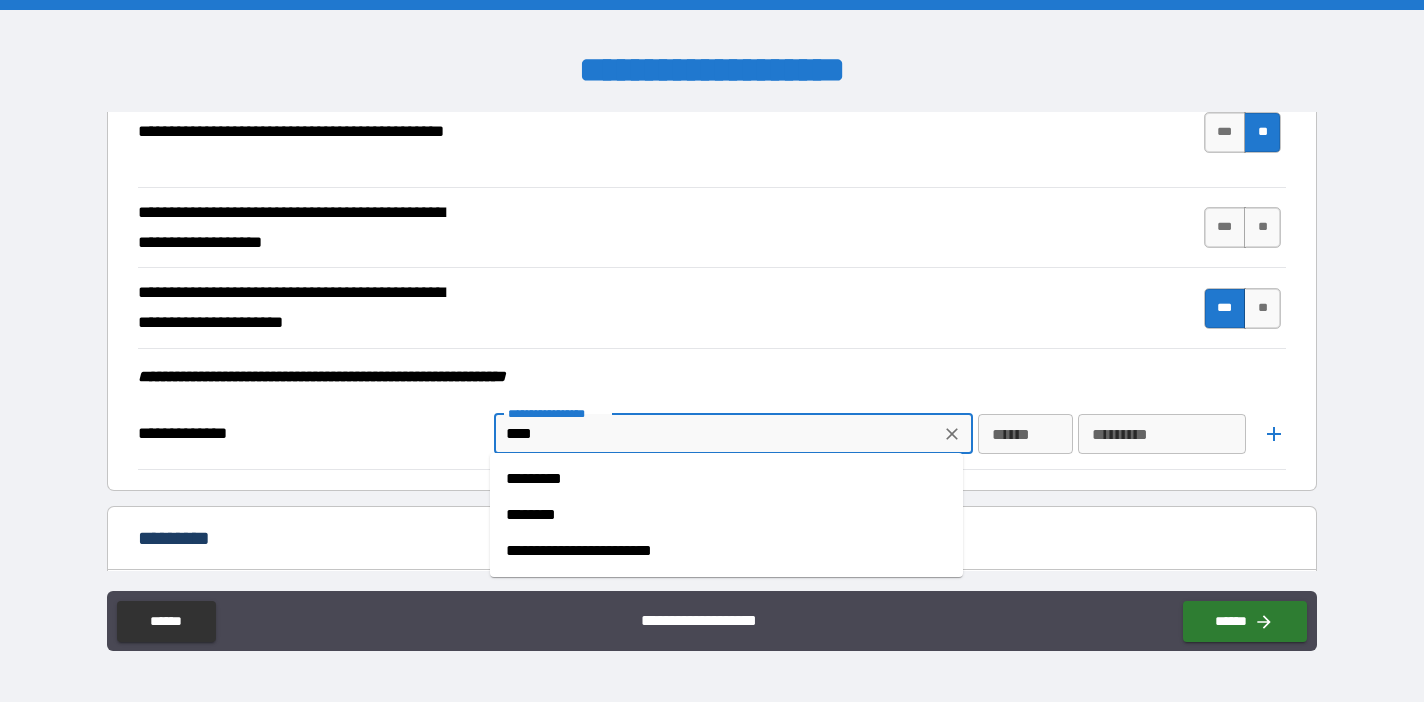 click on "**********" at bounding box center (726, 551) 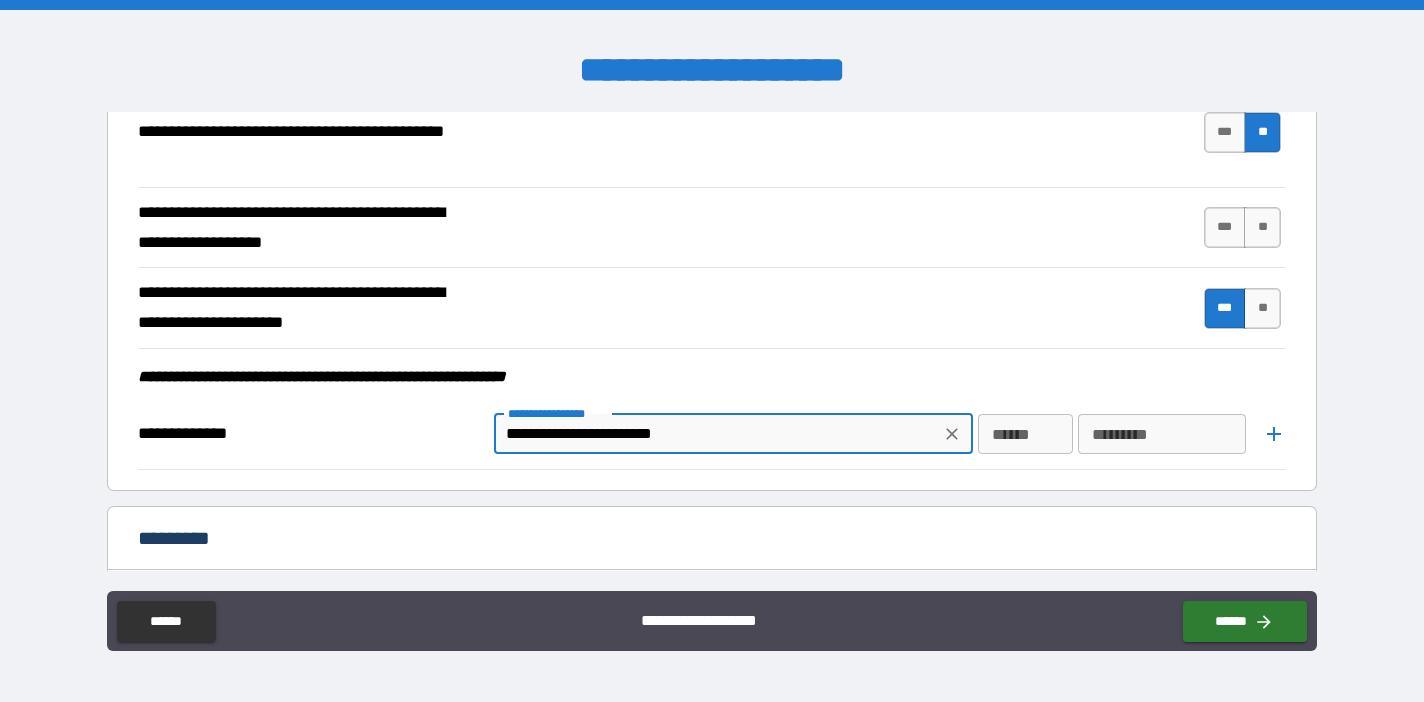 type on "**********" 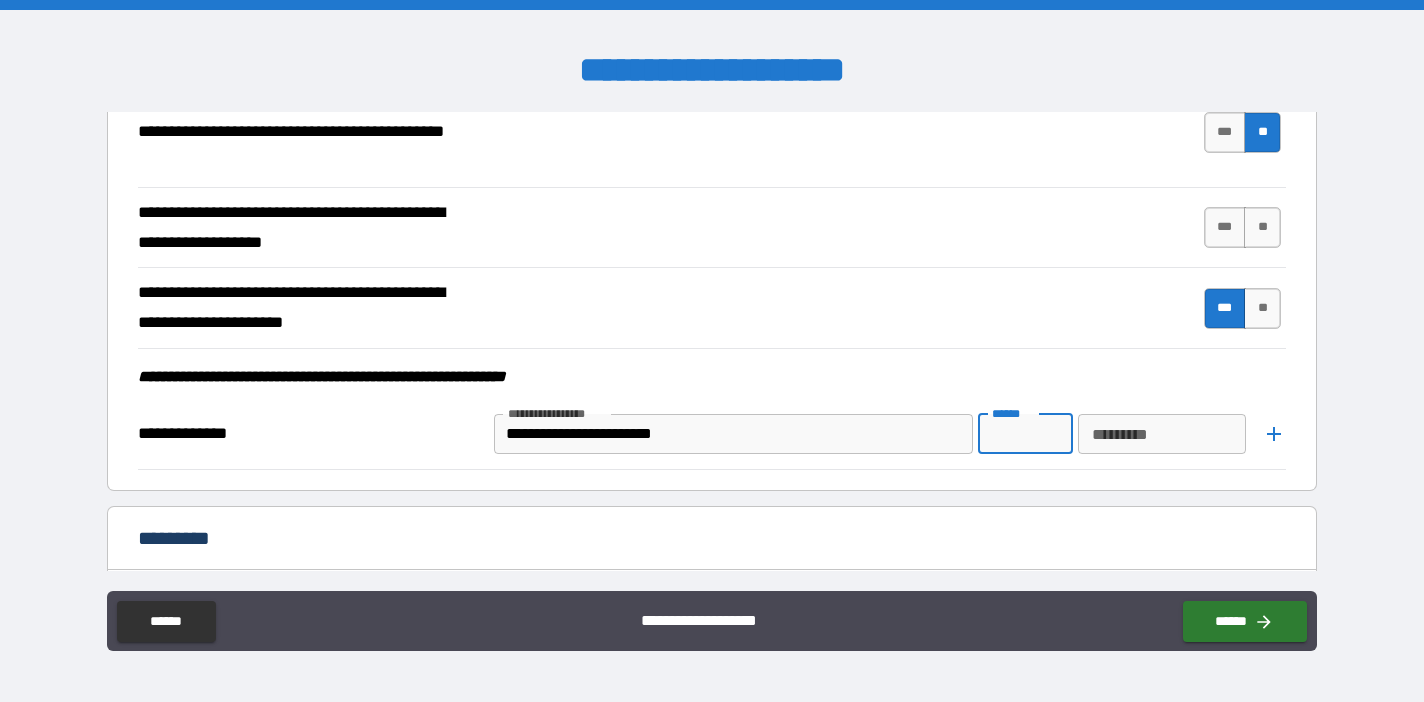 click on "******" at bounding box center (1026, 434) 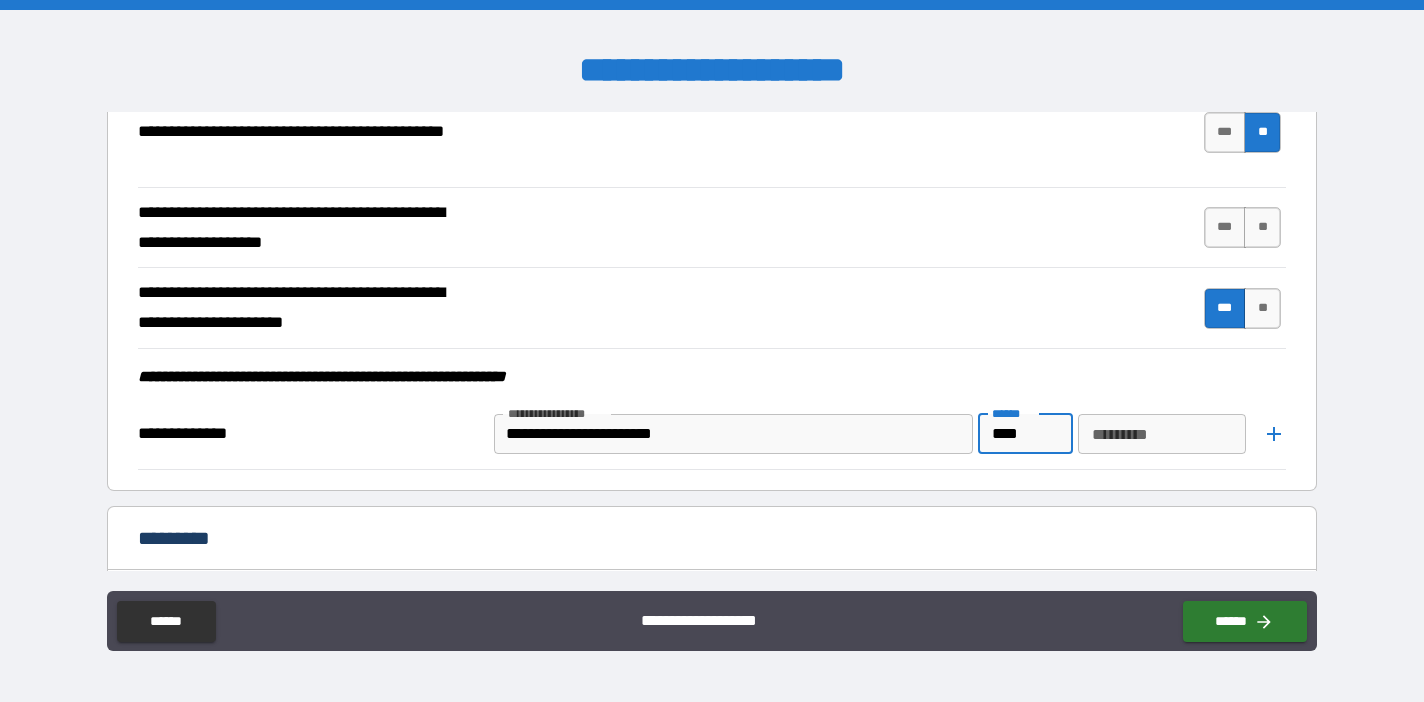 type on "****" 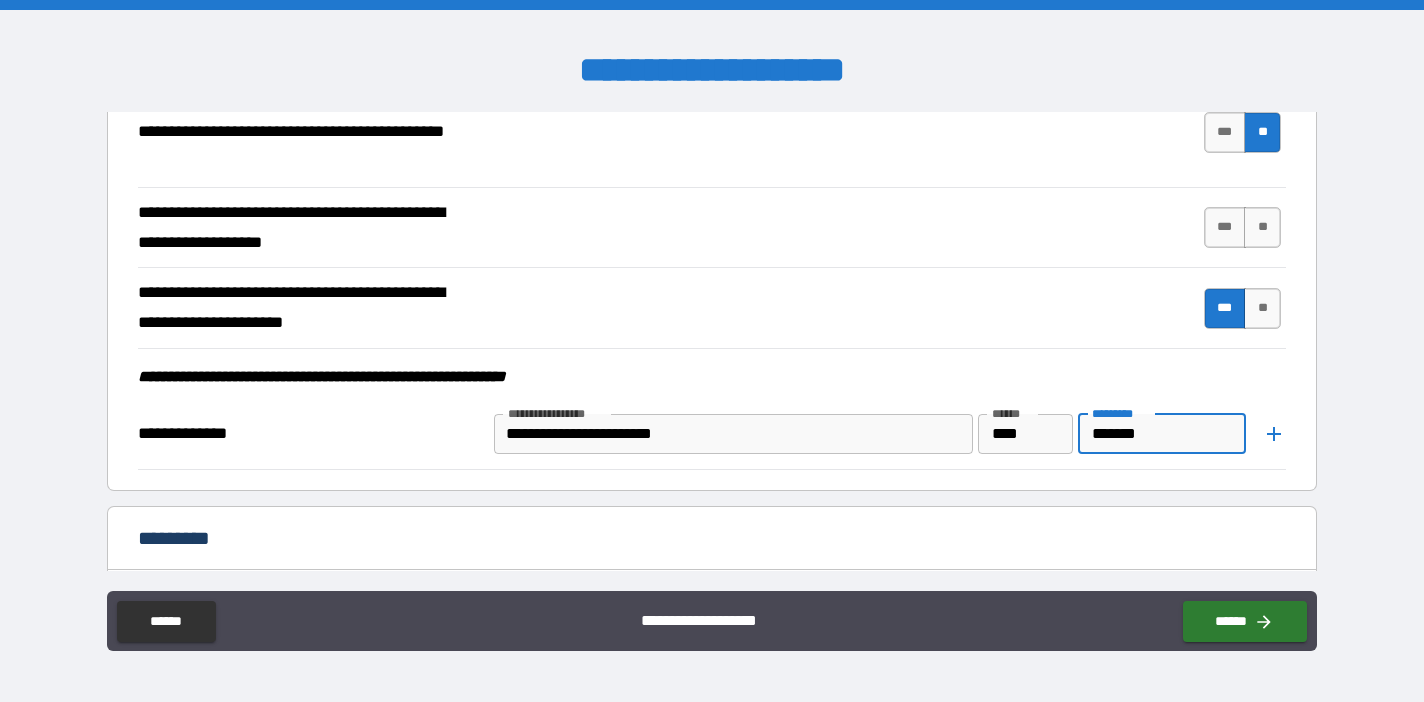 type on "*******" 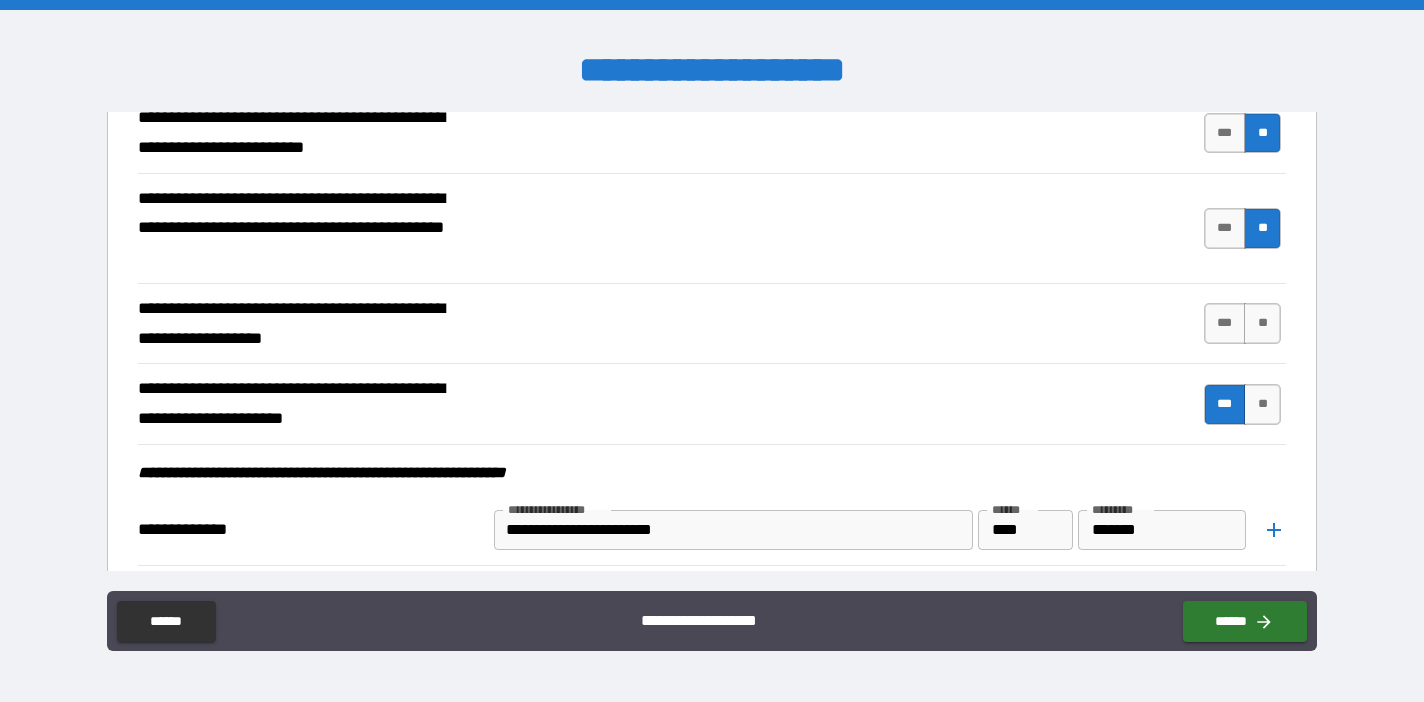 scroll, scrollTop: 1530, scrollLeft: 0, axis: vertical 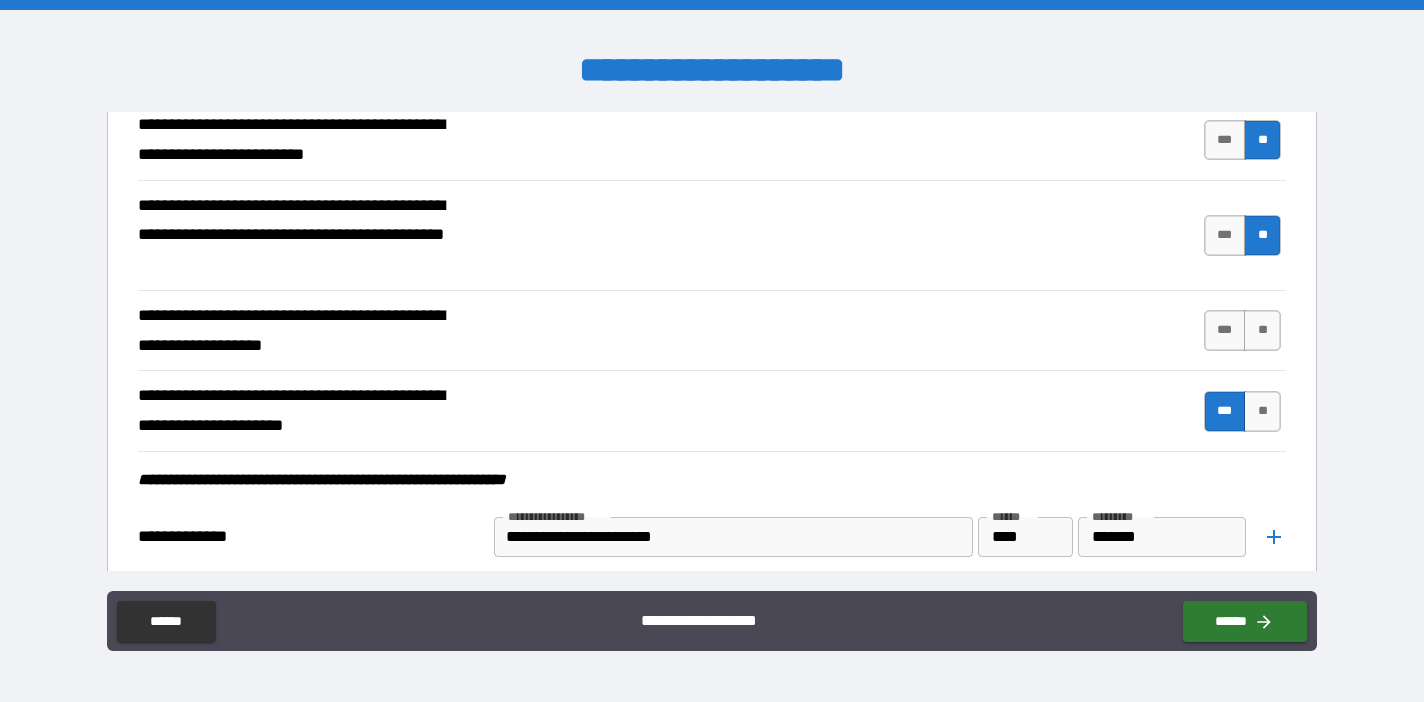 click on "*** **" at bounding box center [1245, 330] 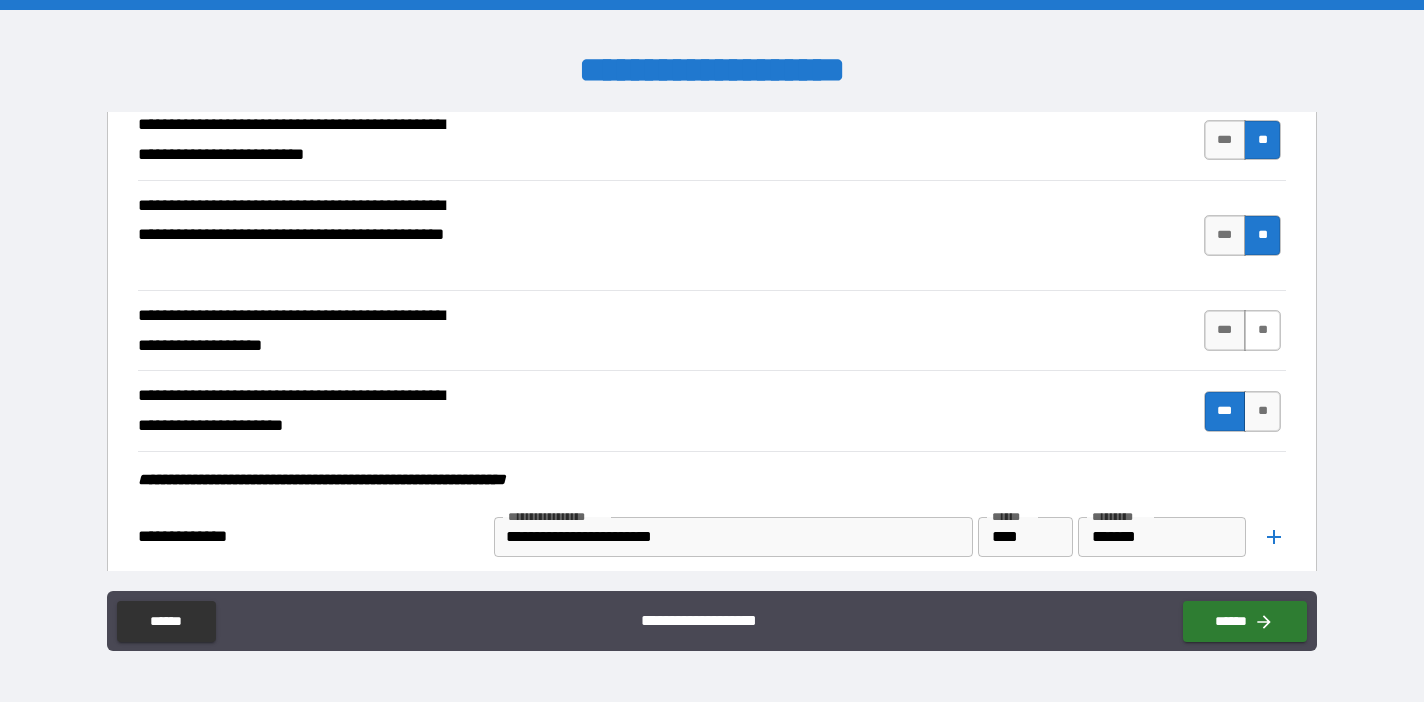 click on "**" at bounding box center [1262, 330] 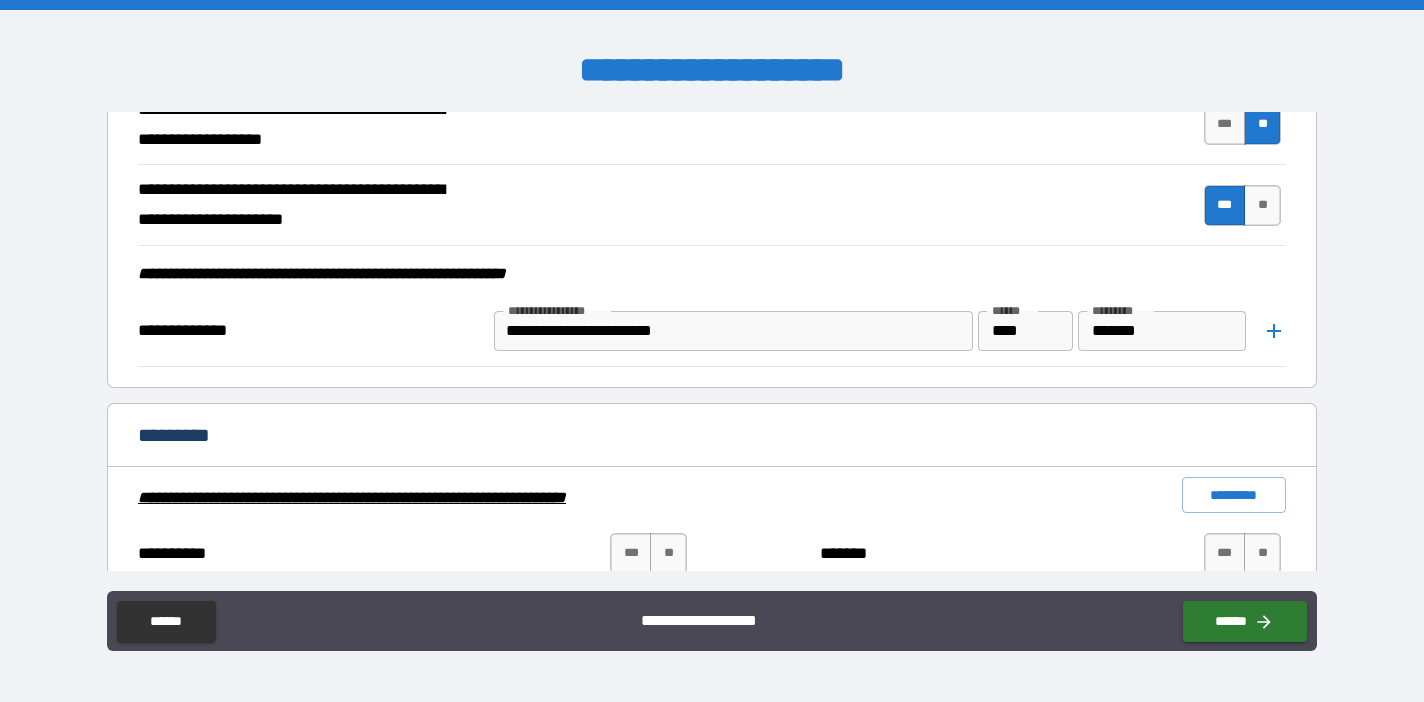 scroll, scrollTop: 1748, scrollLeft: 0, axis: vertical 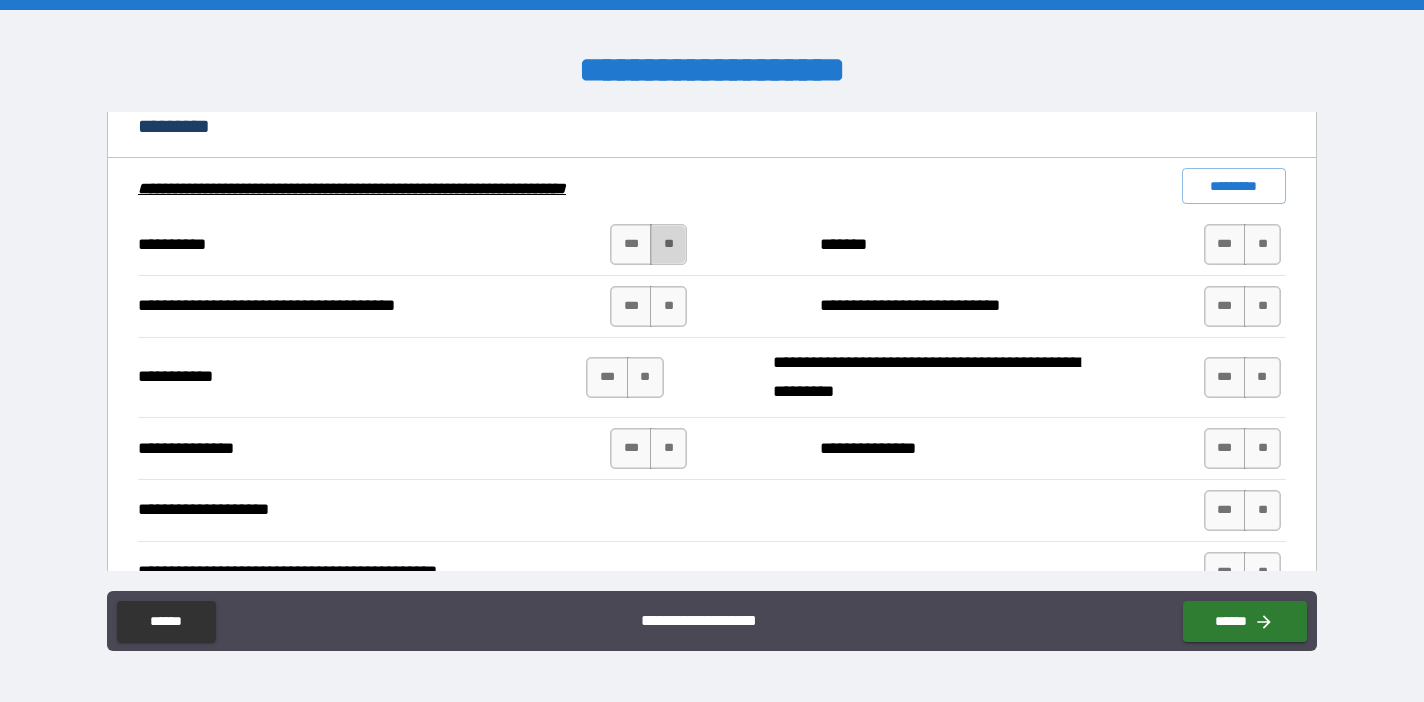 click on "**" at bounding box center [668, 244] 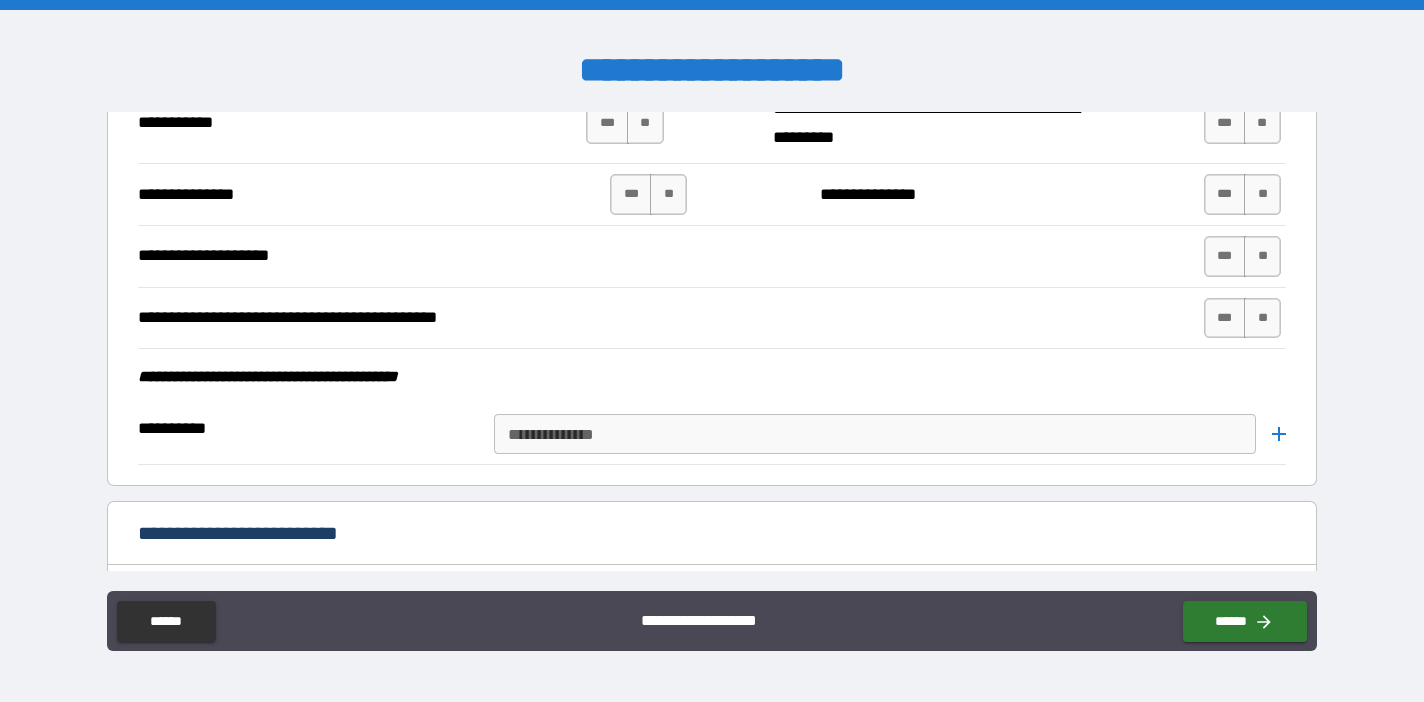 scroll, scrollTop: 2208, scrollLeft: 0, axis: vertical 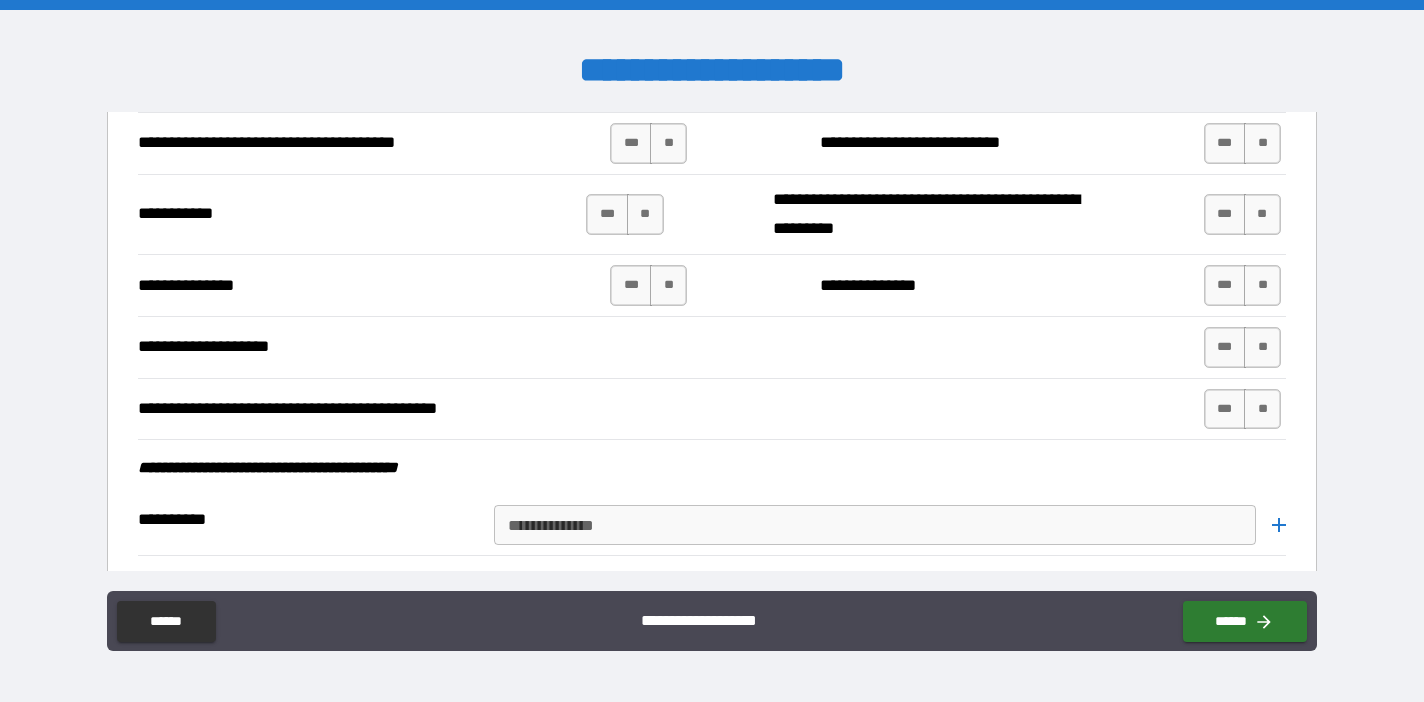 click on "**********" at bounding box center (712, 522) 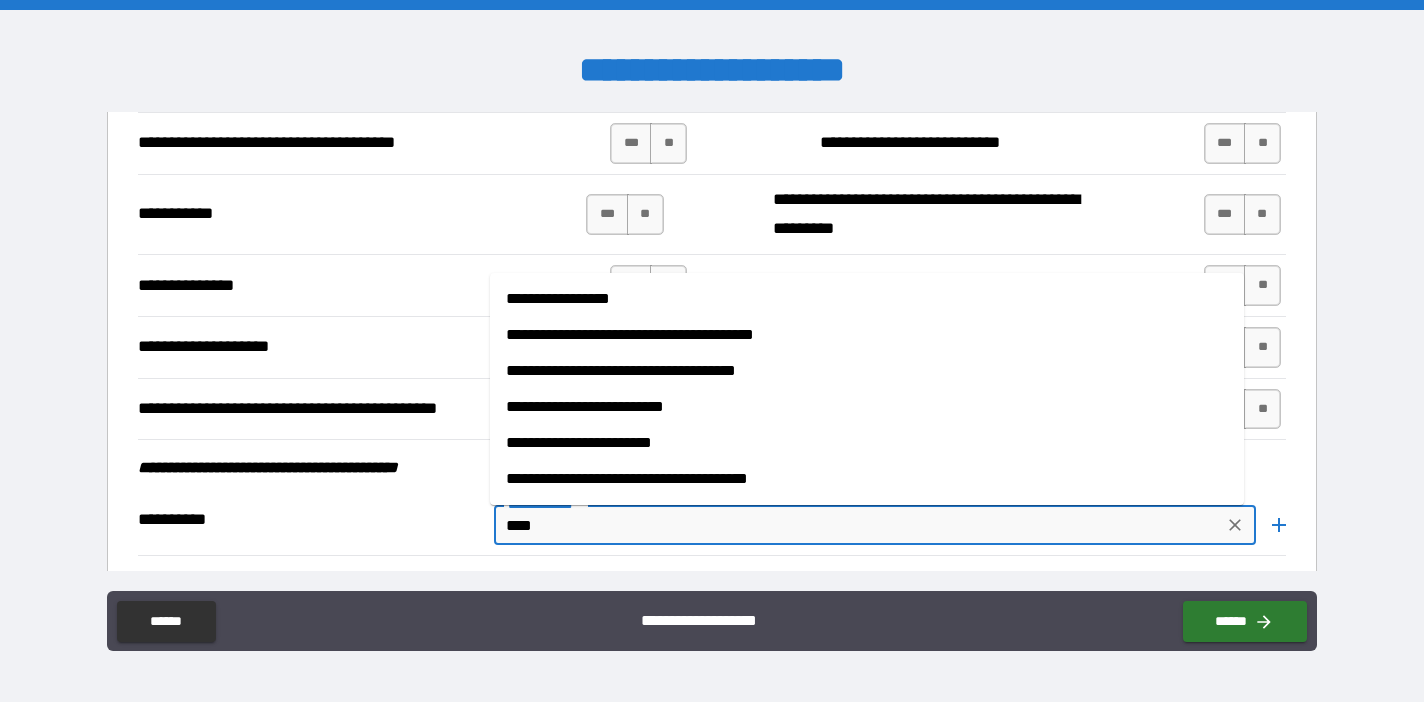 click on "**********" at bounding box center [867, 299] 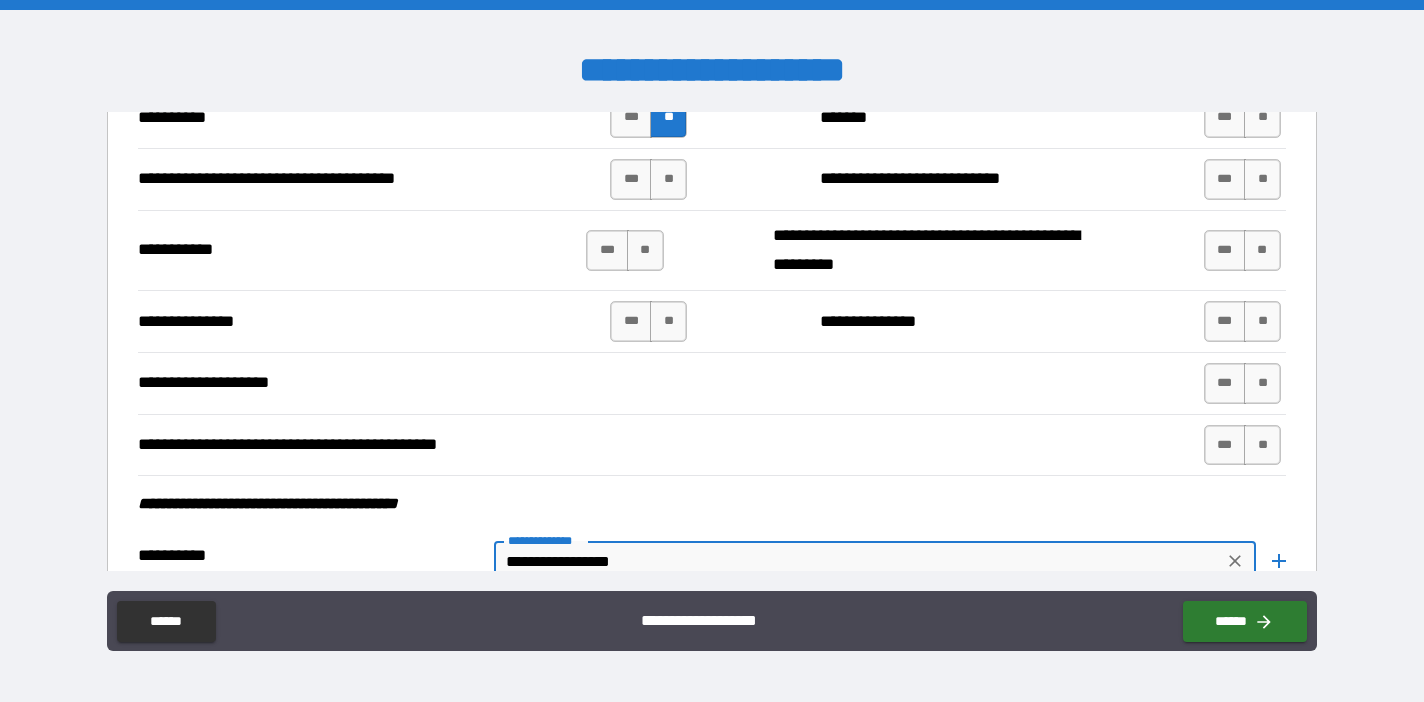 scroll, scrollTop: 2130, scrollLeft: 0, axis: vertical 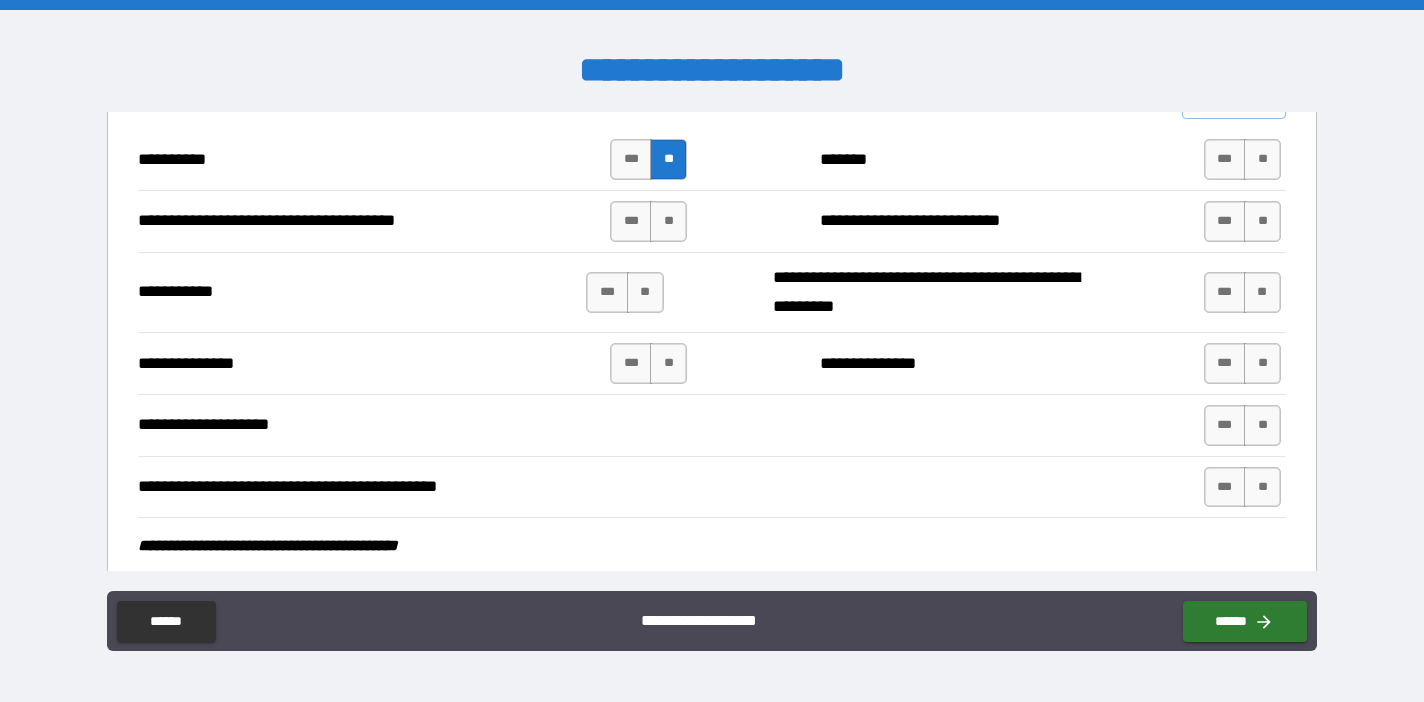 type on "**********" 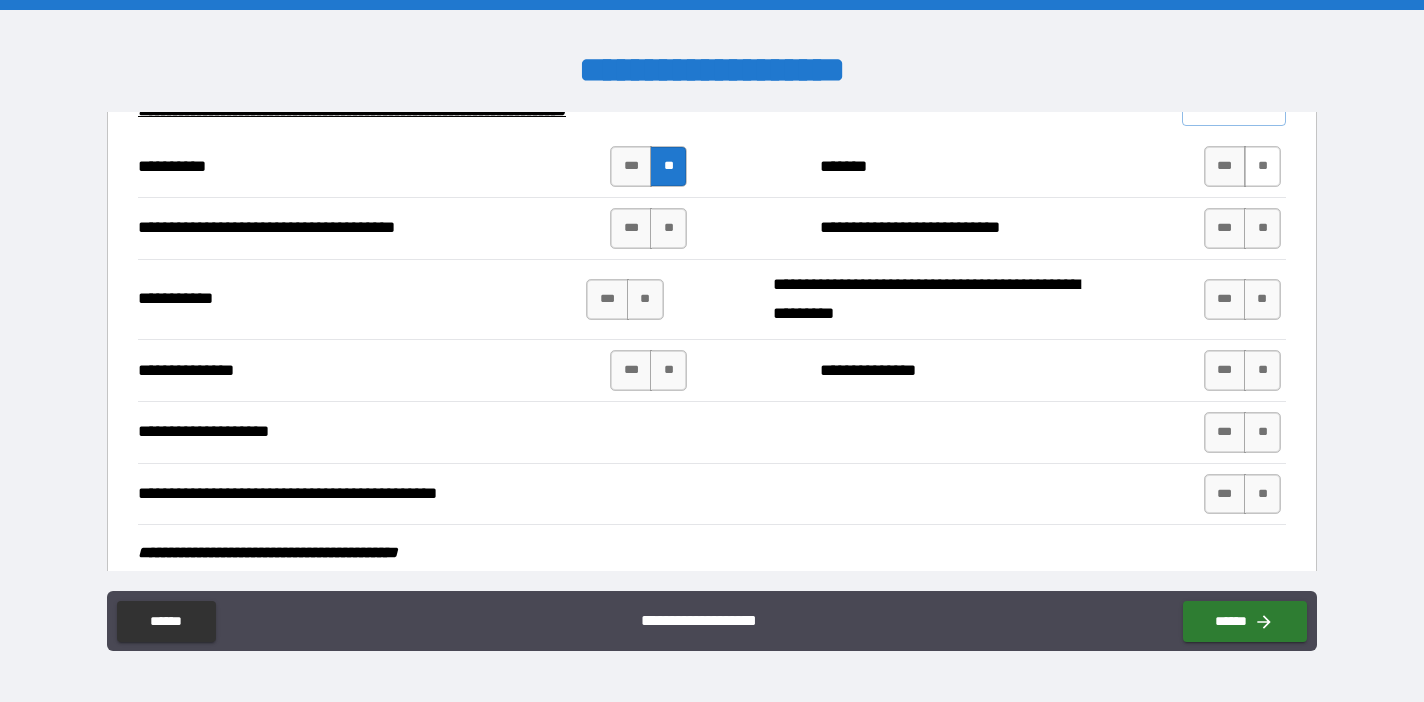 click on "**" at bounding box center (1262, 166) 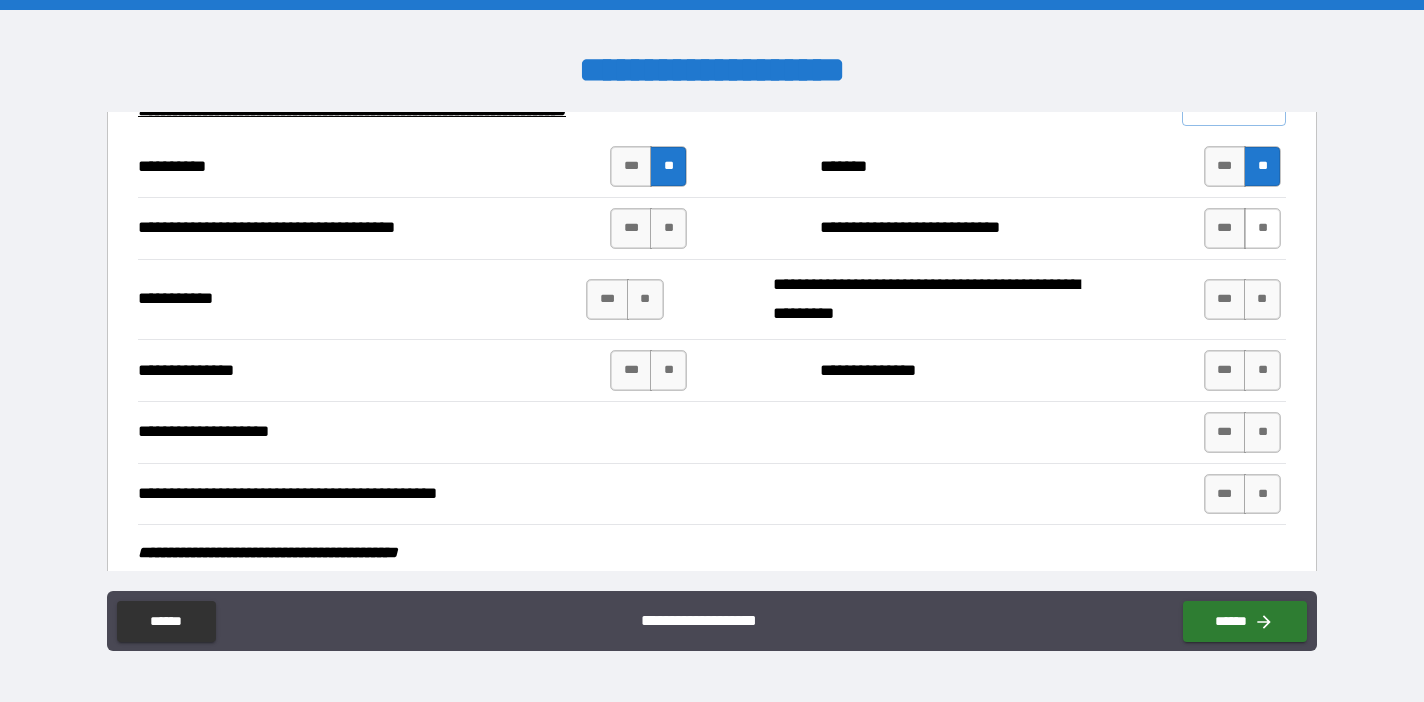 click on "**" at bounding box center [1262, 228] 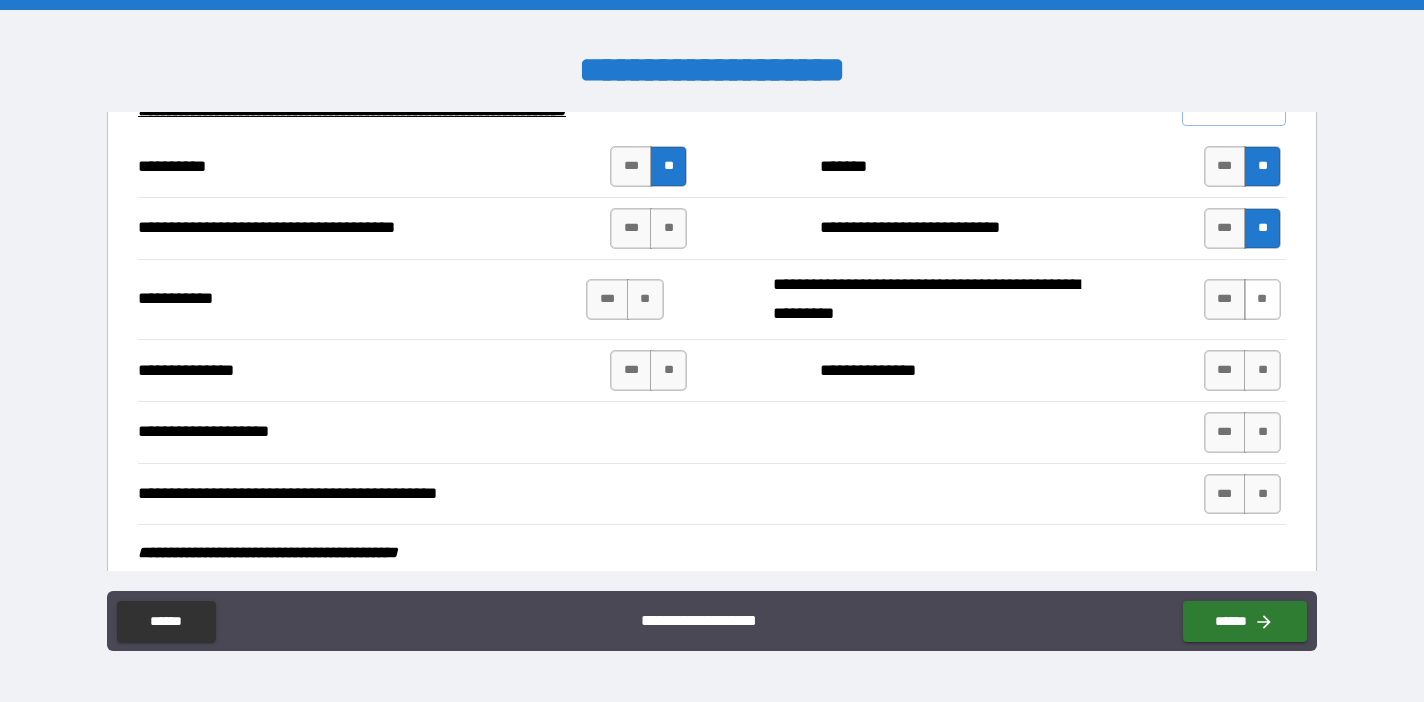 click on "**" at bounding box center [1262, 299] 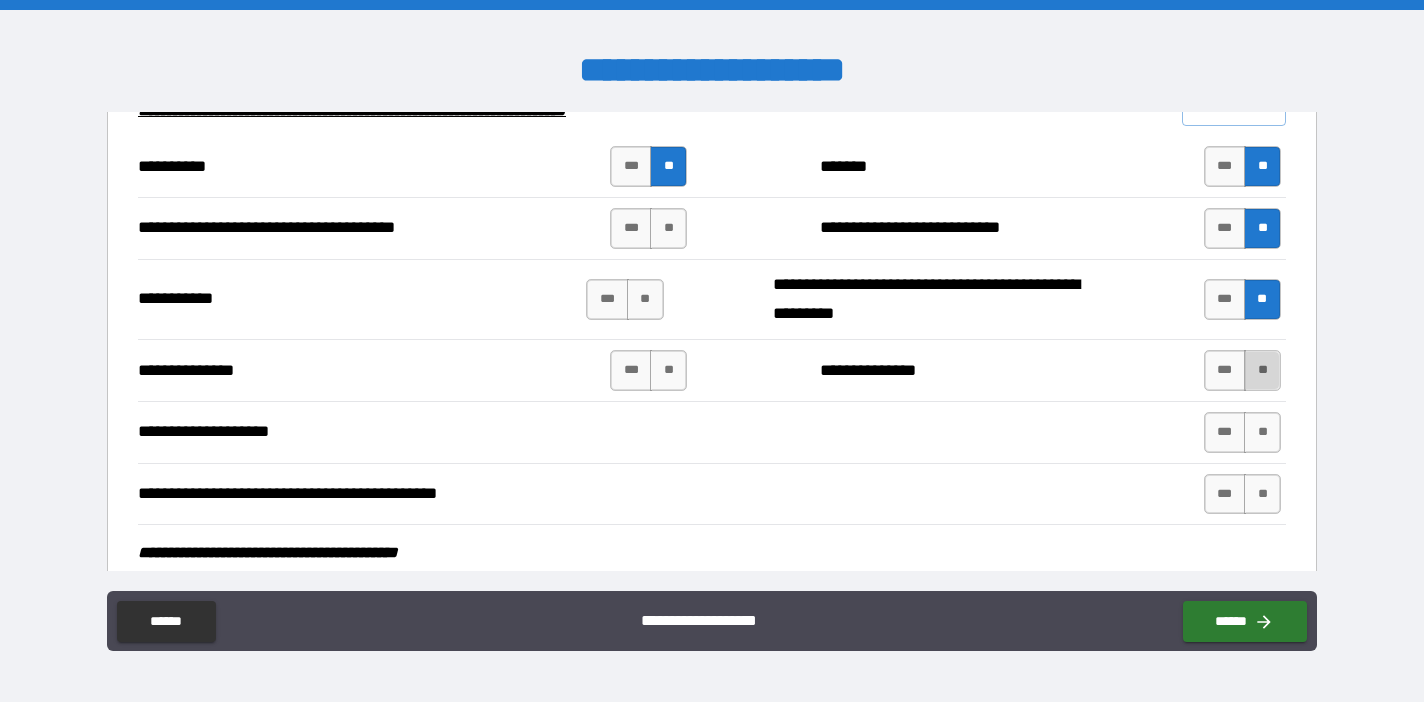 click on "**" at bounding box center (1262, 370) 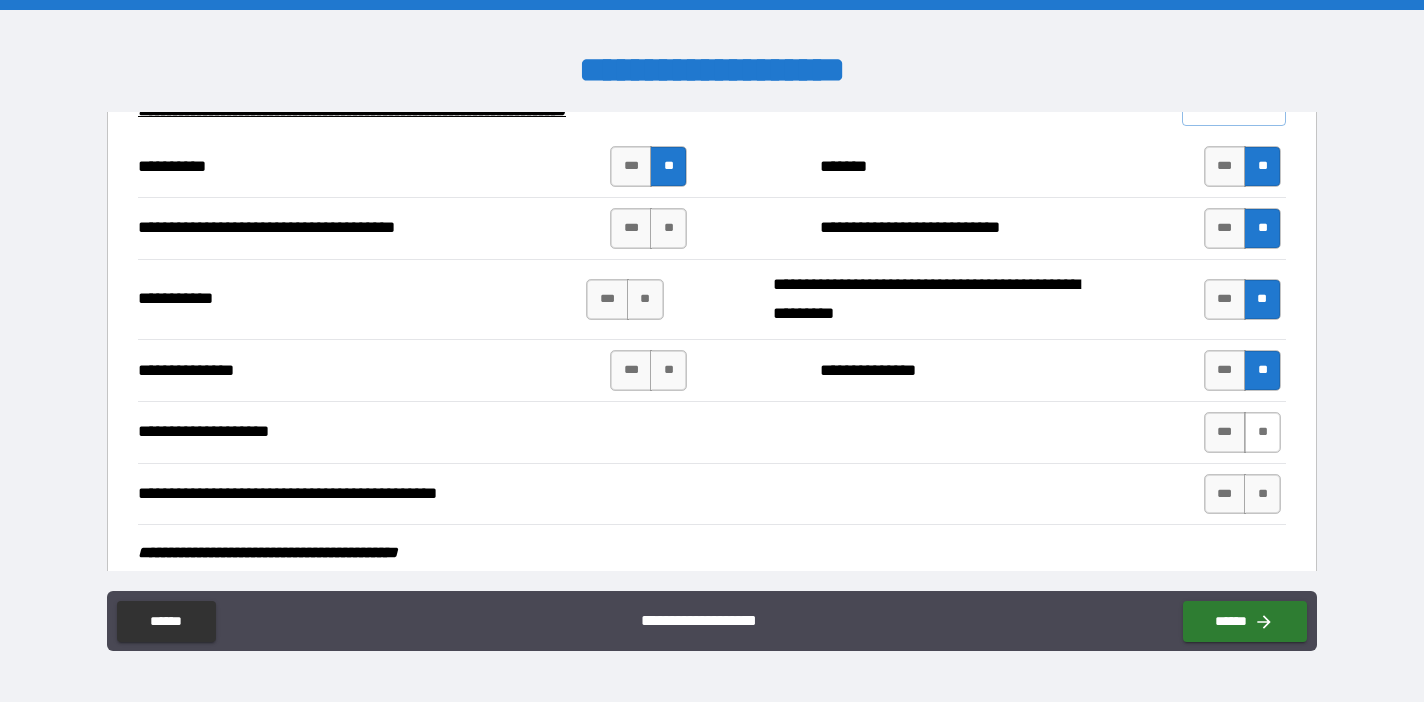 click on "**" at bounding box center [1262, 432] 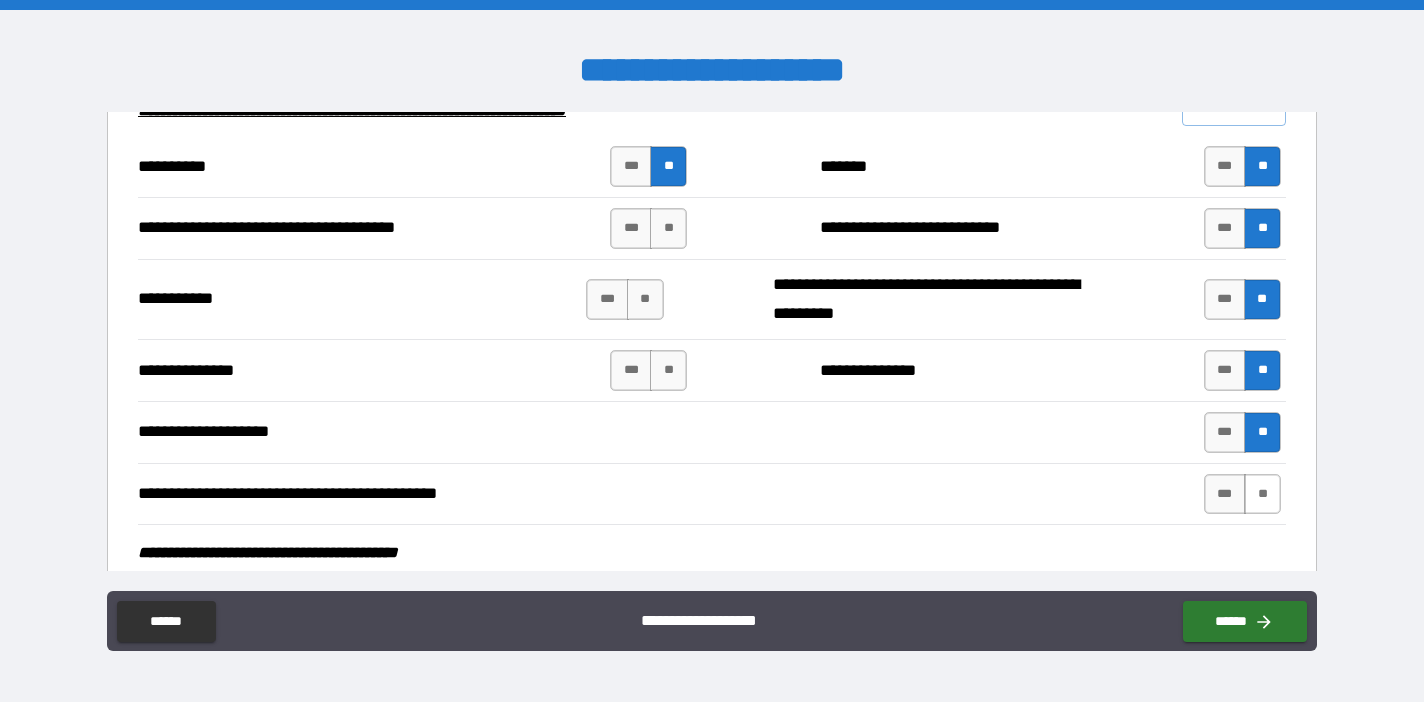 click on "**" at bounding box center [1262, 494] 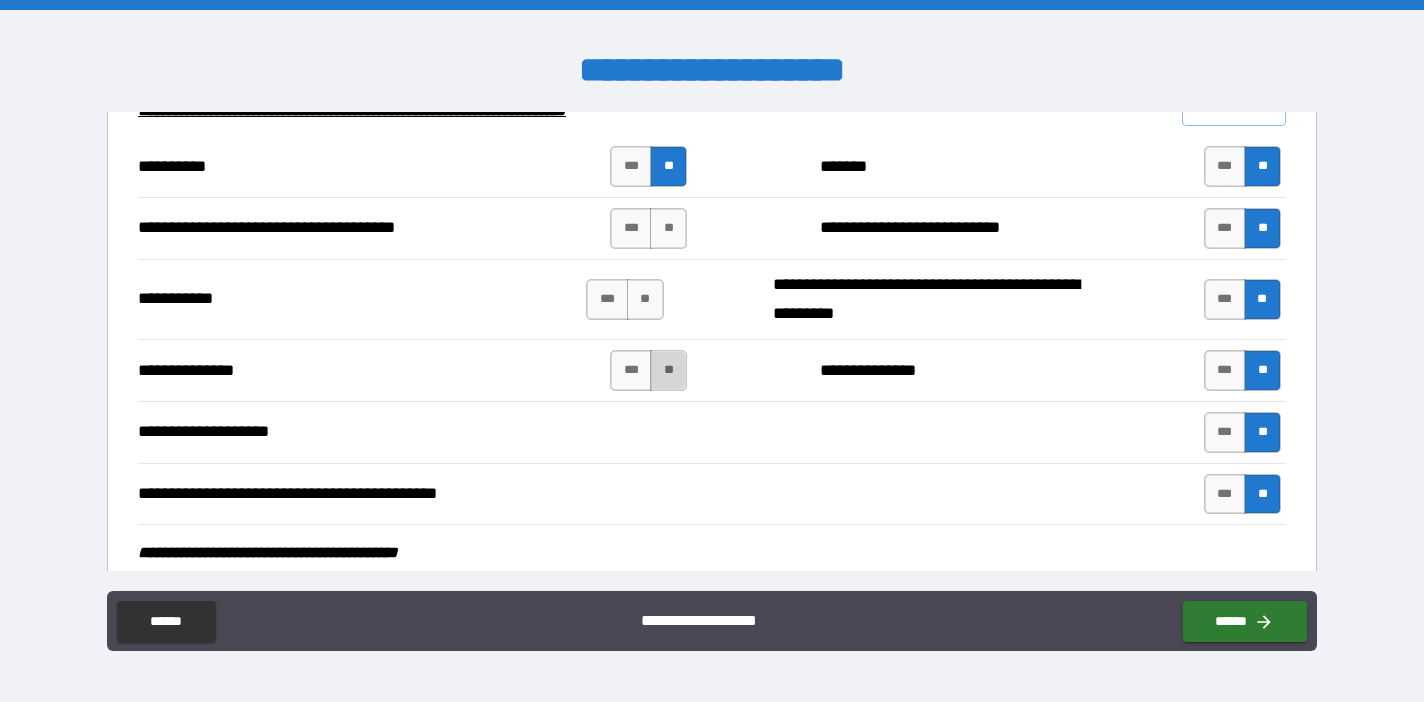 click on "**" at bounding box center (668, 370) 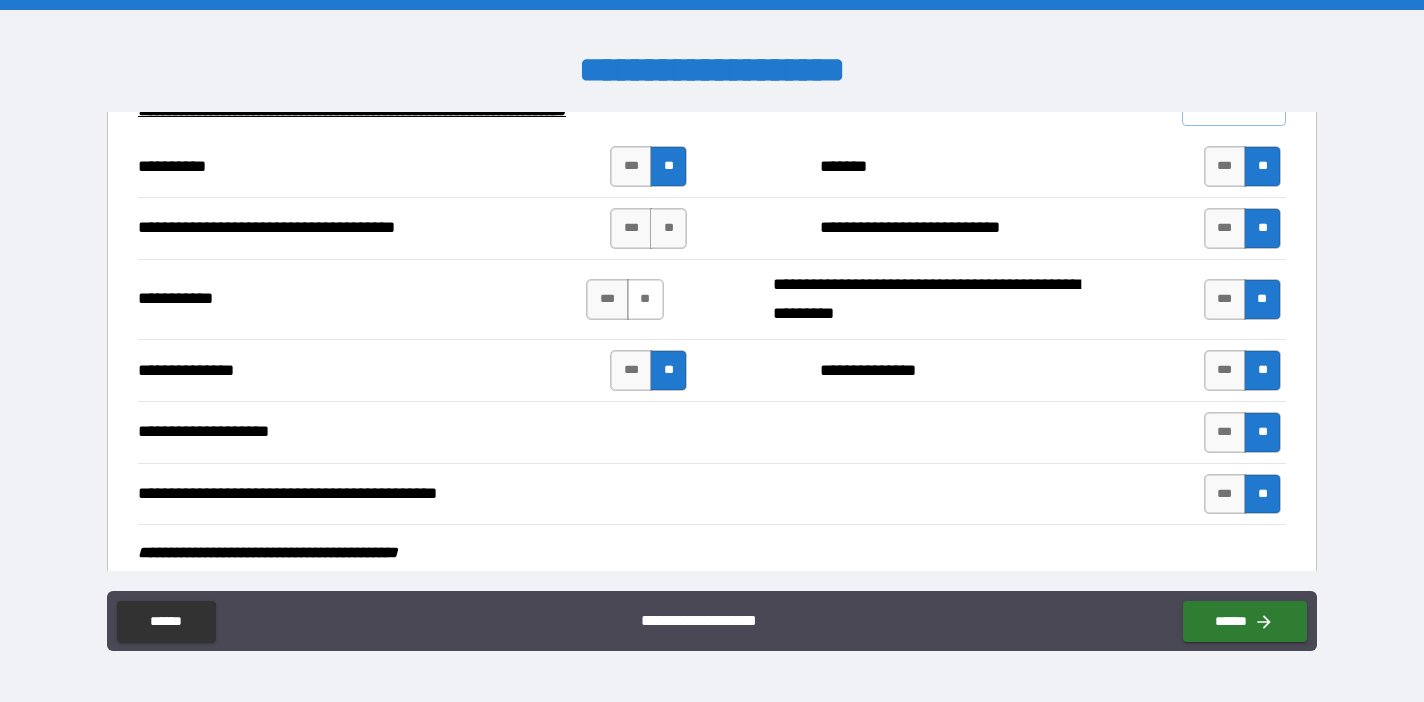 click on "**" at bounding box center [645, 299] 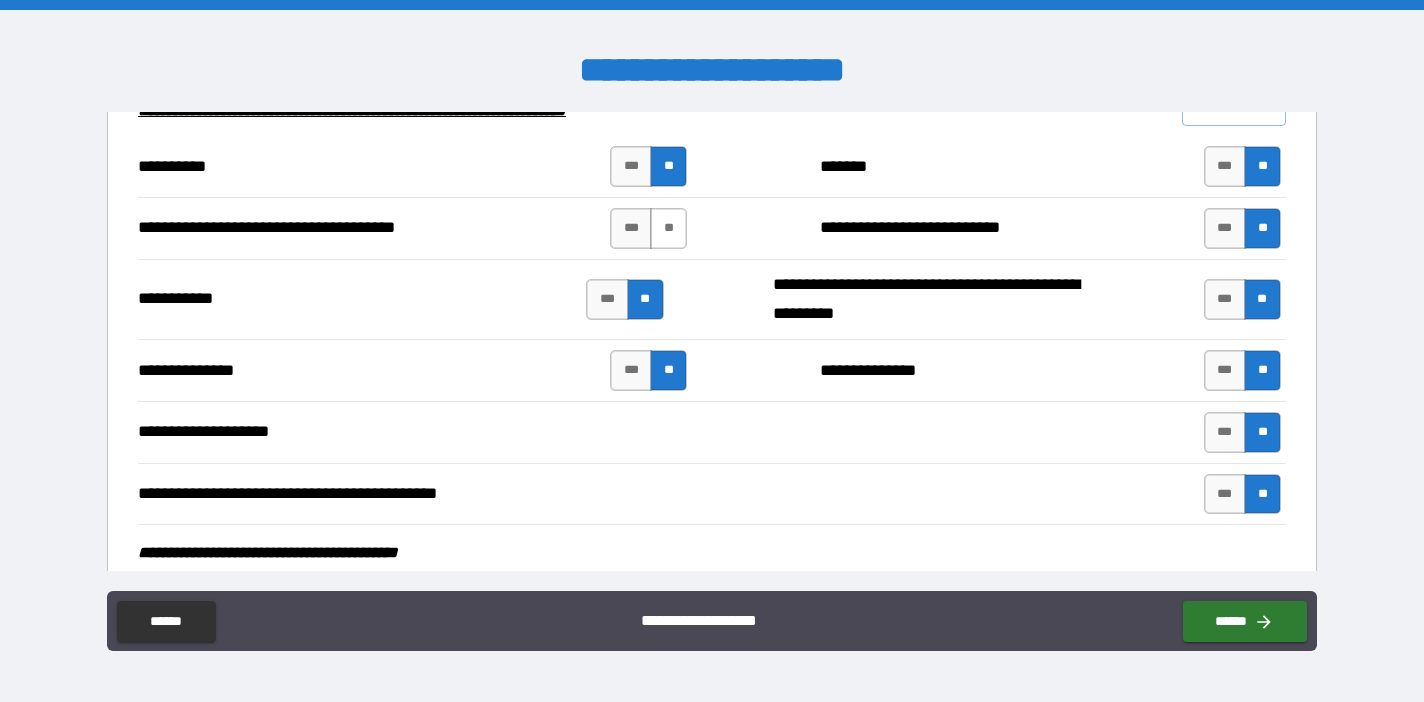 click on "**" at bounding box center (668, 228) 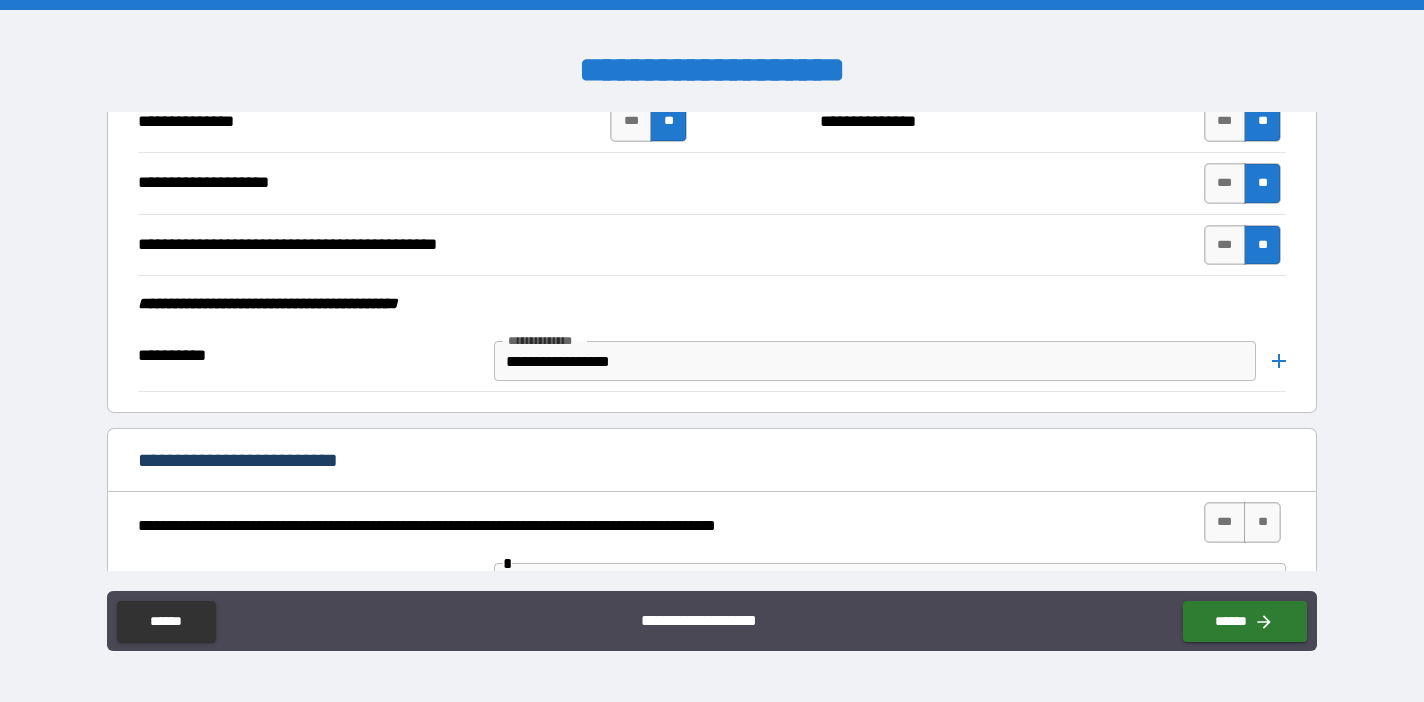 scroll, scrollTop: 2365, scrollLeft: 0, axis: vertical 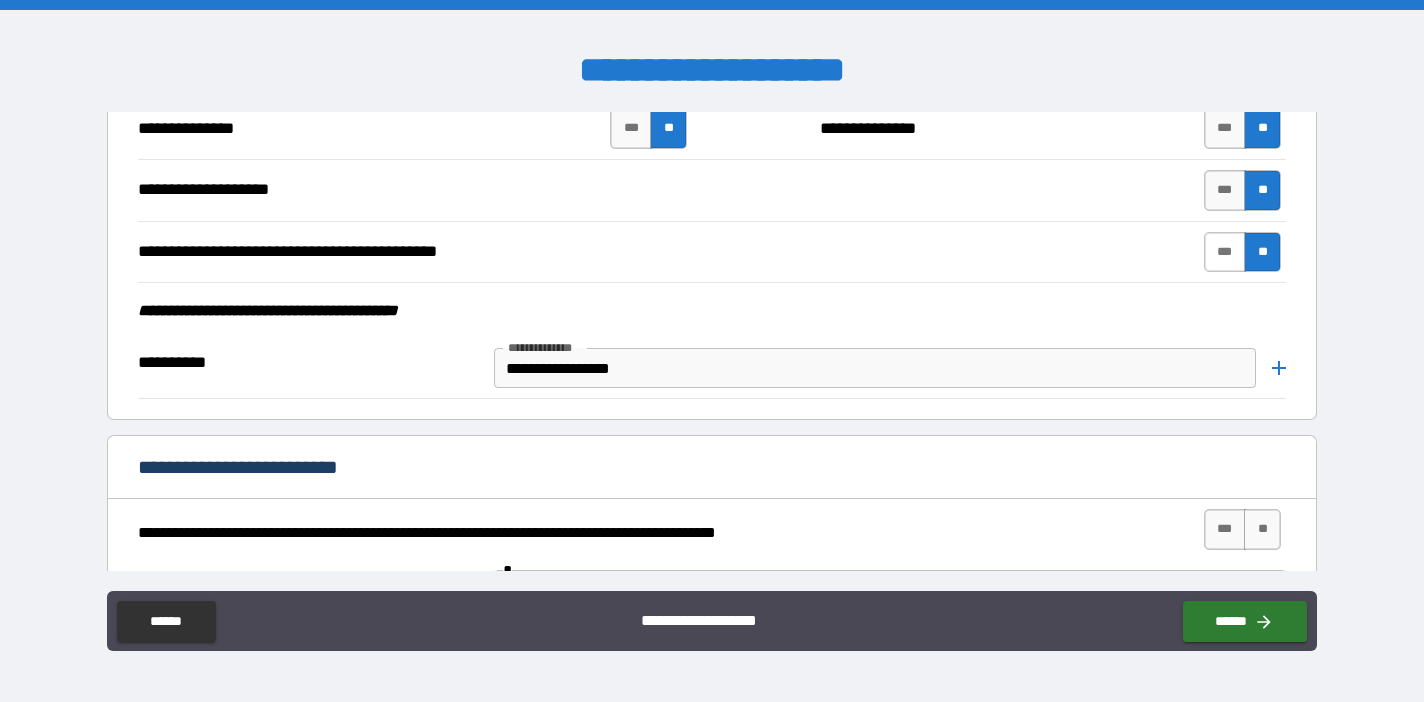 click on "***" at bounding box center [1225, 252] 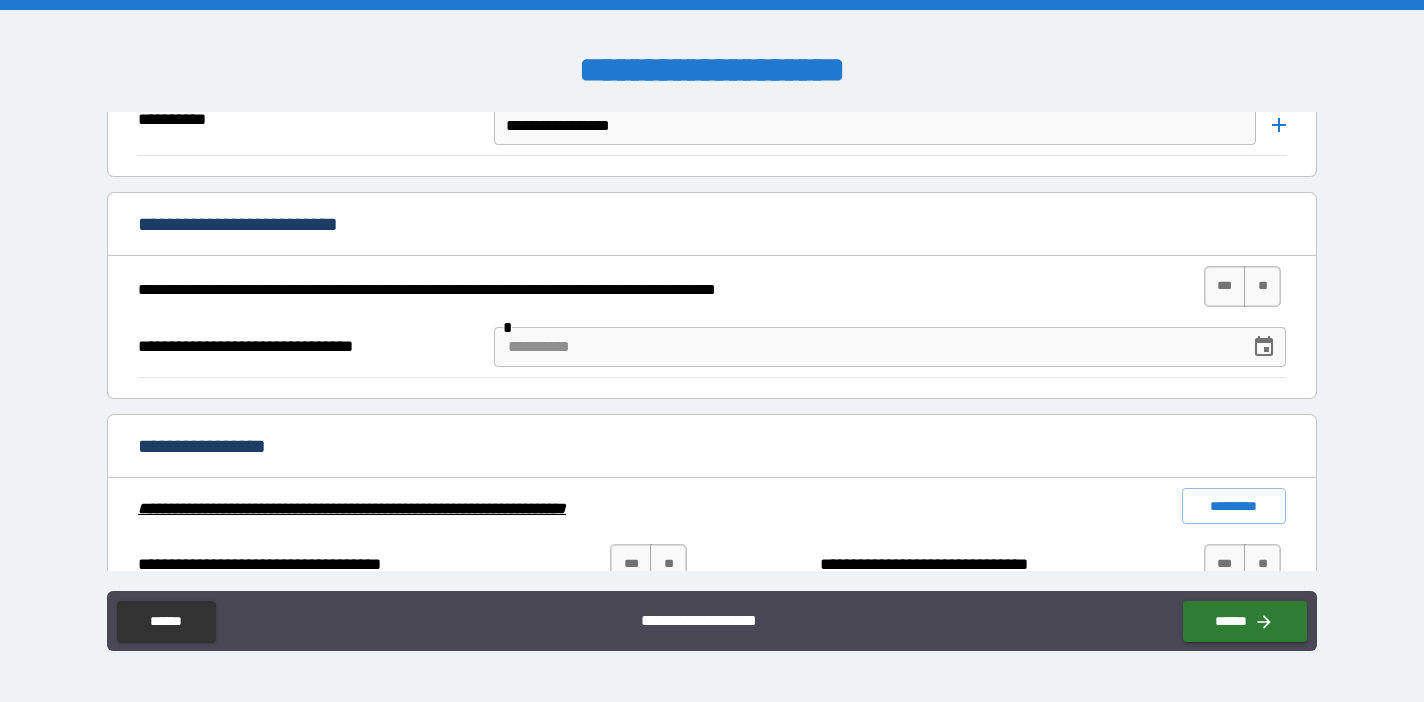 scroll, scrollTop: 2613, scrollLeft: 0, axis: vertical 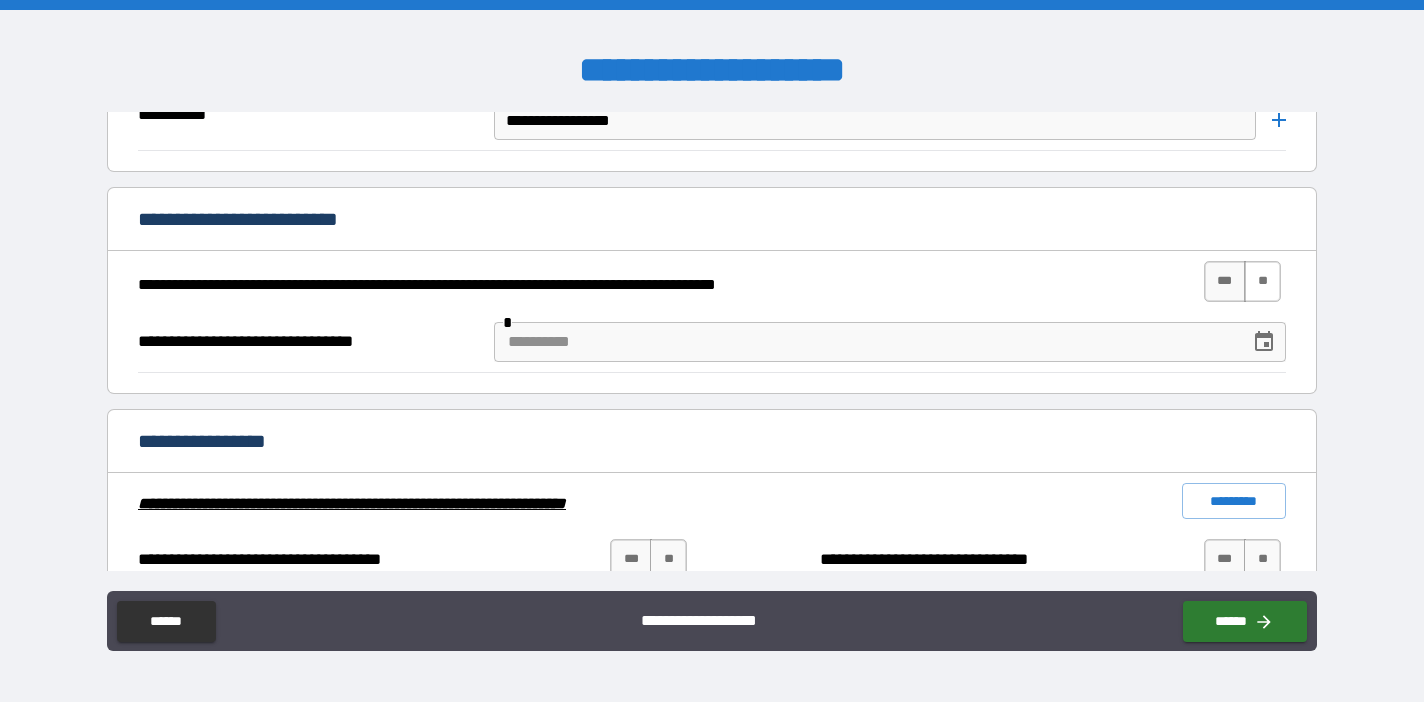 click on "**" at bounding box center [1262, 281] 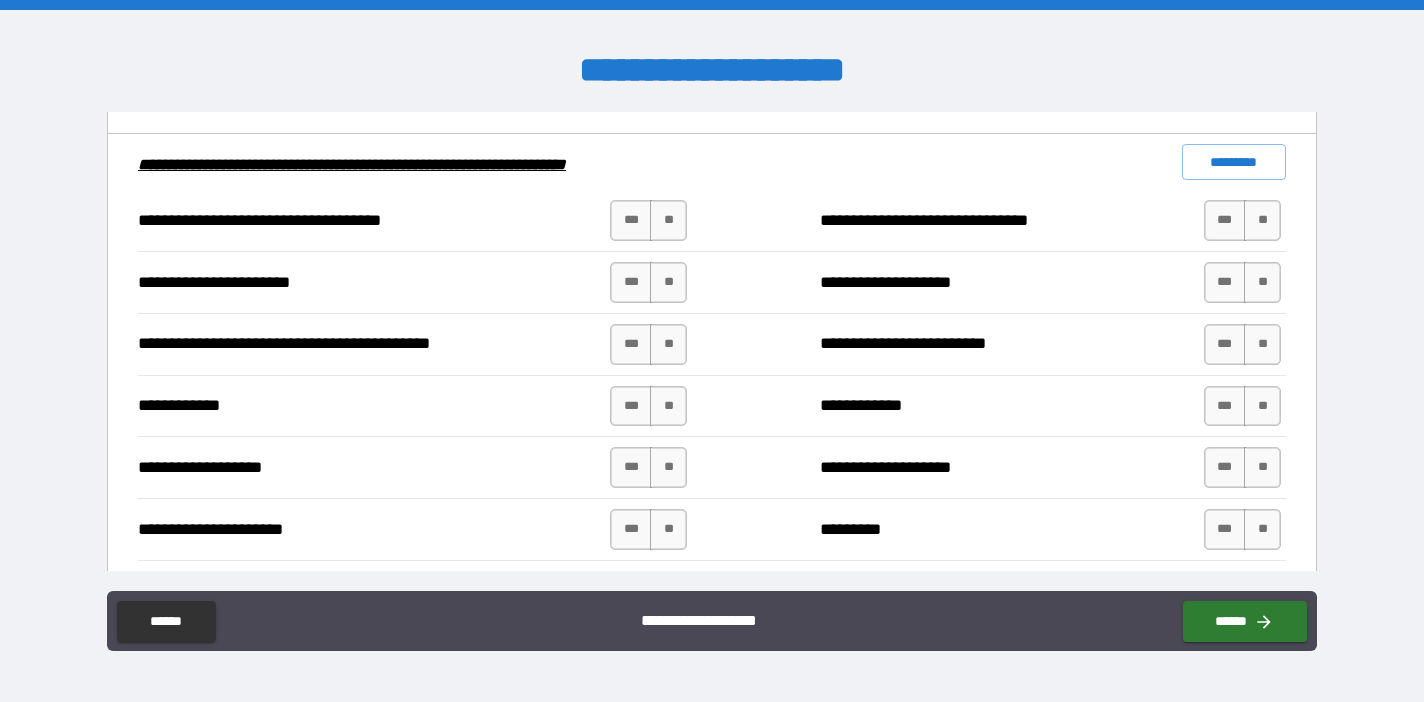 scroll, scrollTop: 2977, scrollLeft: 0, axis: vertical 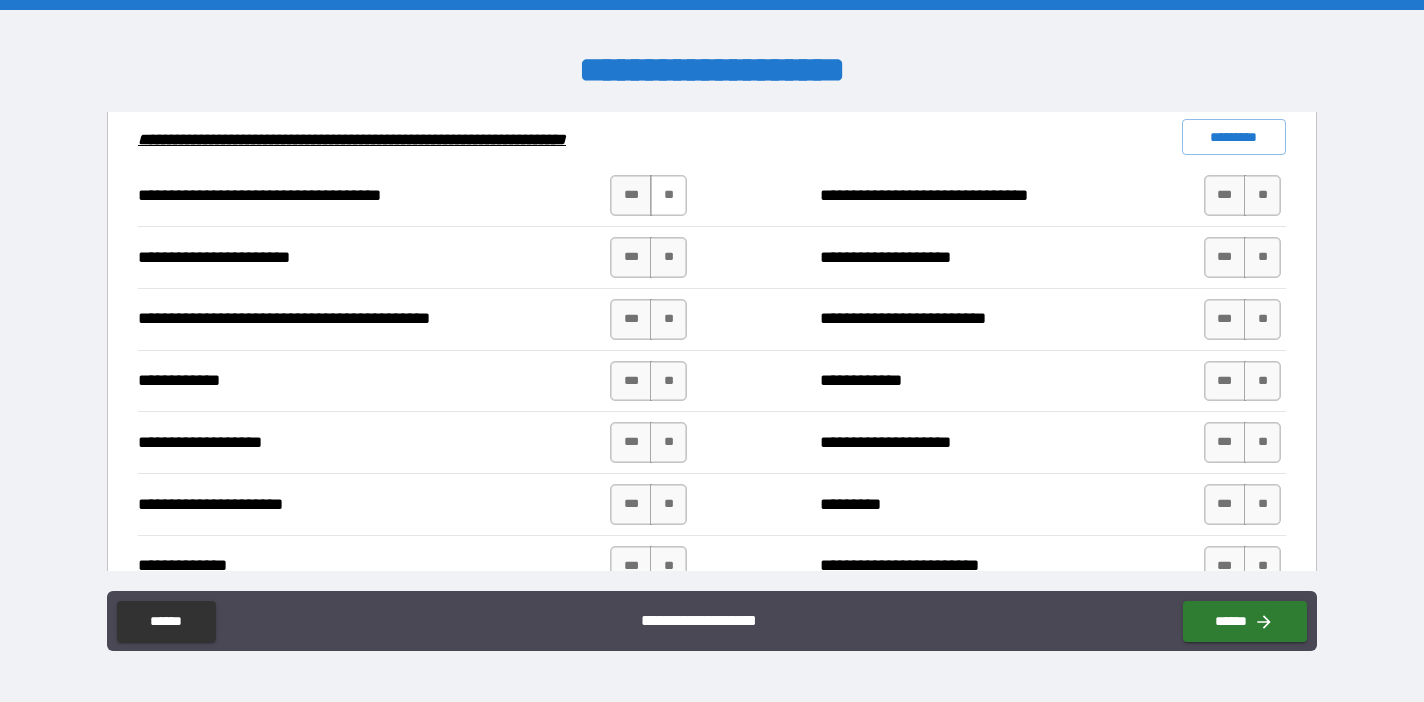 click on "**" at bounding box center (668, 195) 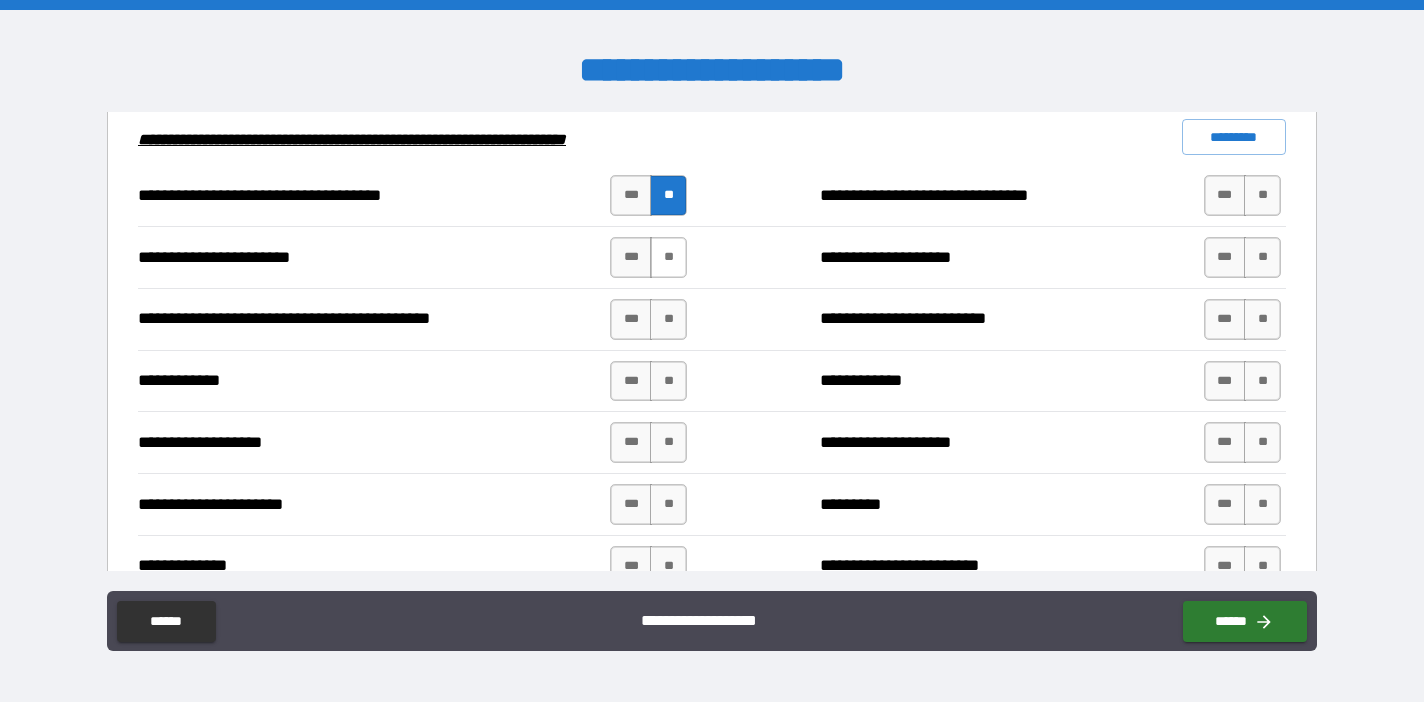 click on "**" at bounding box center [668, 257] 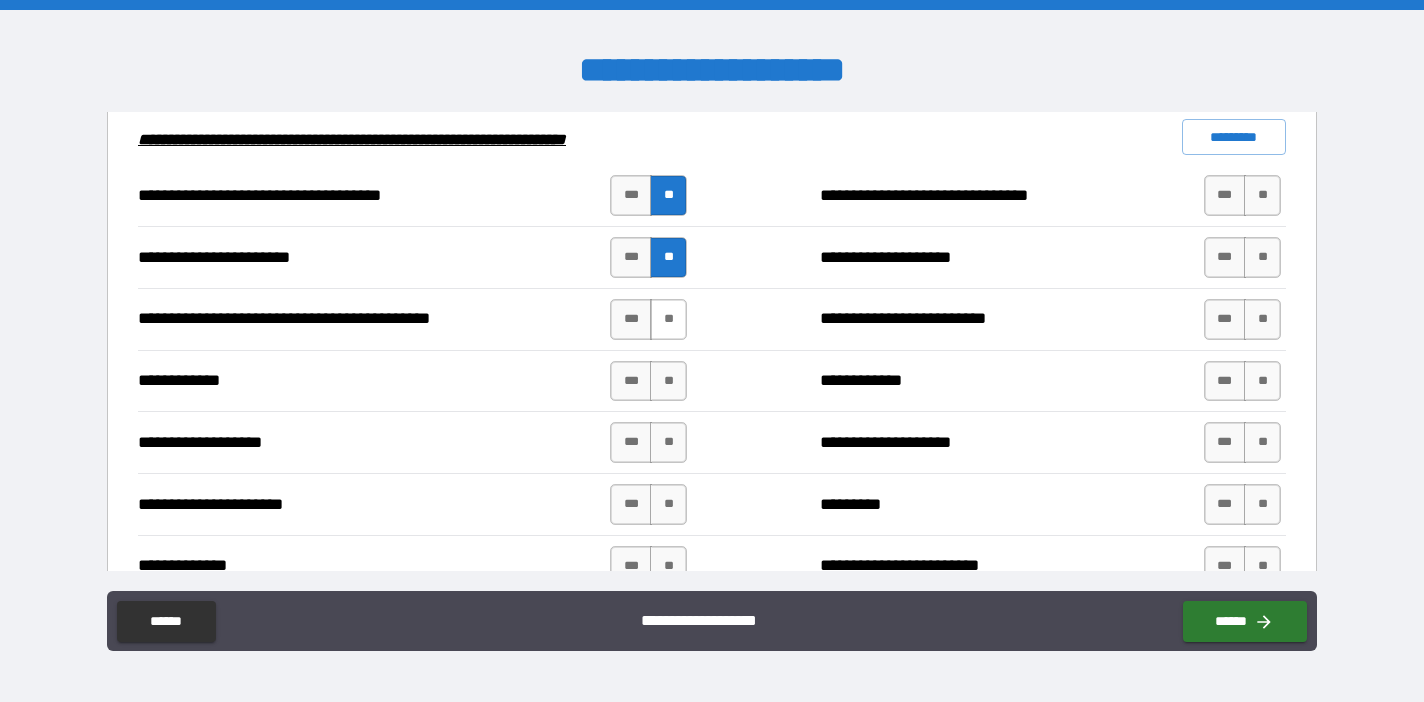 click on "**" at bounding box center (668, 319) 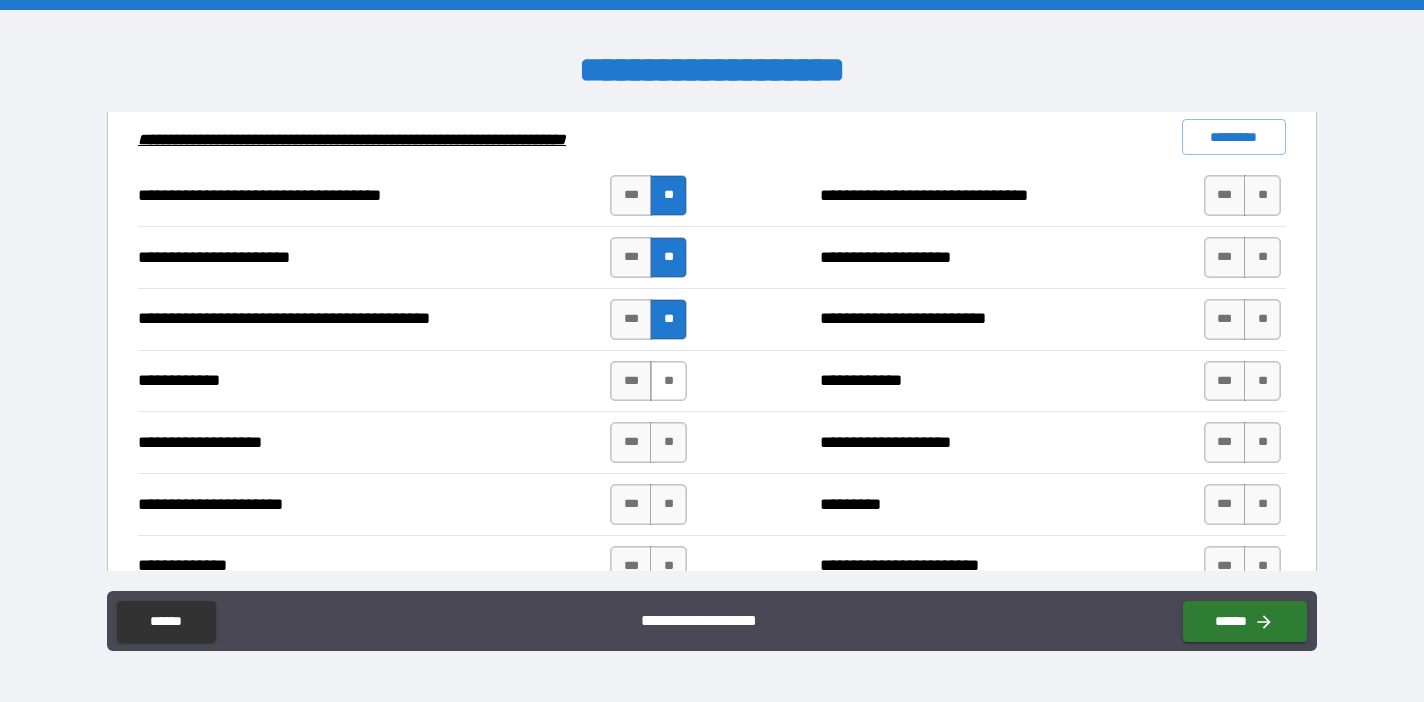 click on "**" at bounding box center [668, 381] 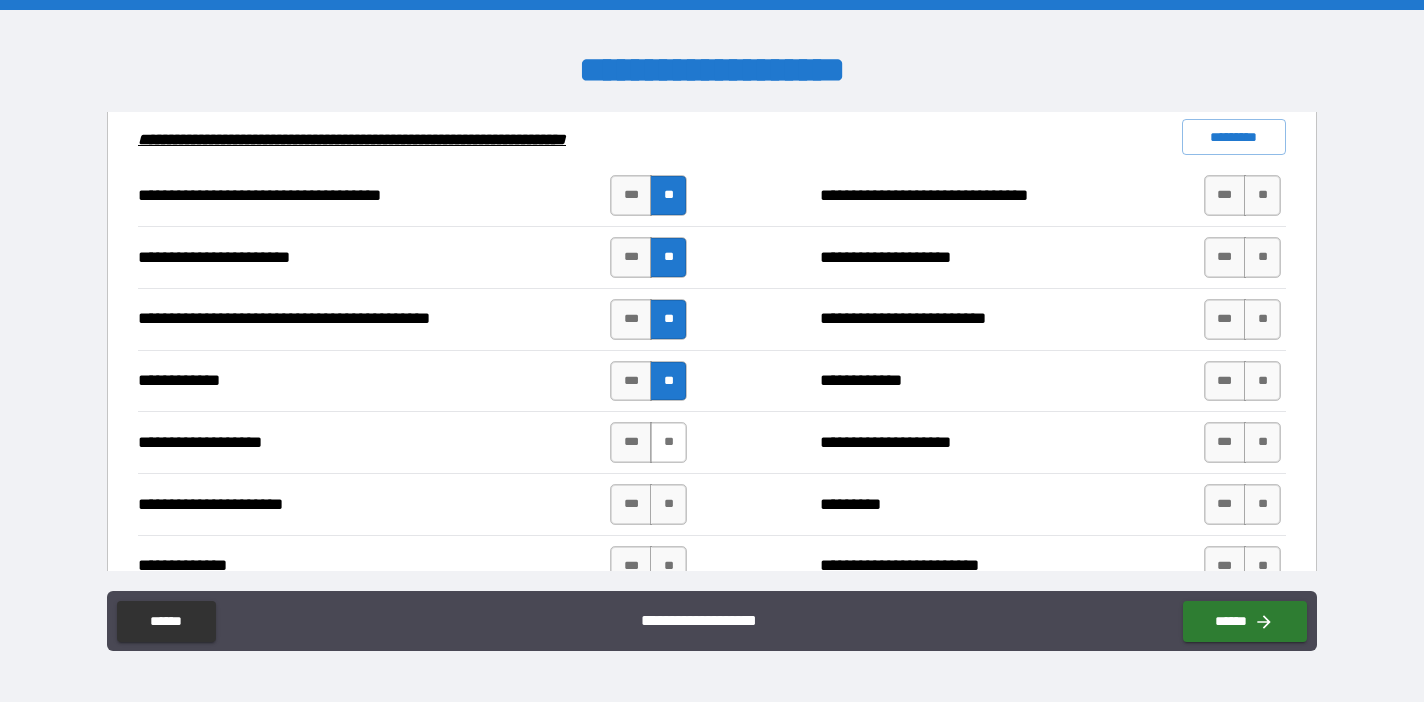 click on "**" at bounding box center [668, 442] 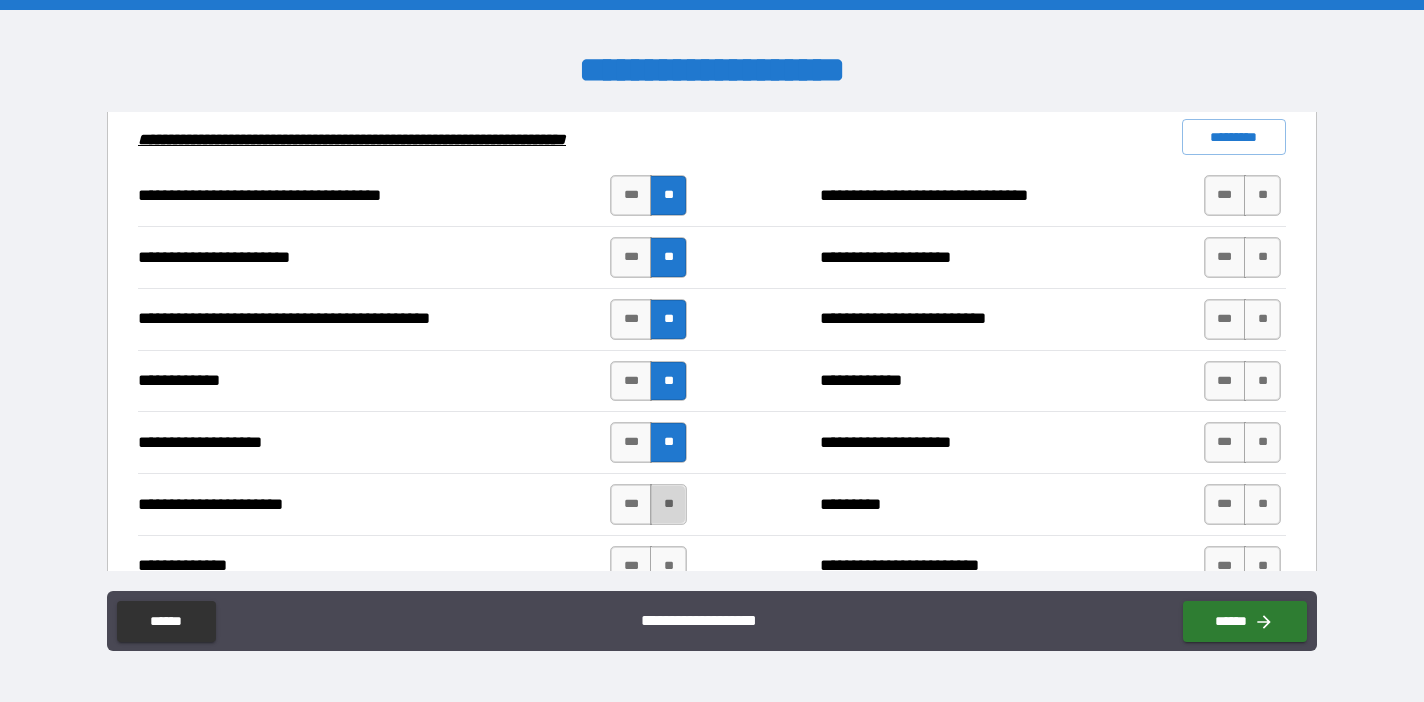 click on "**" at bounding box center (668, 504) 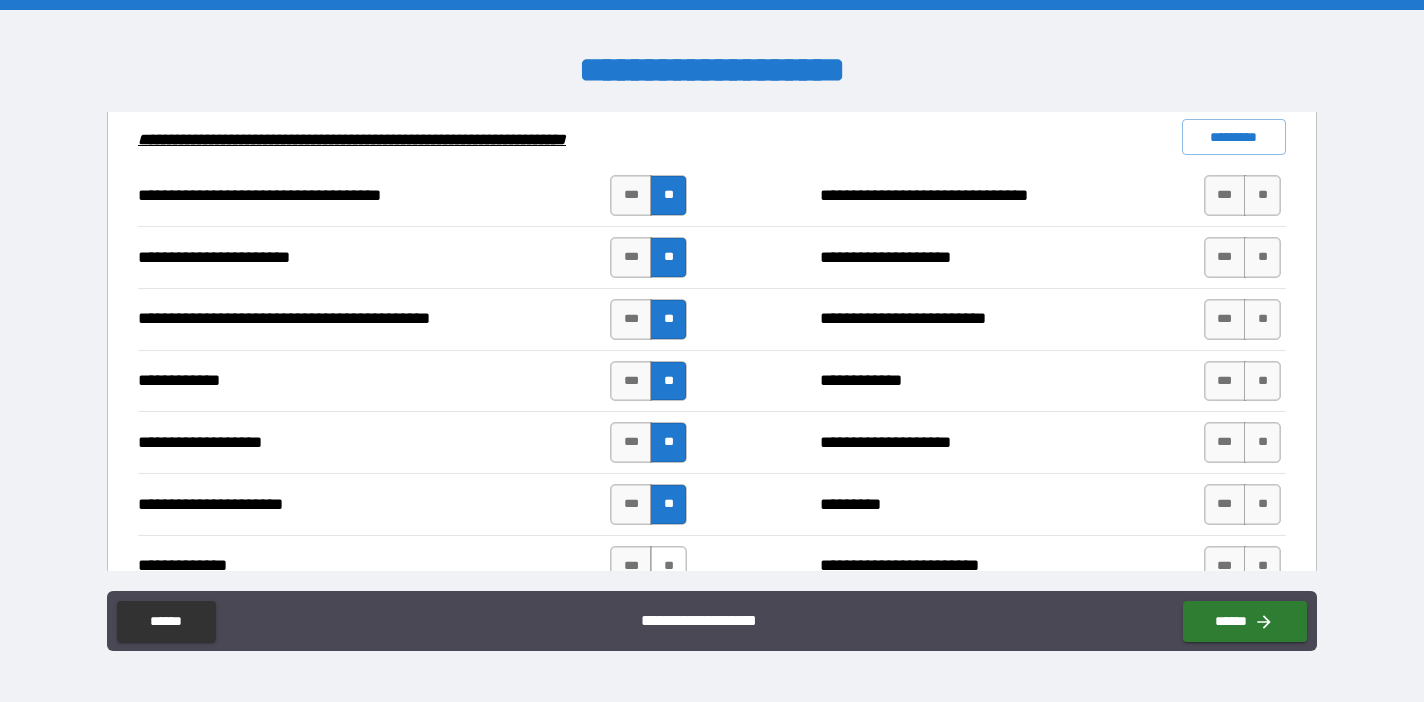 click on "**" at bounding box center (668, 566) 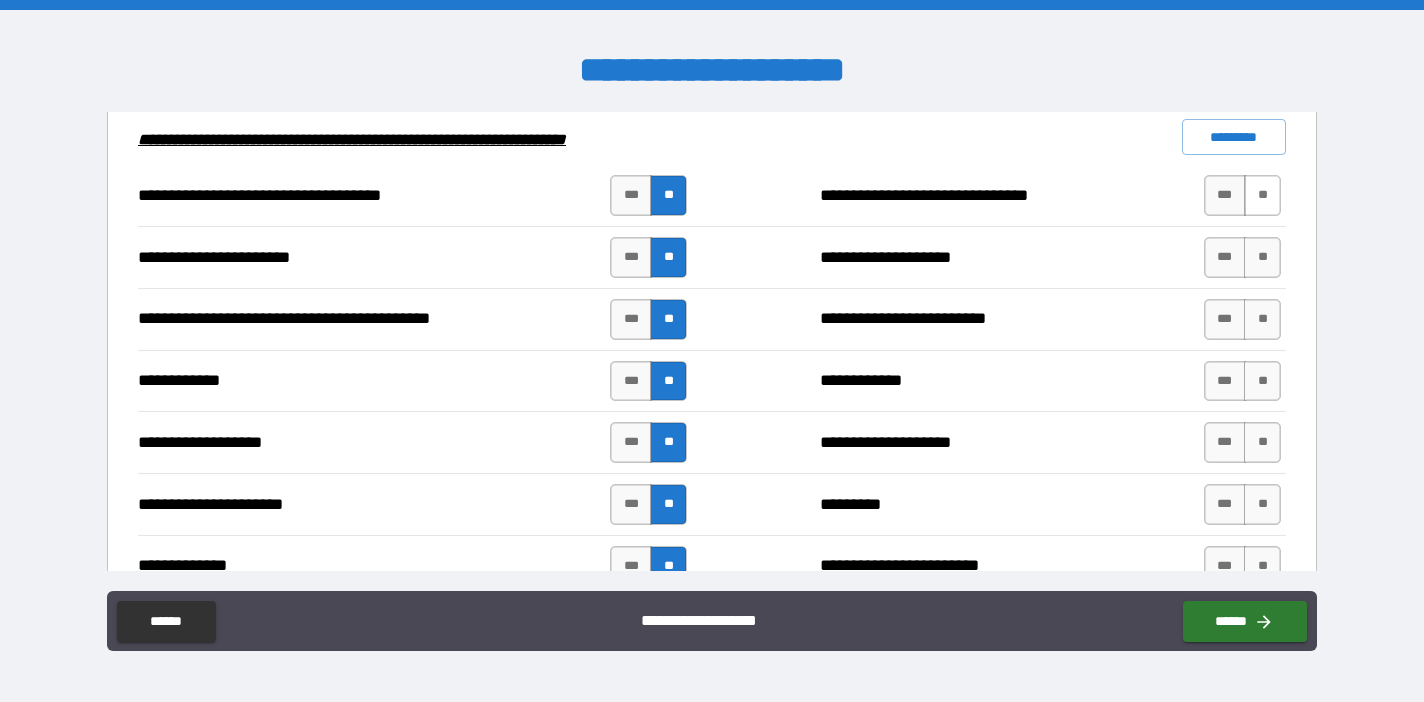 click on "**" at bounding box center [1262, 195] 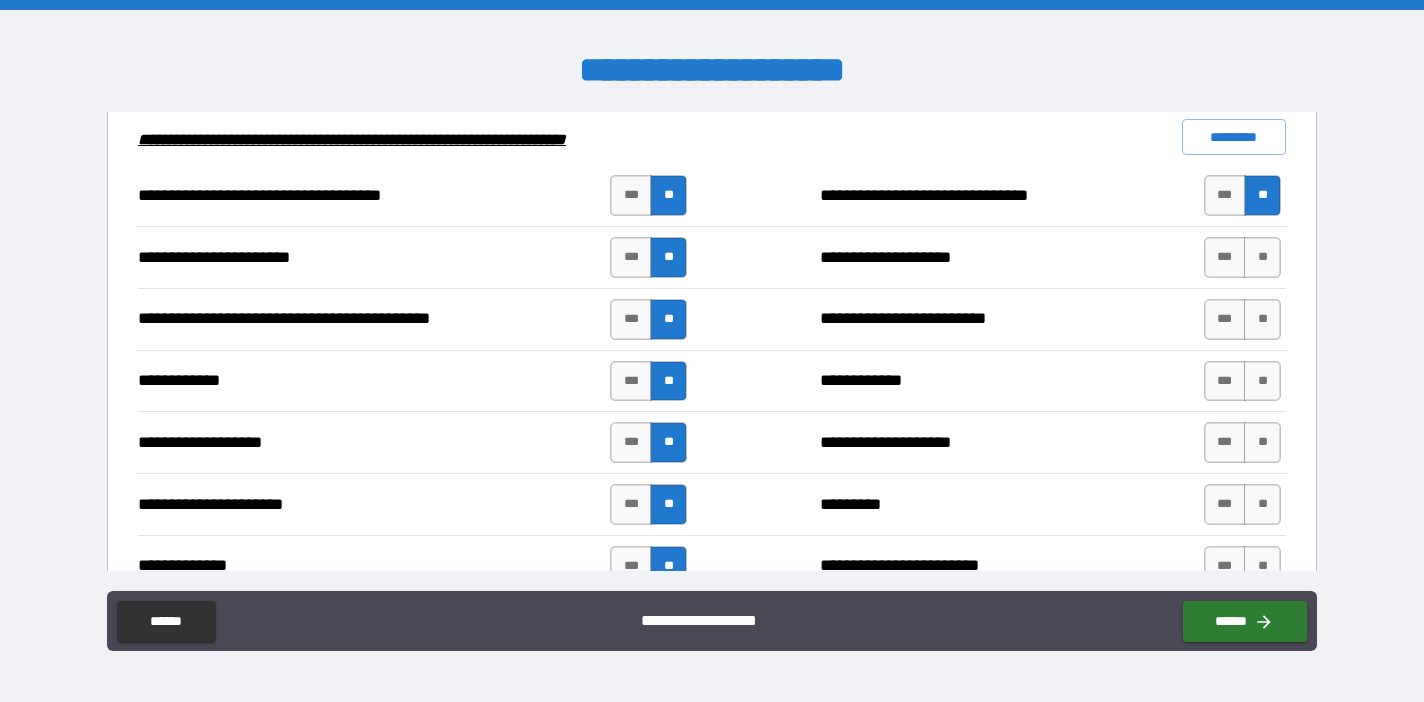 click on "**********" at bounding box center [712, 257] 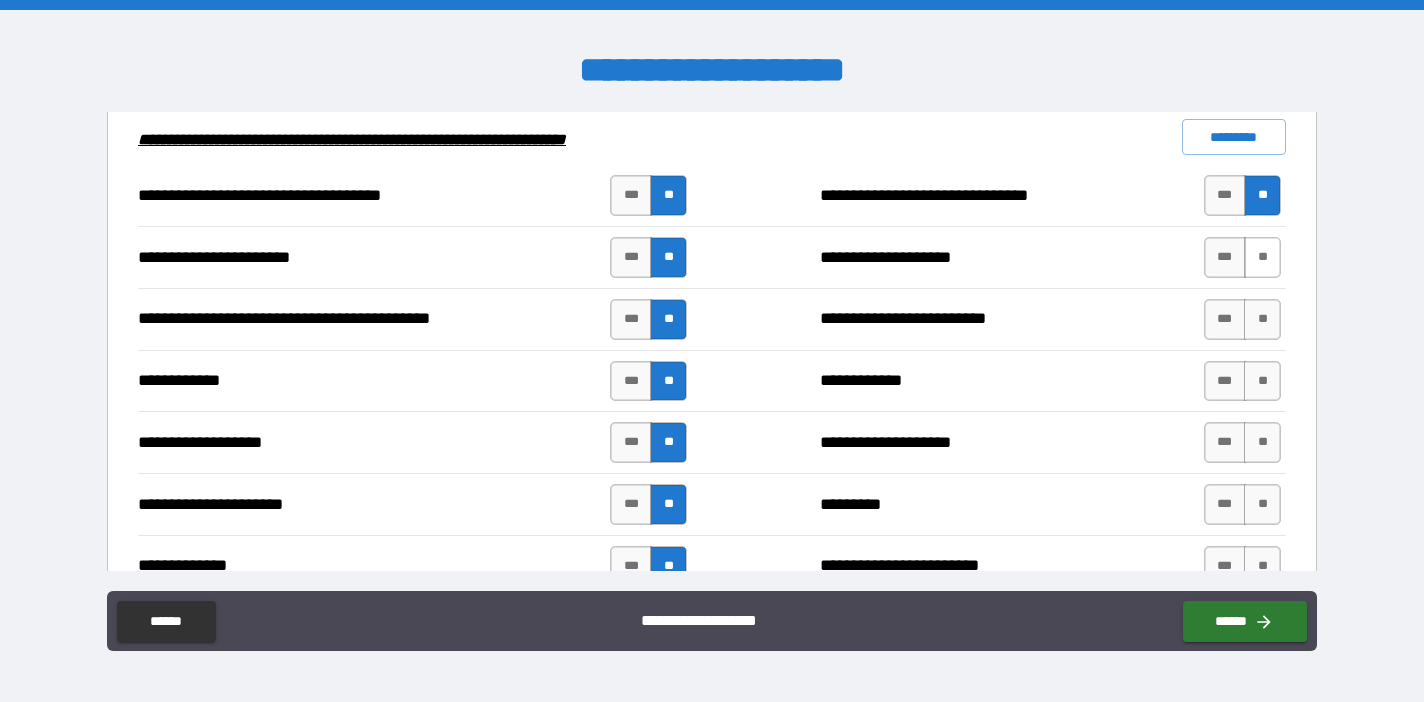 click on "**" at bounding box center [1262, 257] 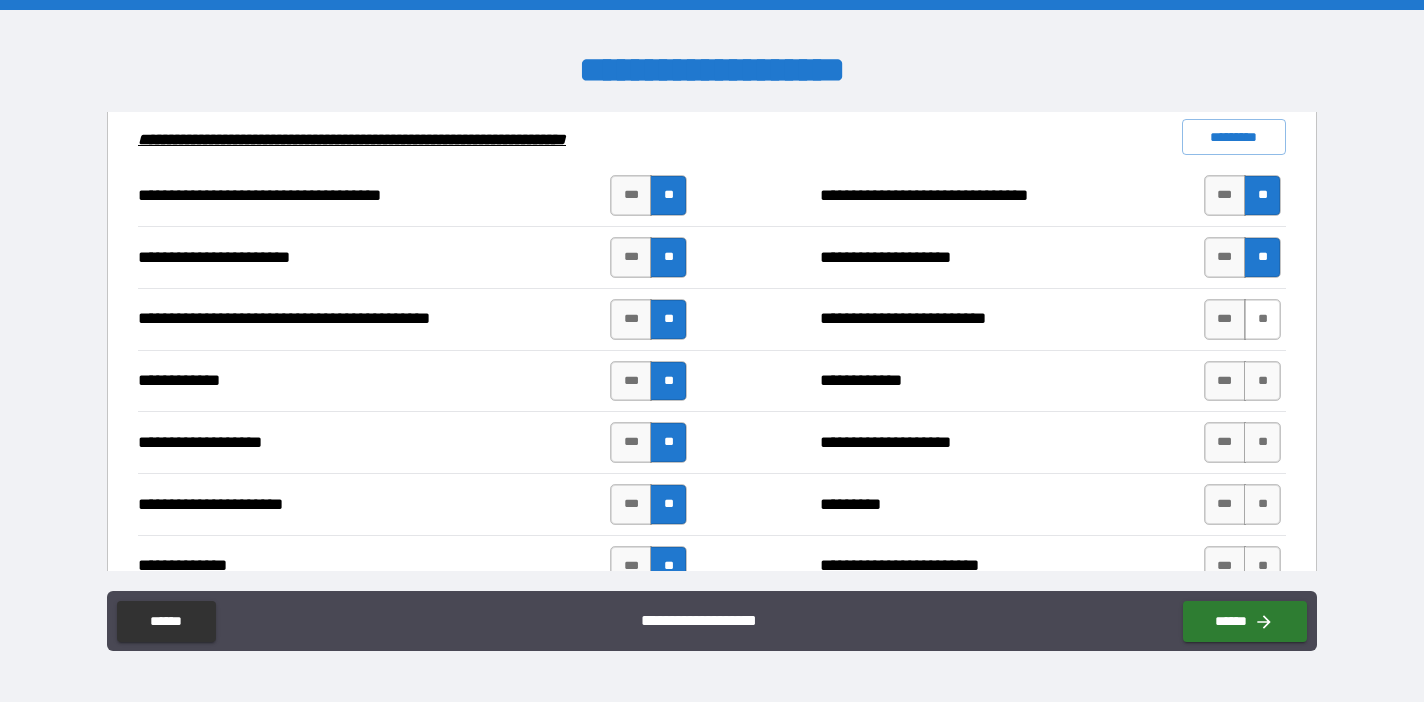 click on "**" at bounding box center (1262, 319) 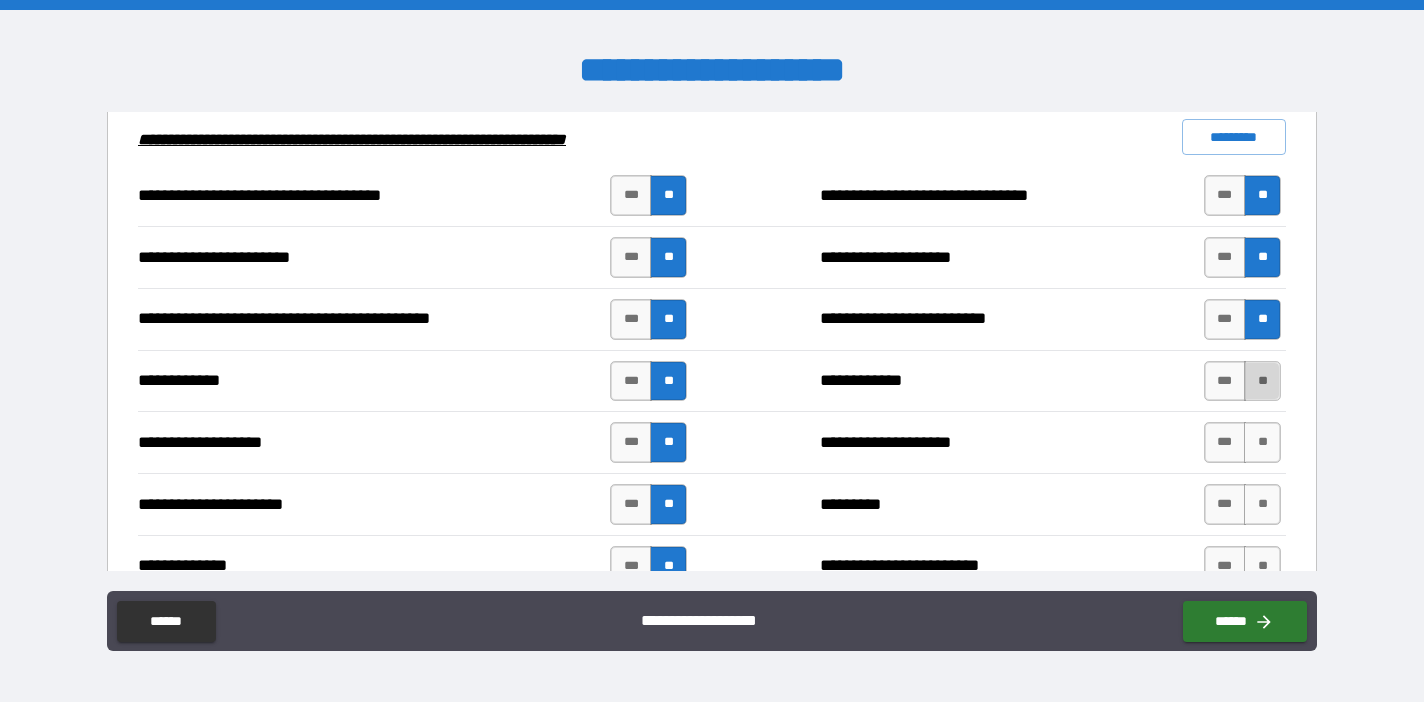 click on "**" at bounding box center [1262, 381] 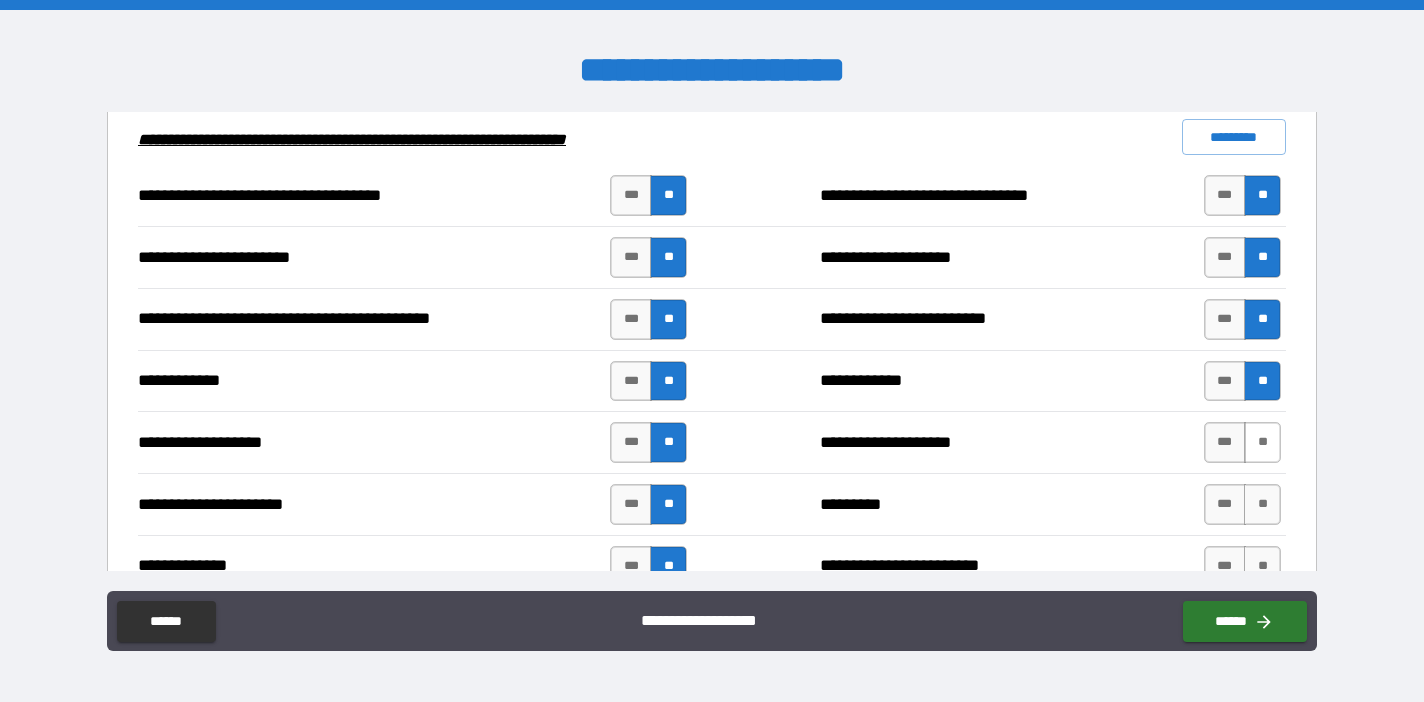 click on "**" at bounding box center (1262, 442) 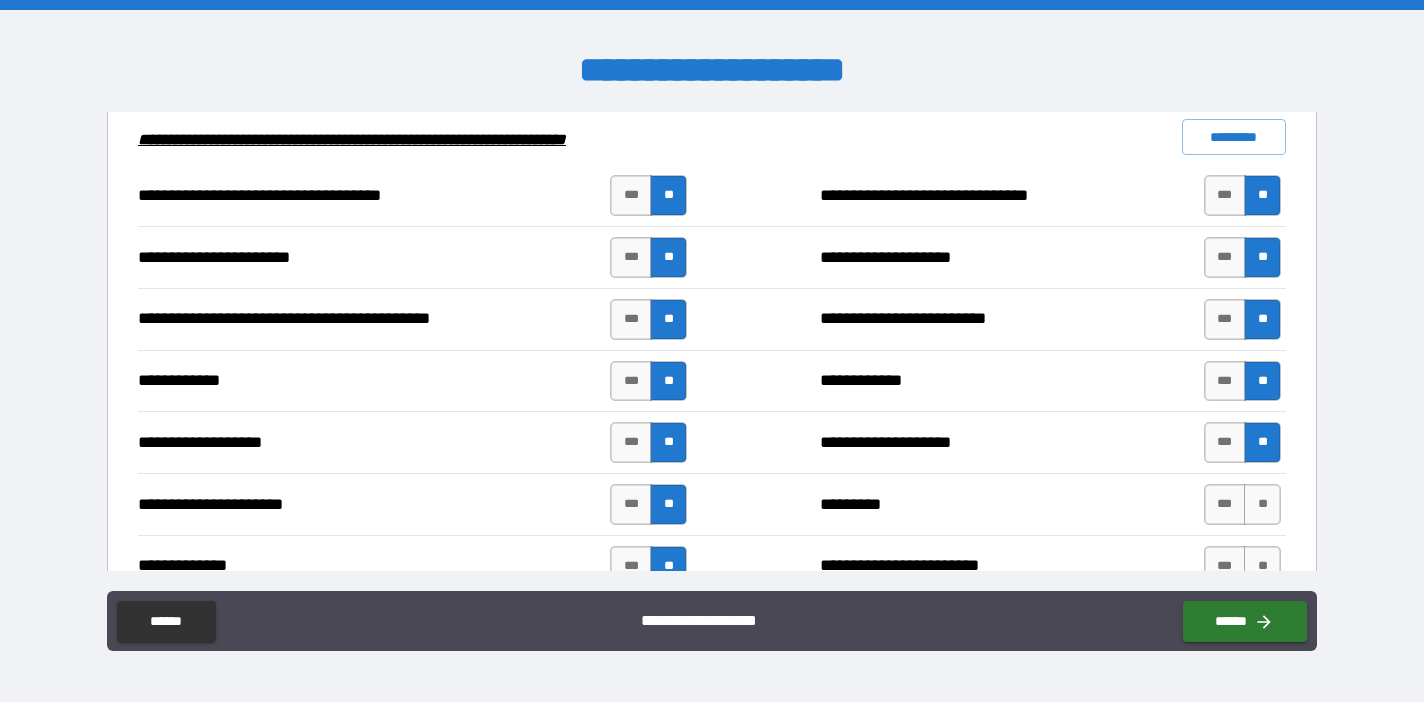 click on "**********" at bounding box center (712, 504) 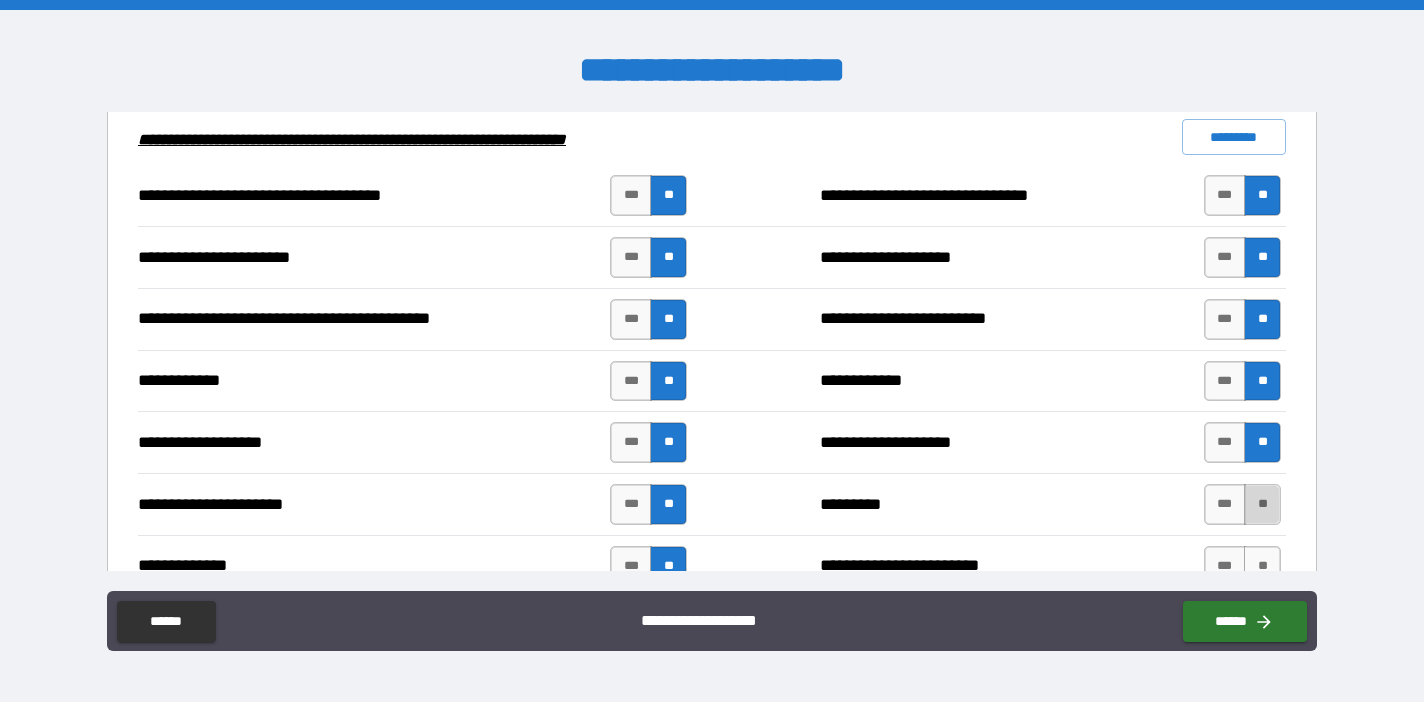 click on "**" at bounding box center [1262, 504] 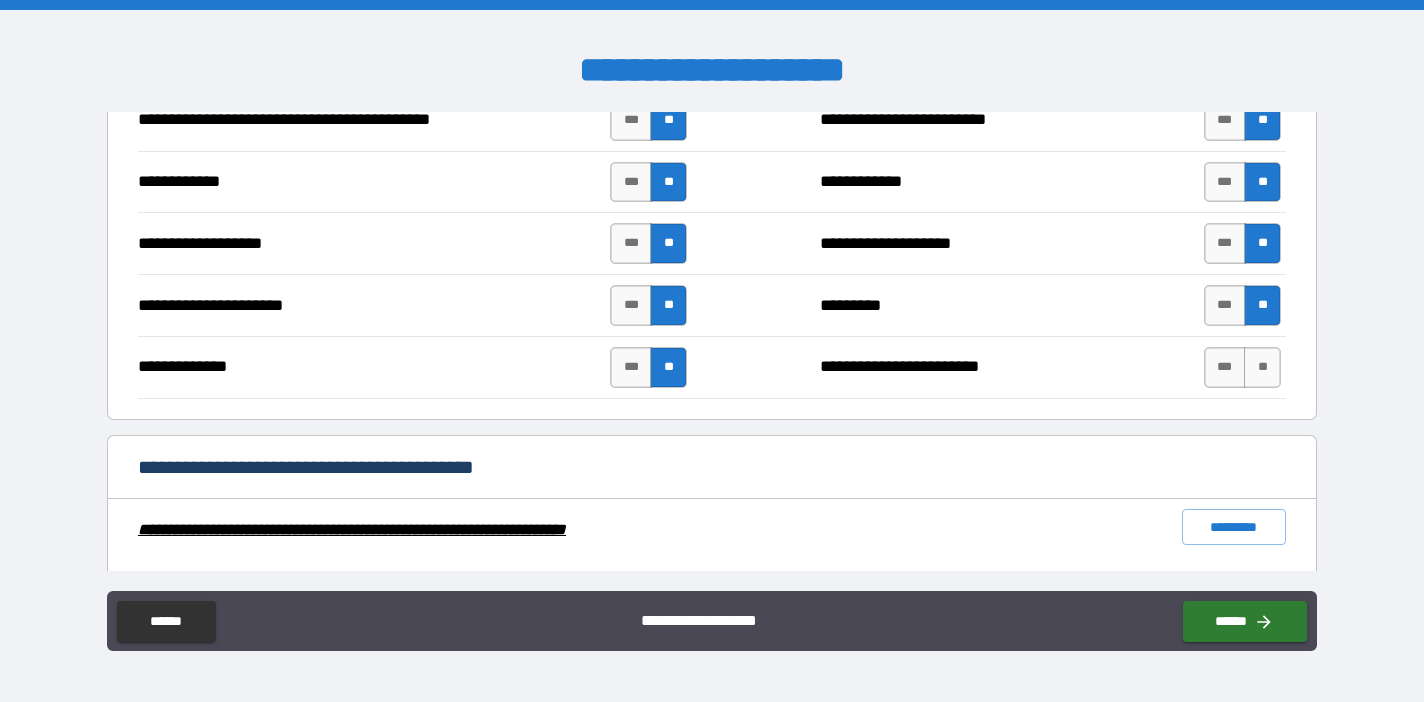 scroll, scrollTop: 3182, scrollLeft: 0, axis: vertical 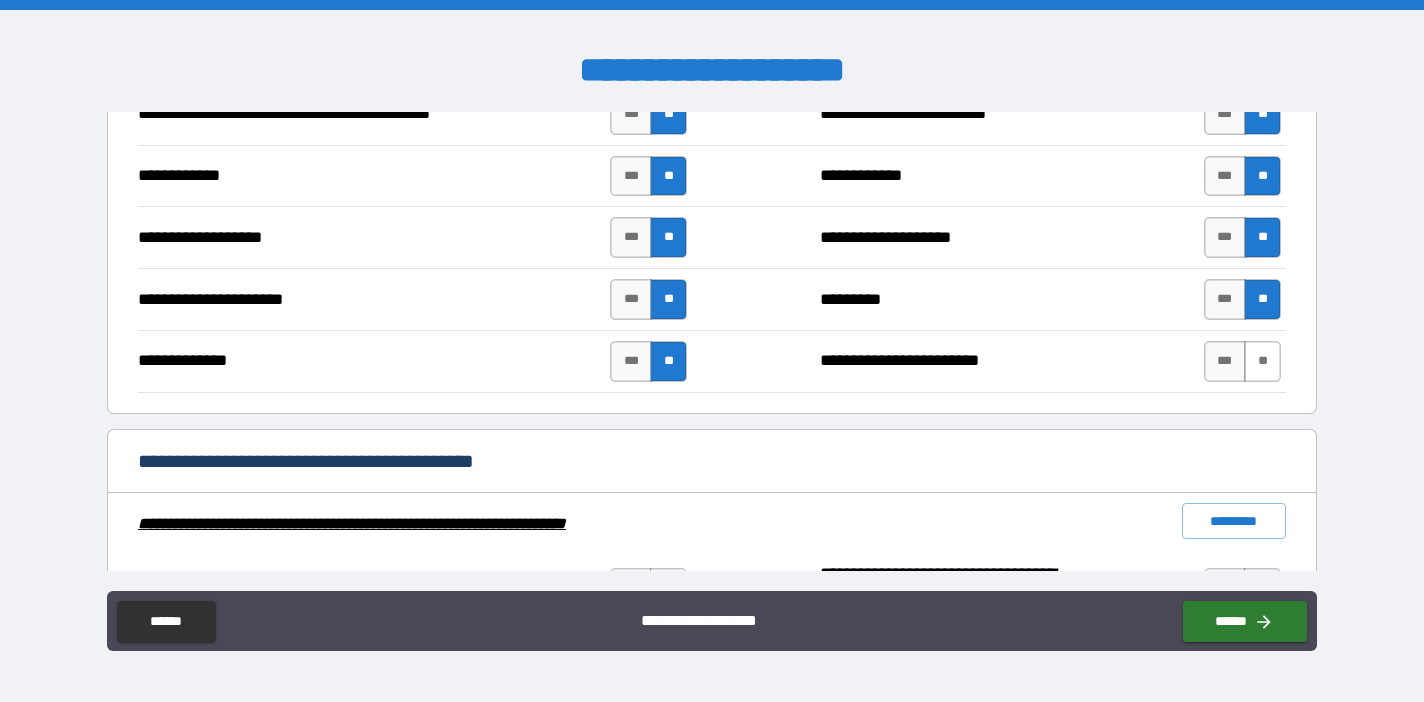 click on "**" at bounding box center (1262, 361) 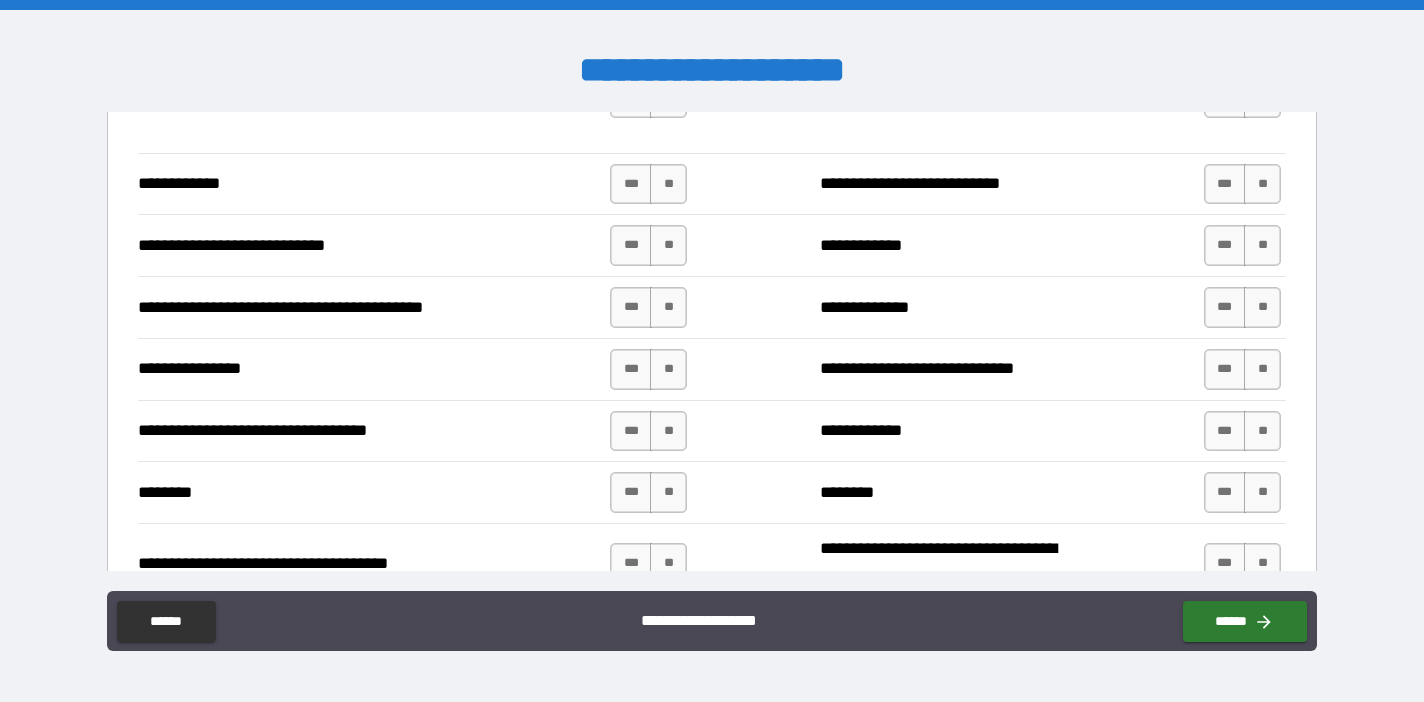 scroll, scrollTop: 3763, scrollLeft: 0, axis: vertical 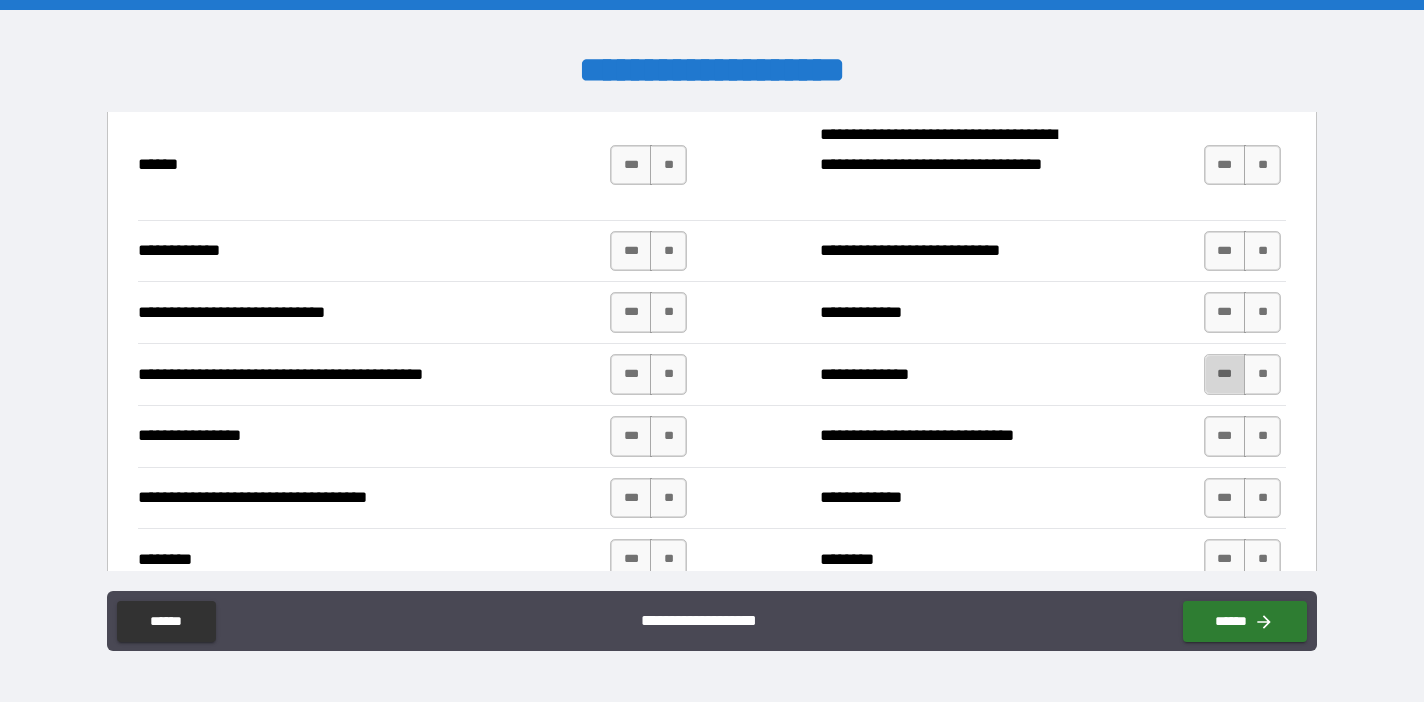 click on "***" at bounding box center [1225, 374] 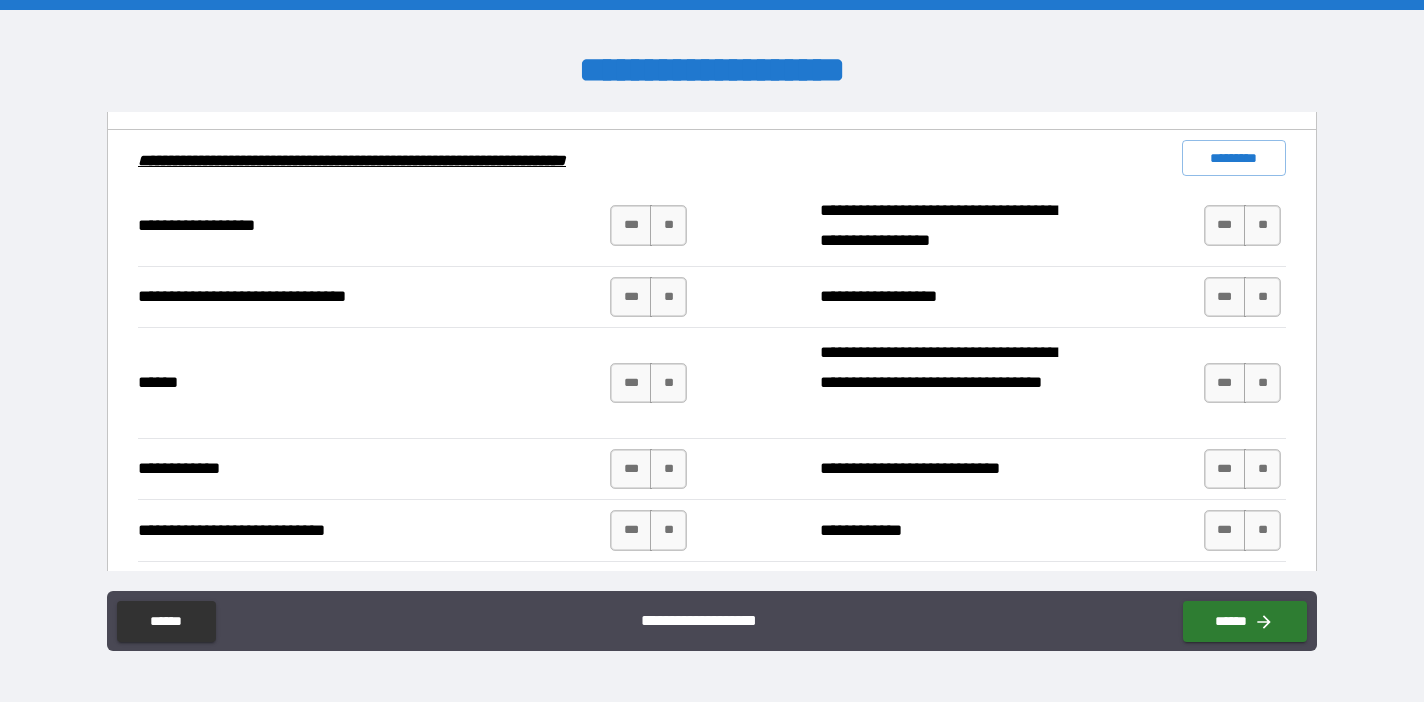 scroll, scrollTop: 3521, scrollLeft: 0, axis: vertical 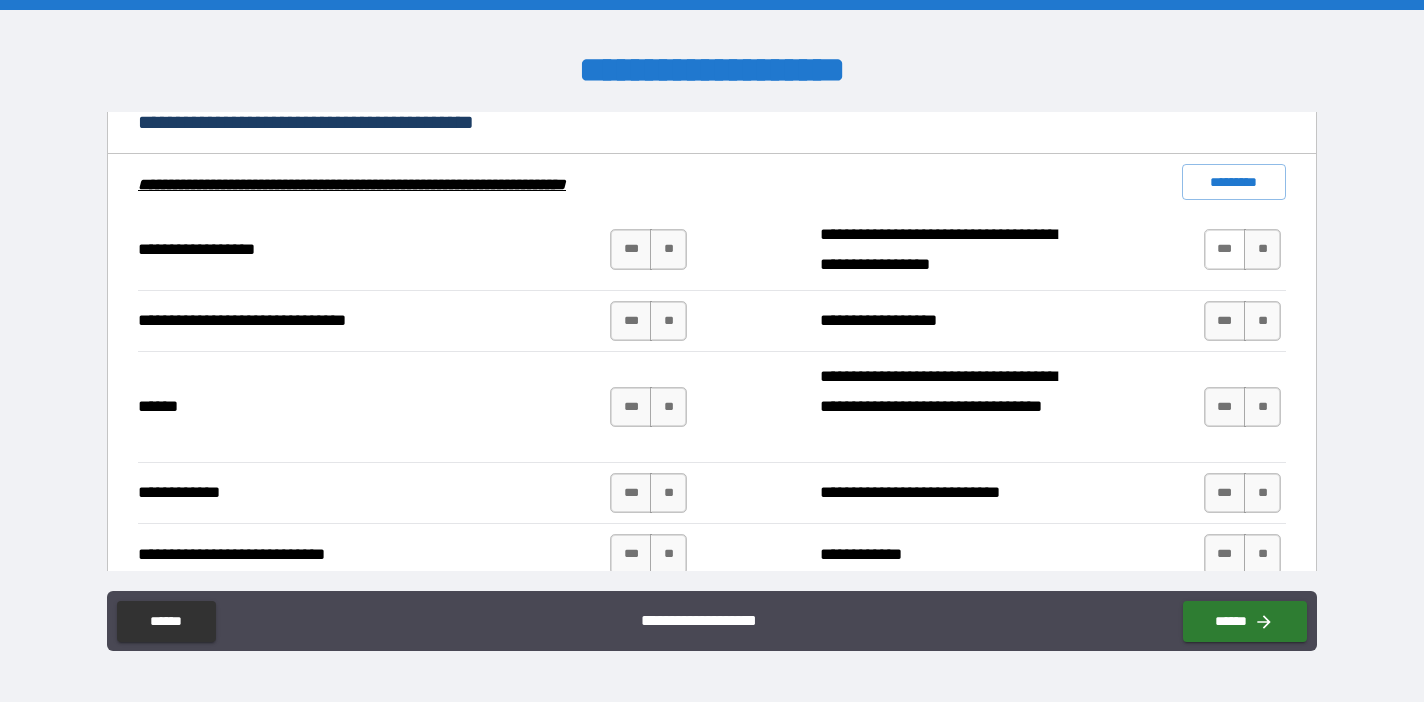 click on "***" at bounding box center [1225, 249] 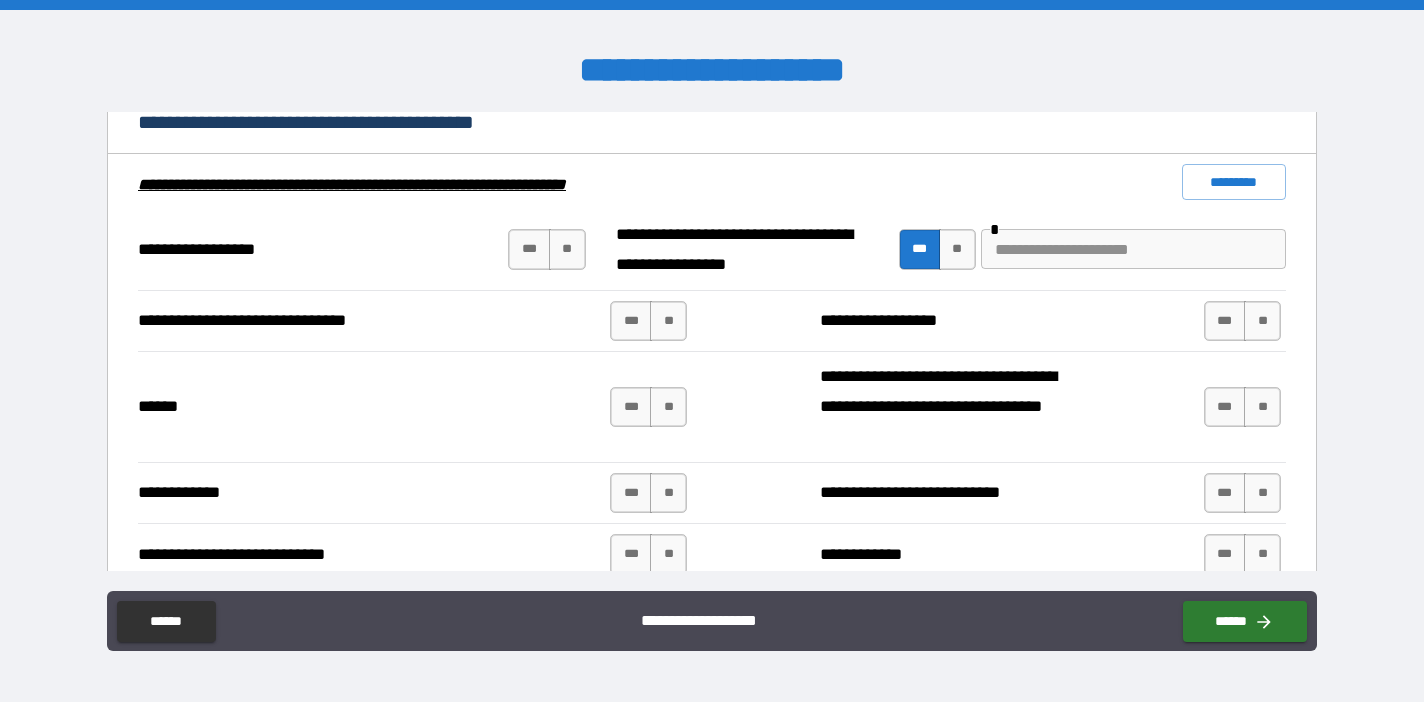 type on "****" 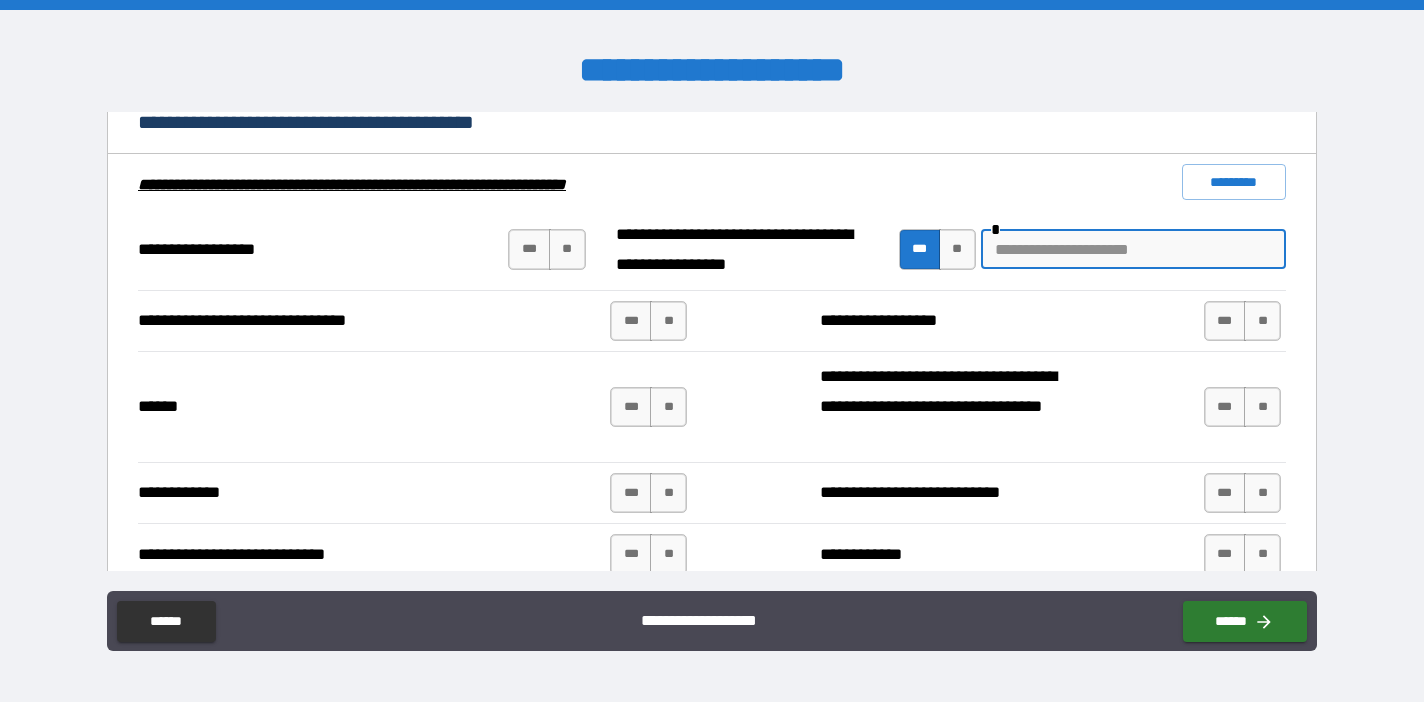click at bounding box center [1133, 249] 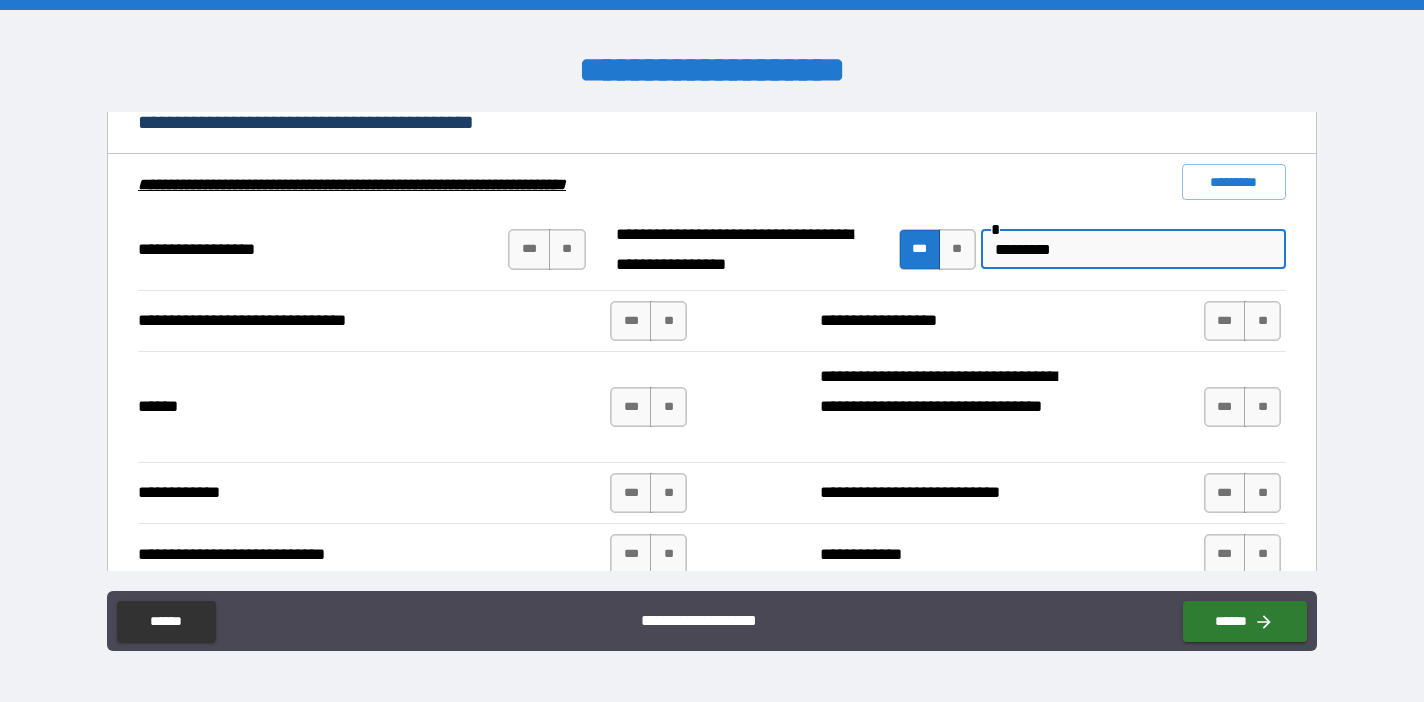 type on "*********" 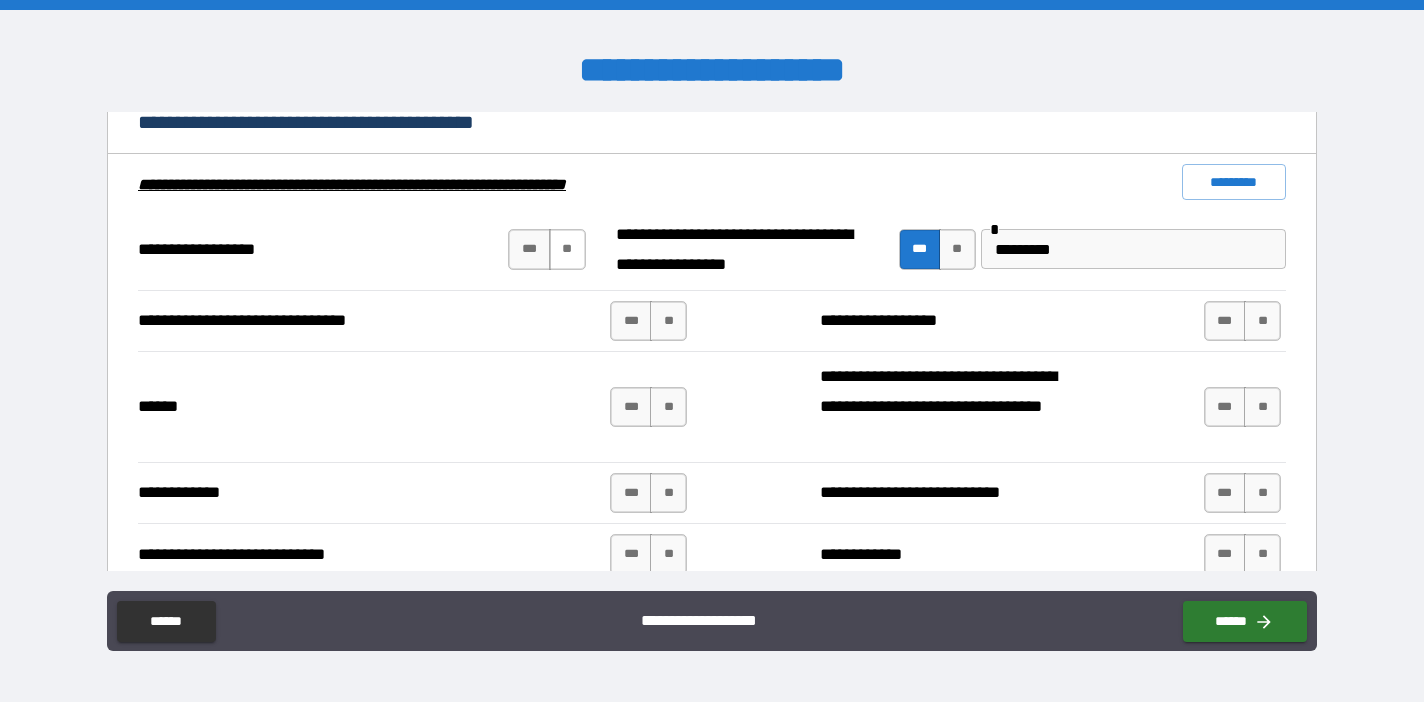 click on "**" at bounding box center [567, 249] 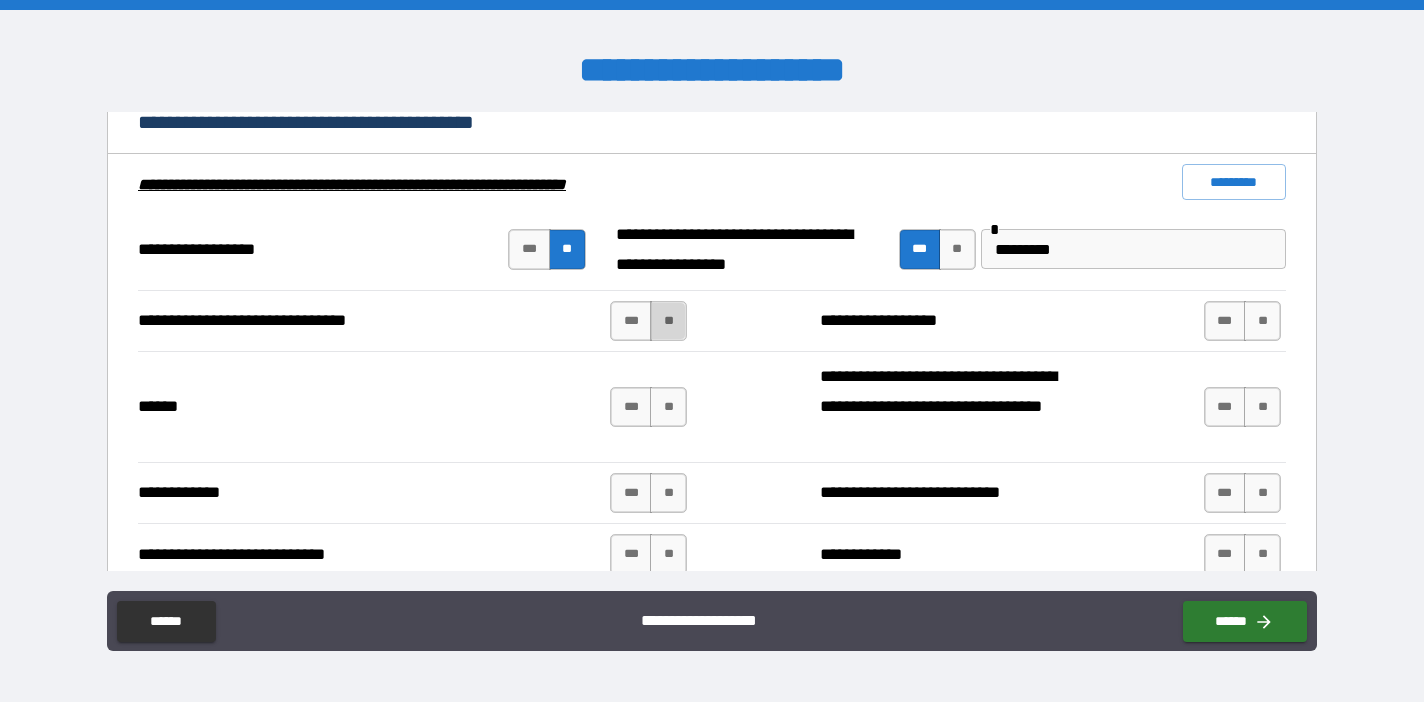 click on "**" at bounding box center (668, 321) 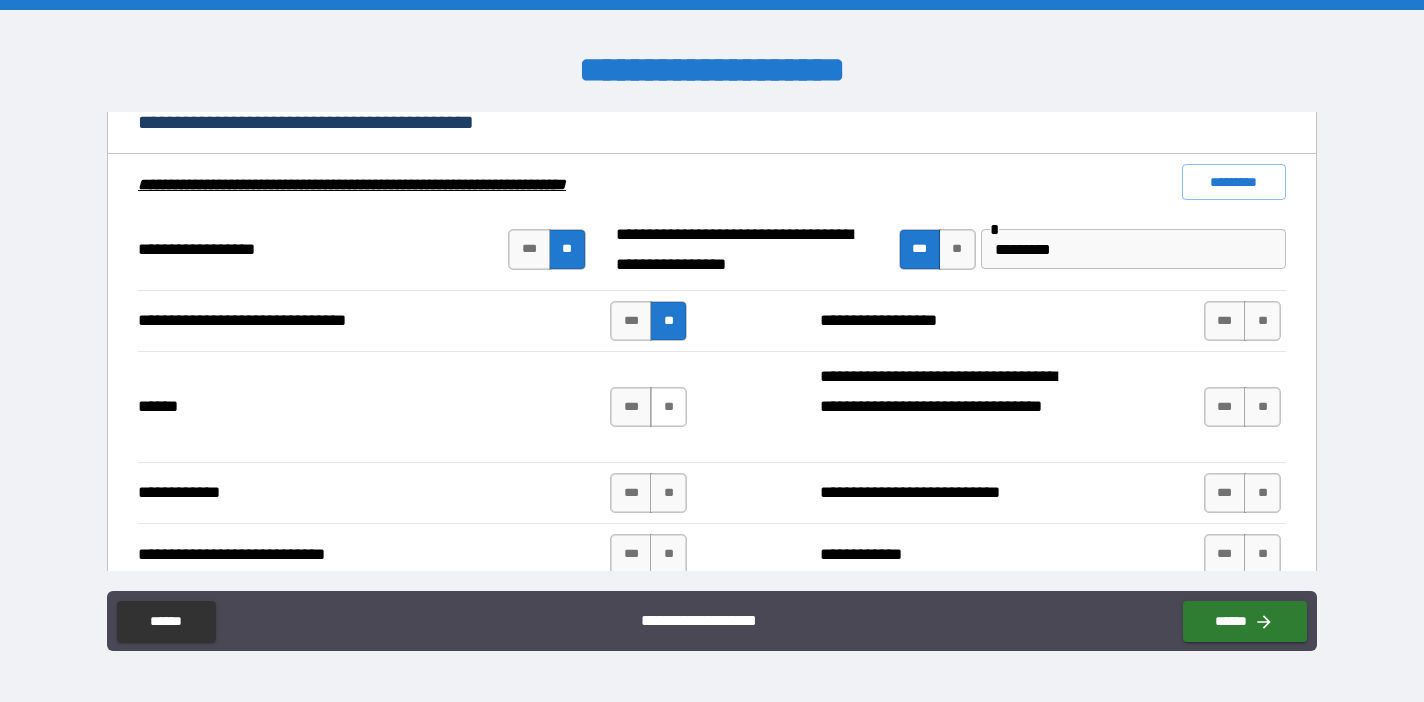 click on "**" at bounding box center (668, 407) 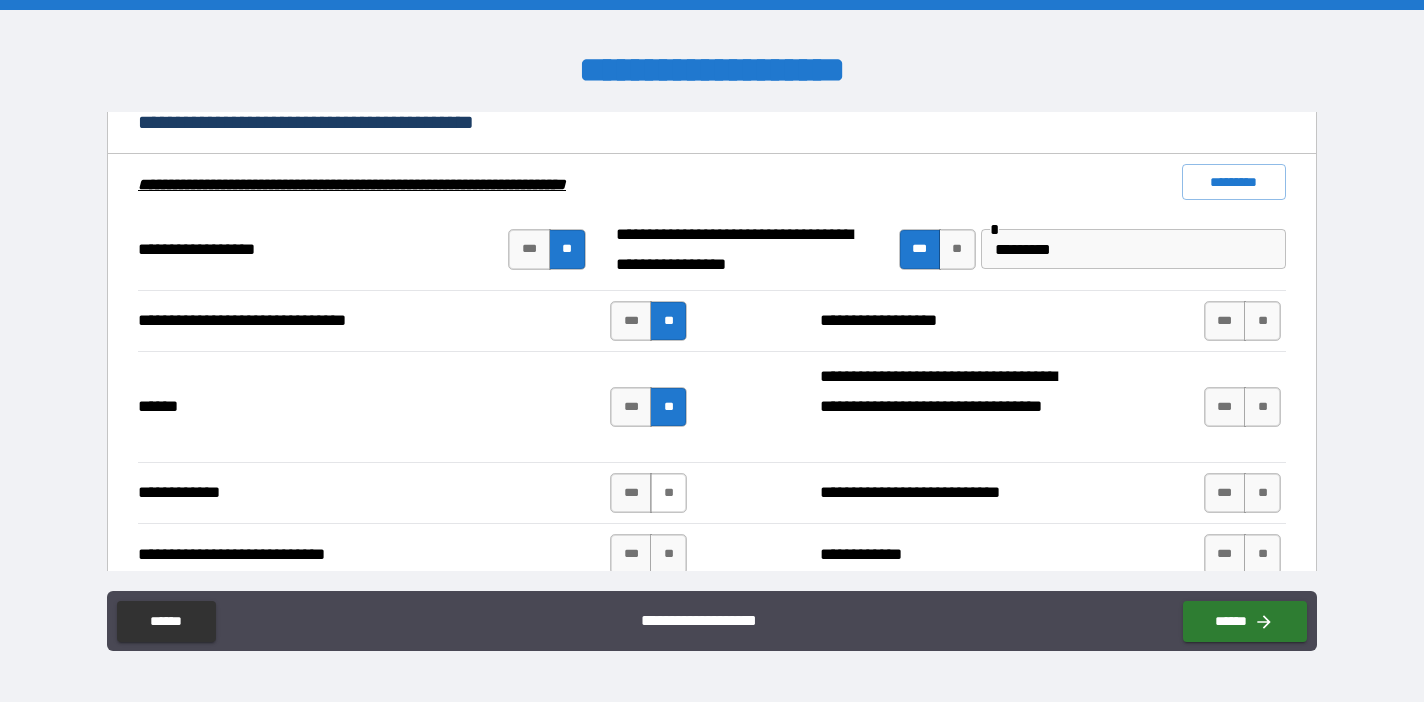 click on "**" at bounding box center (668, 493) 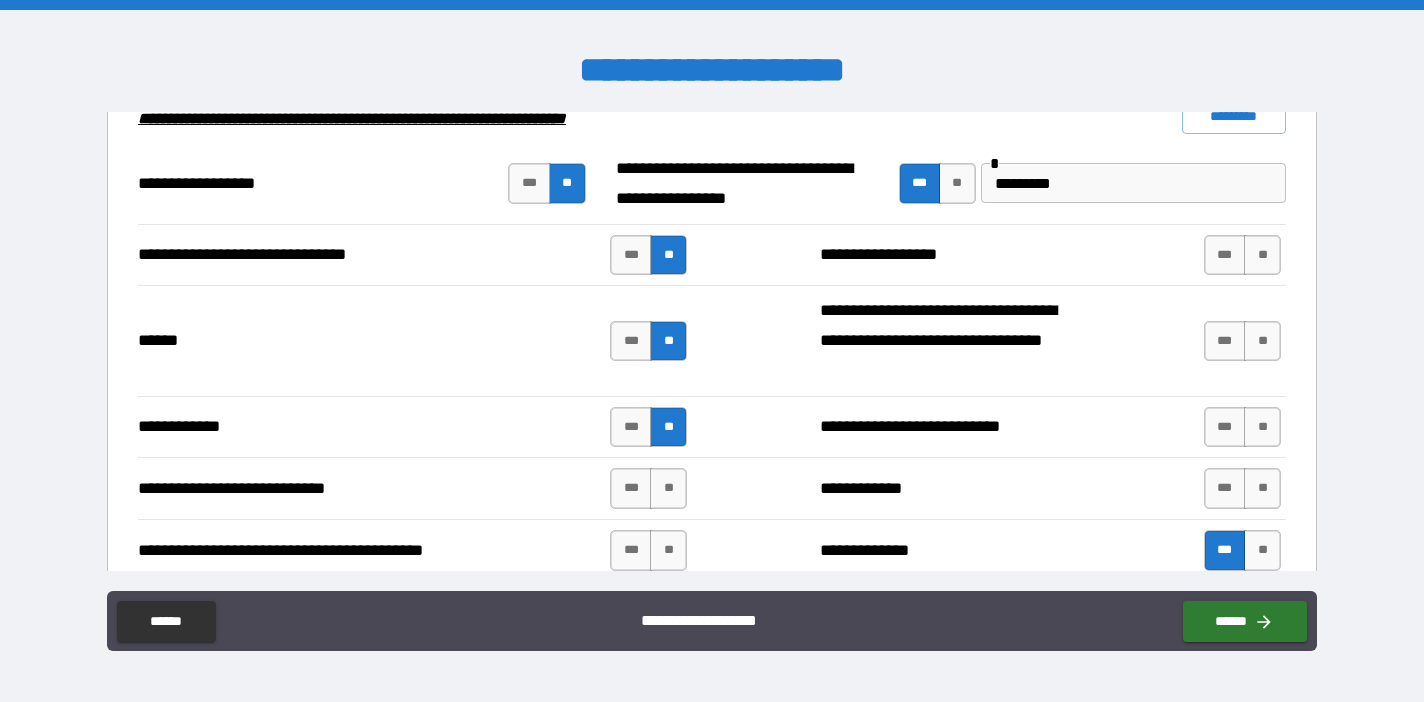 scroll, scrollTop: 3672, scrollLeft: 0, axis: vertical 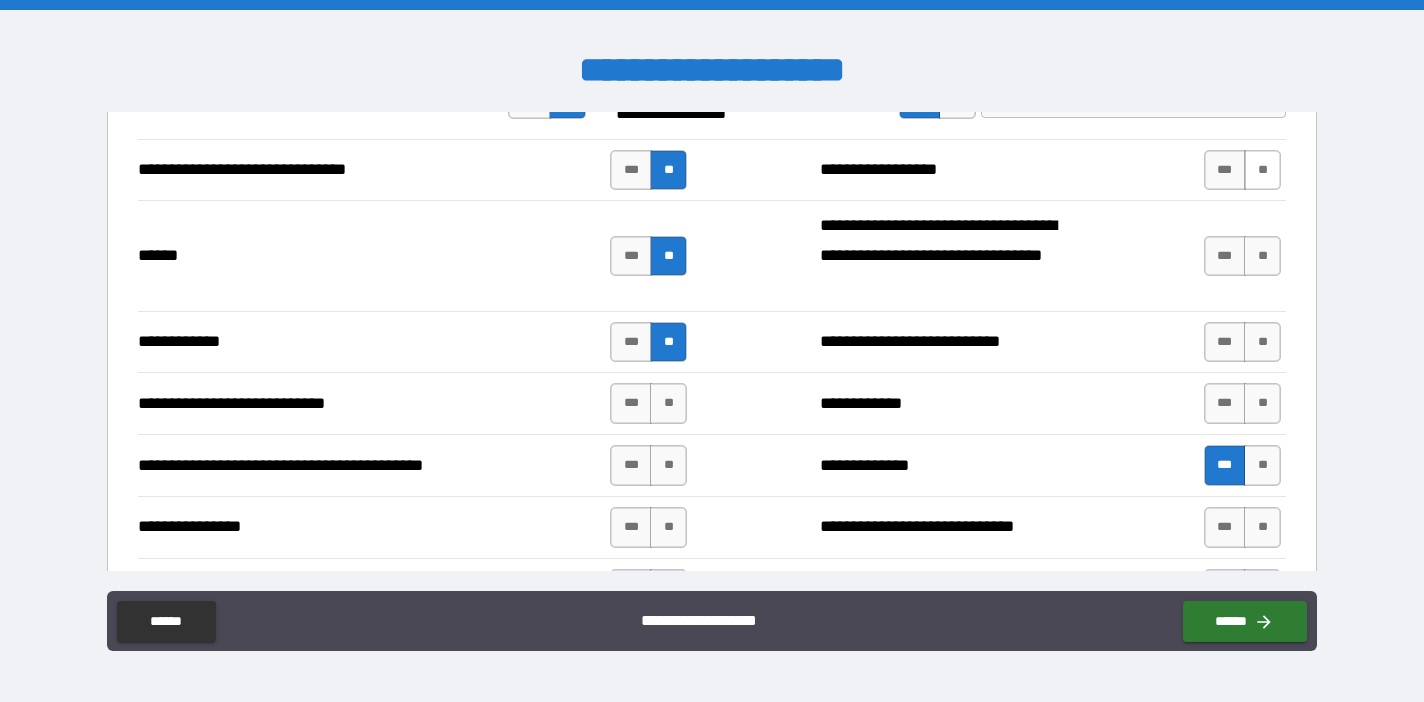 click on "**" at bounding box center (1262, 170) 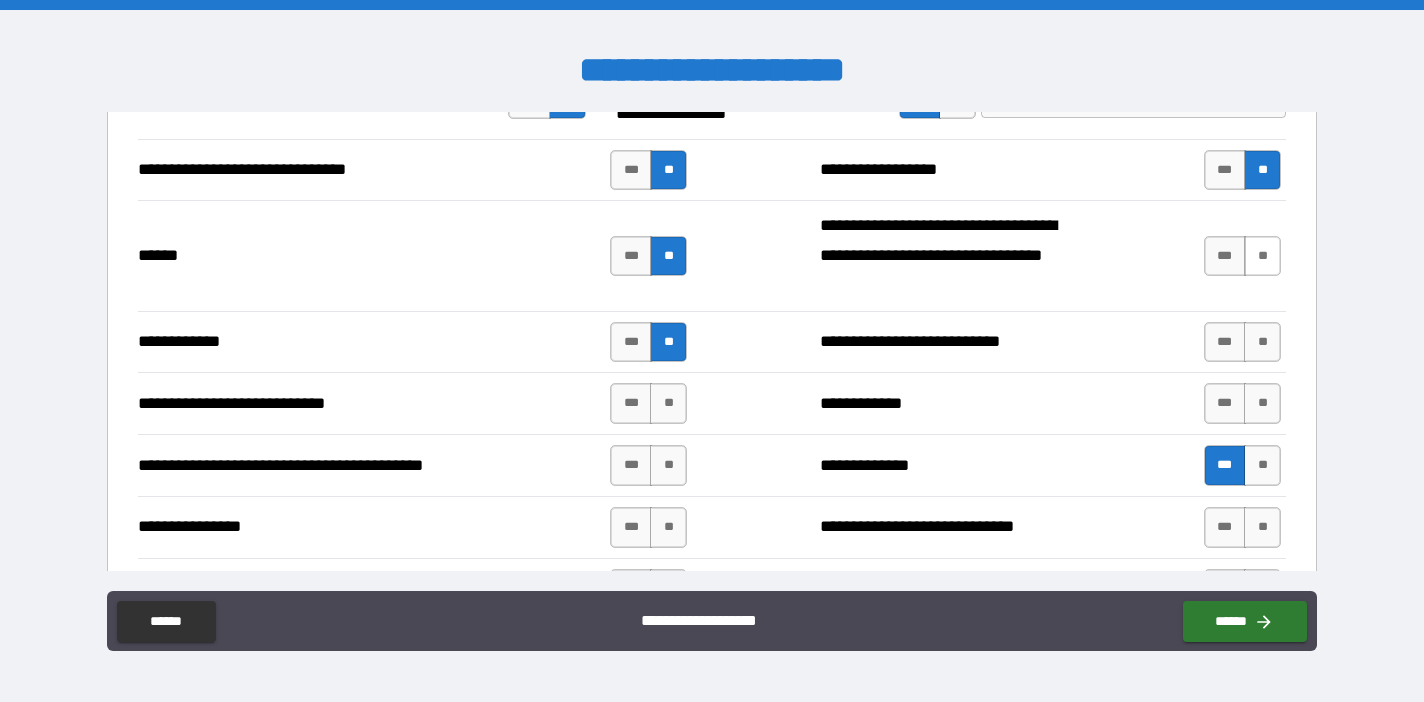click on "**" at bounding box center [1262, 256] 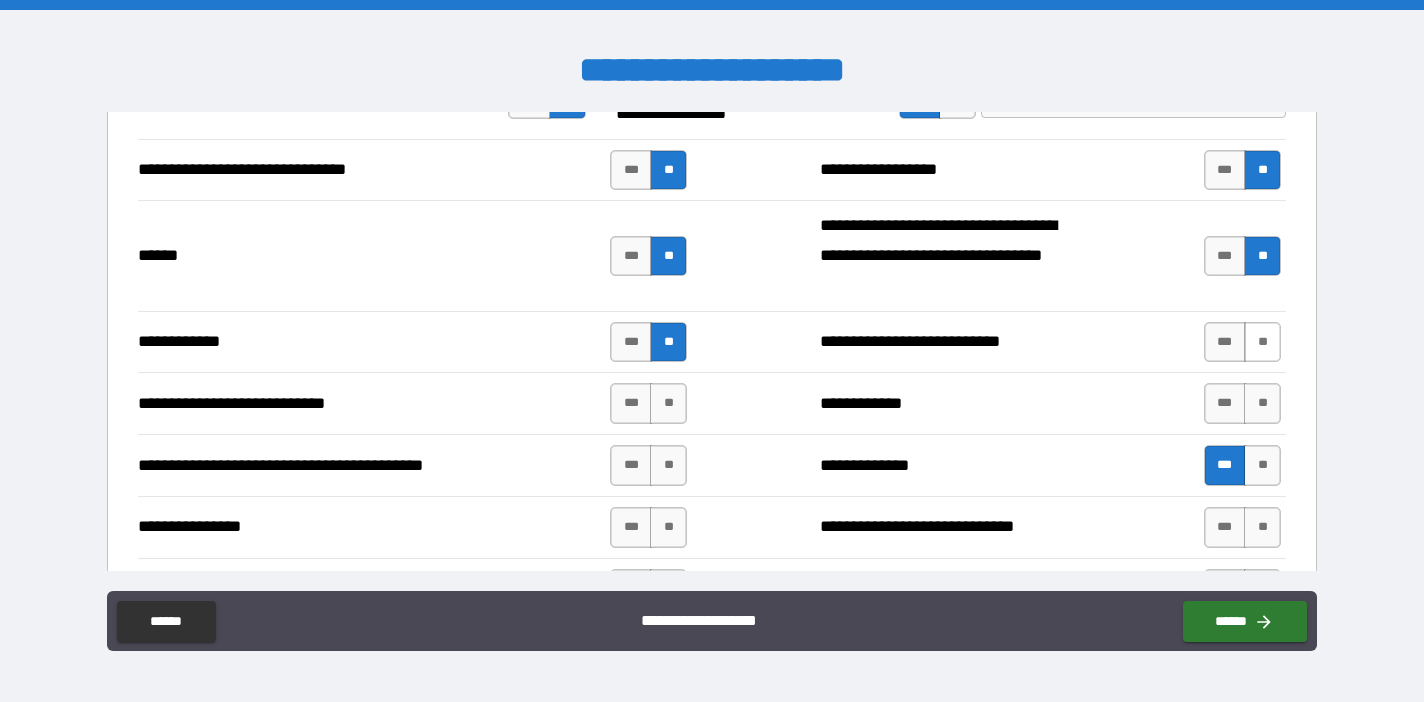 click on "**" at bounding box center [1262, 342] 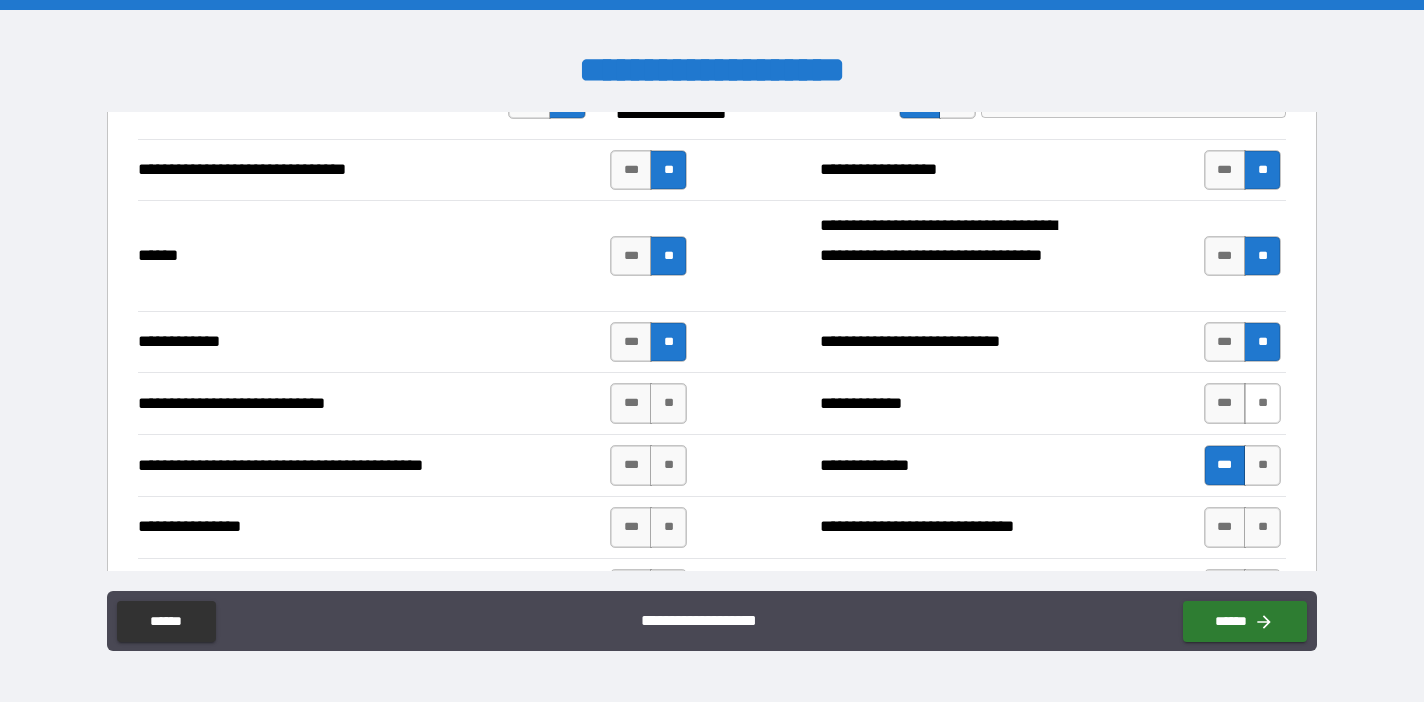 click on "**" at bounding box center [1262, 403] 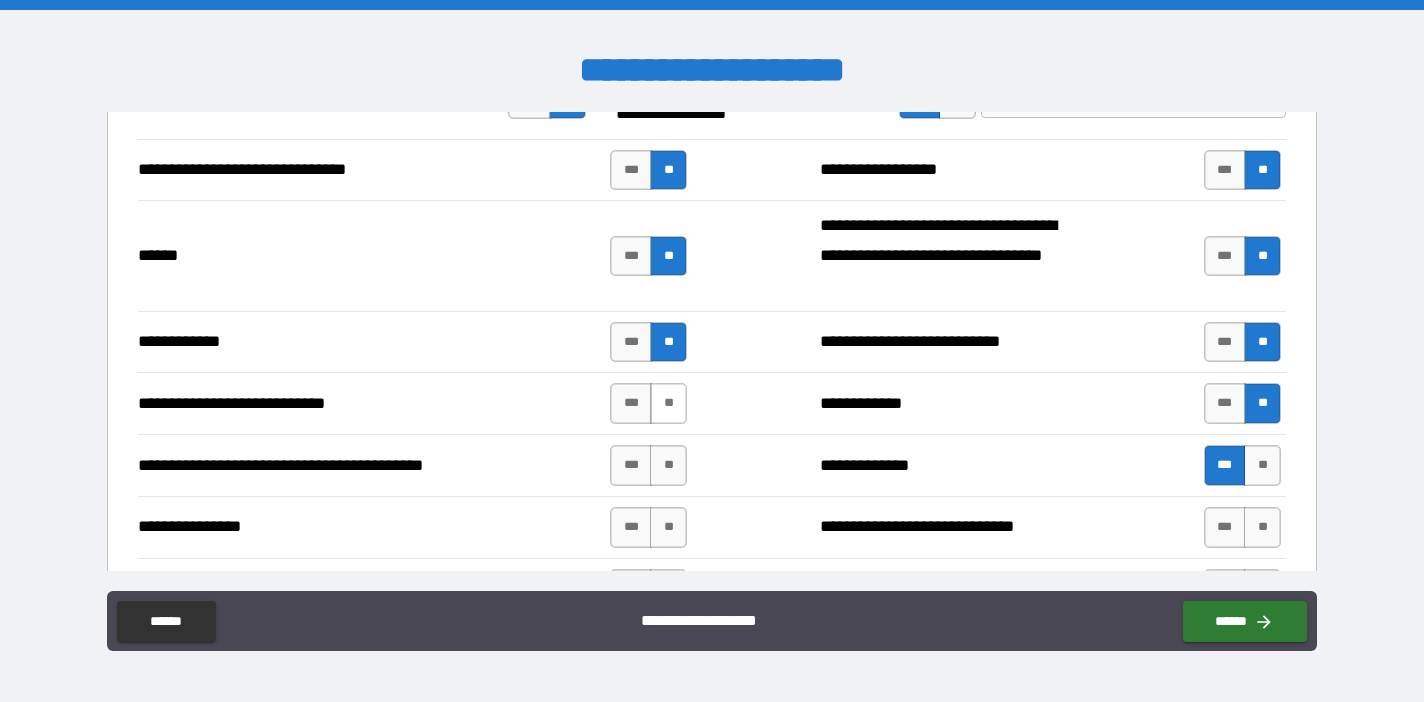 click on "**" at bounding box center (668, 403) 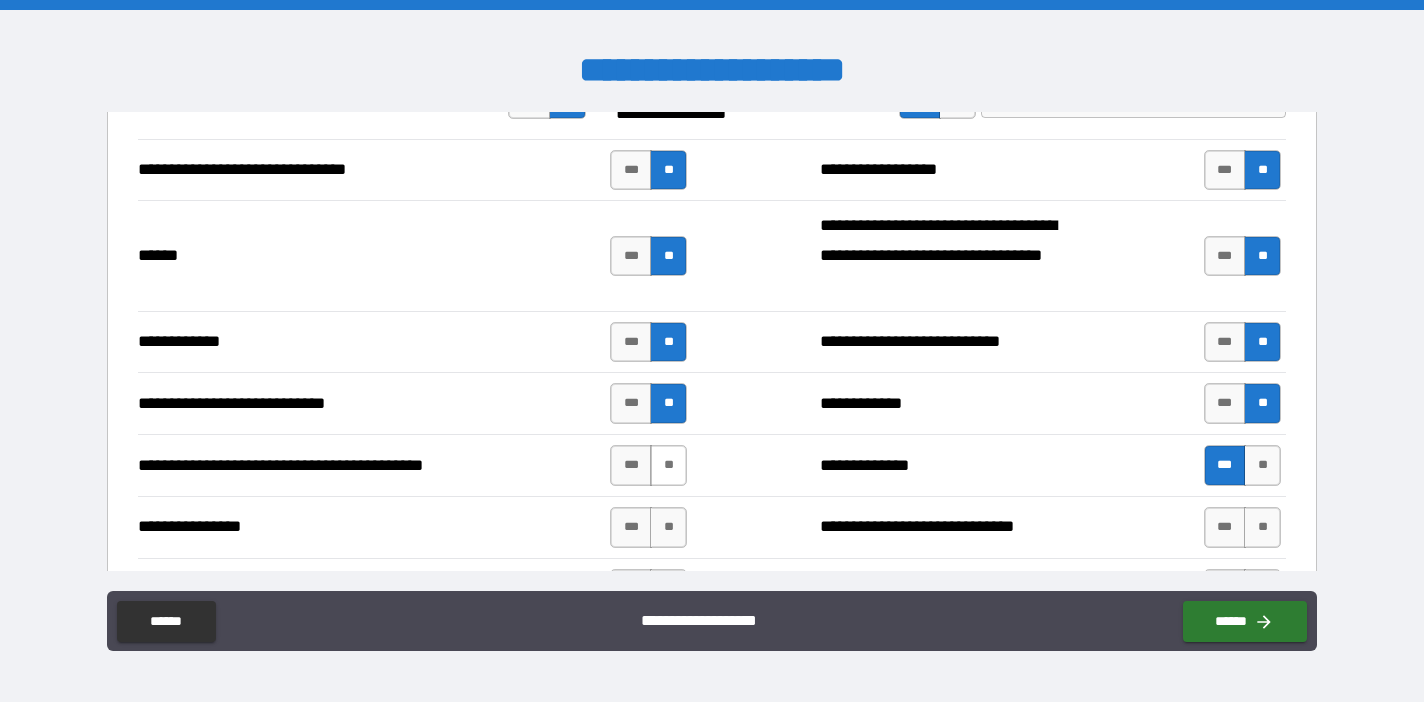 click on "**" at bounding box center (668, 465) 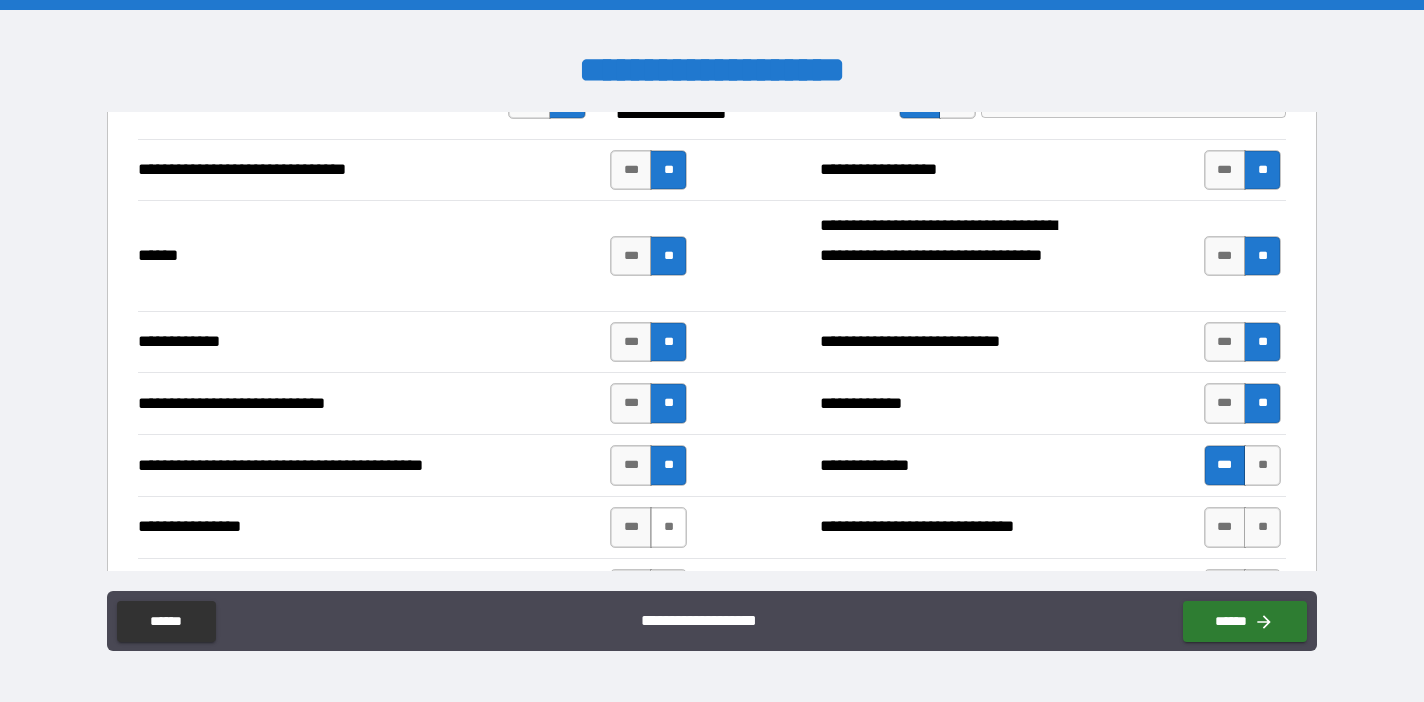 click on "**" at bounding box center (668, 527) 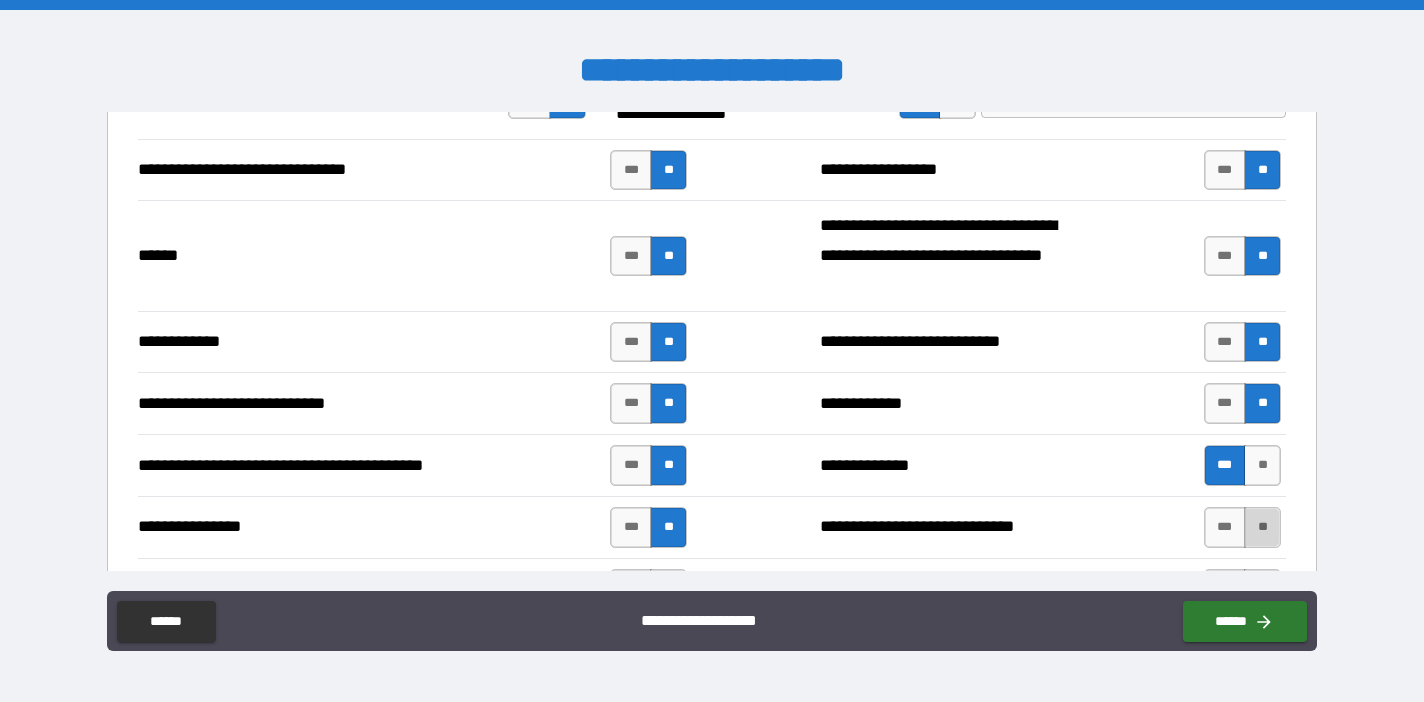 click on "**" at bounding box center [1262, 527] 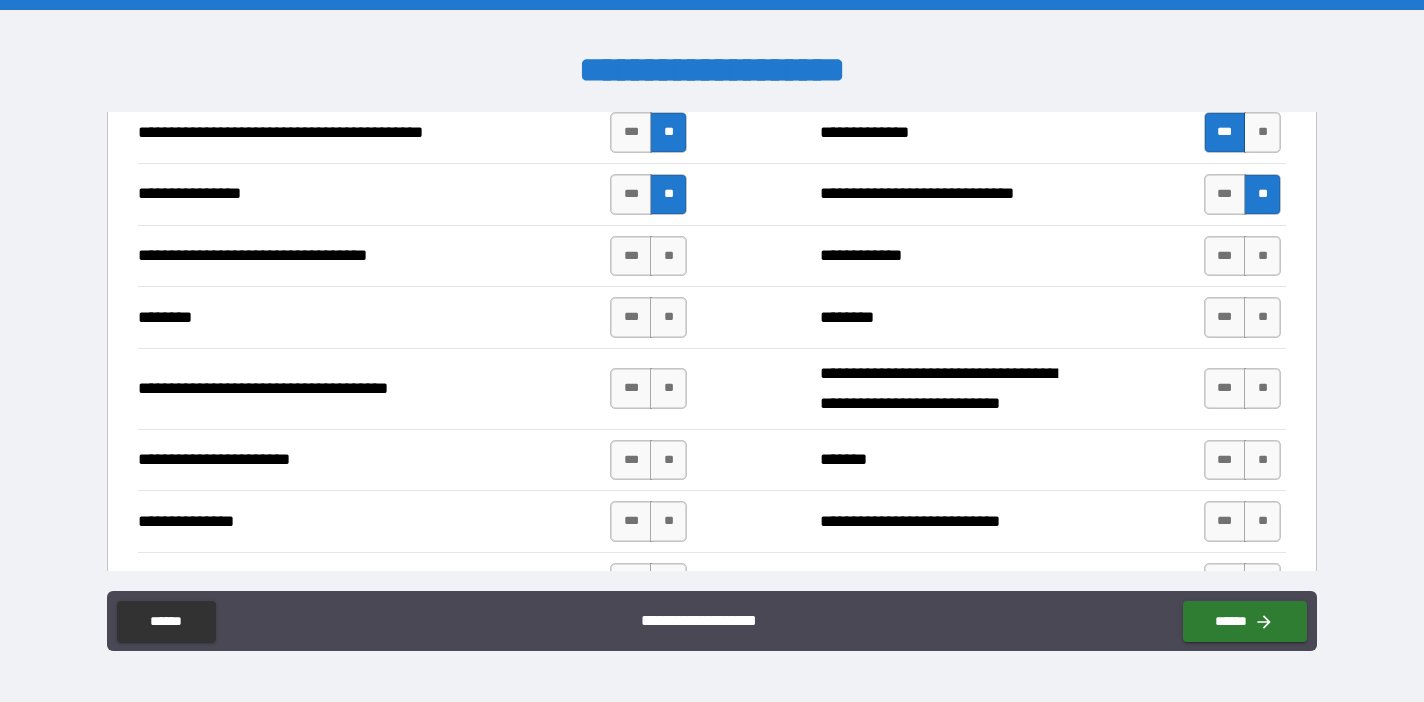 scroll, scrollTop: 4017, scrollLeft: 0, axis: vertical 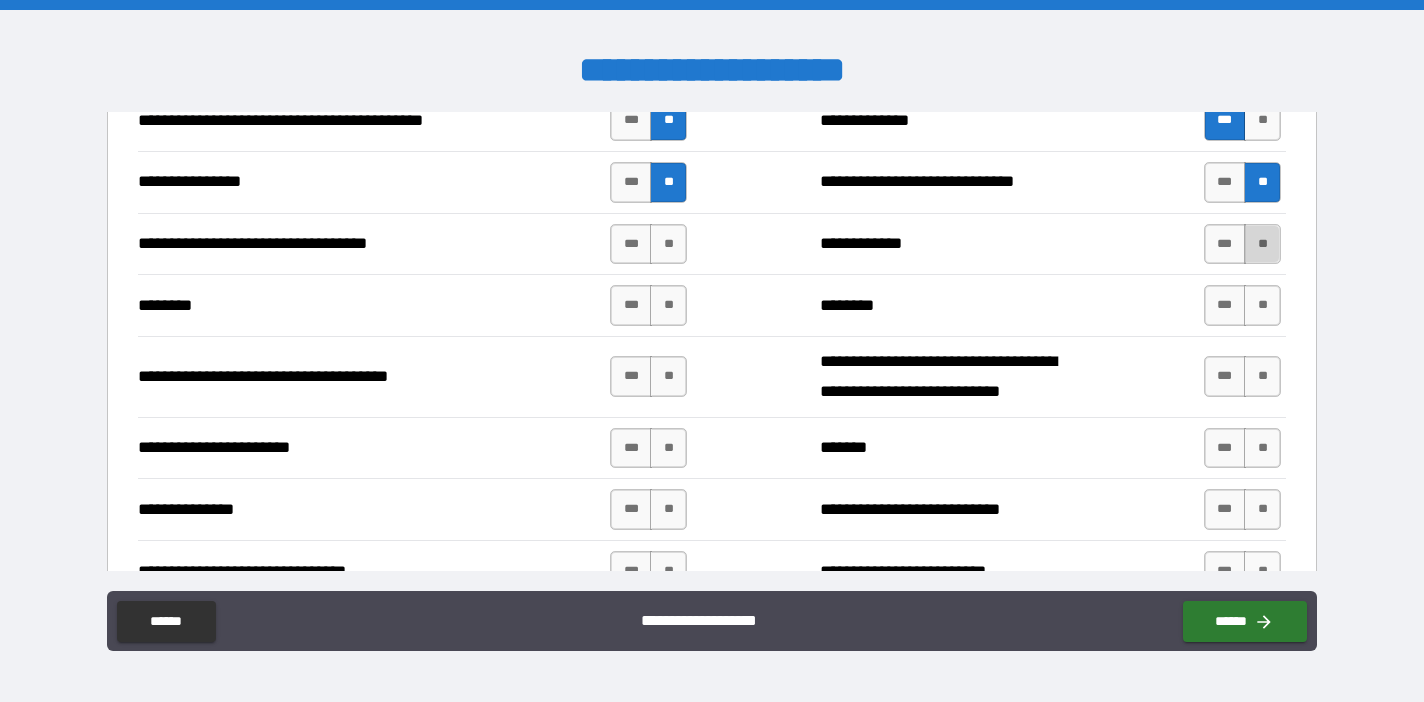 click on "**" at bounding box center [1262, 244] 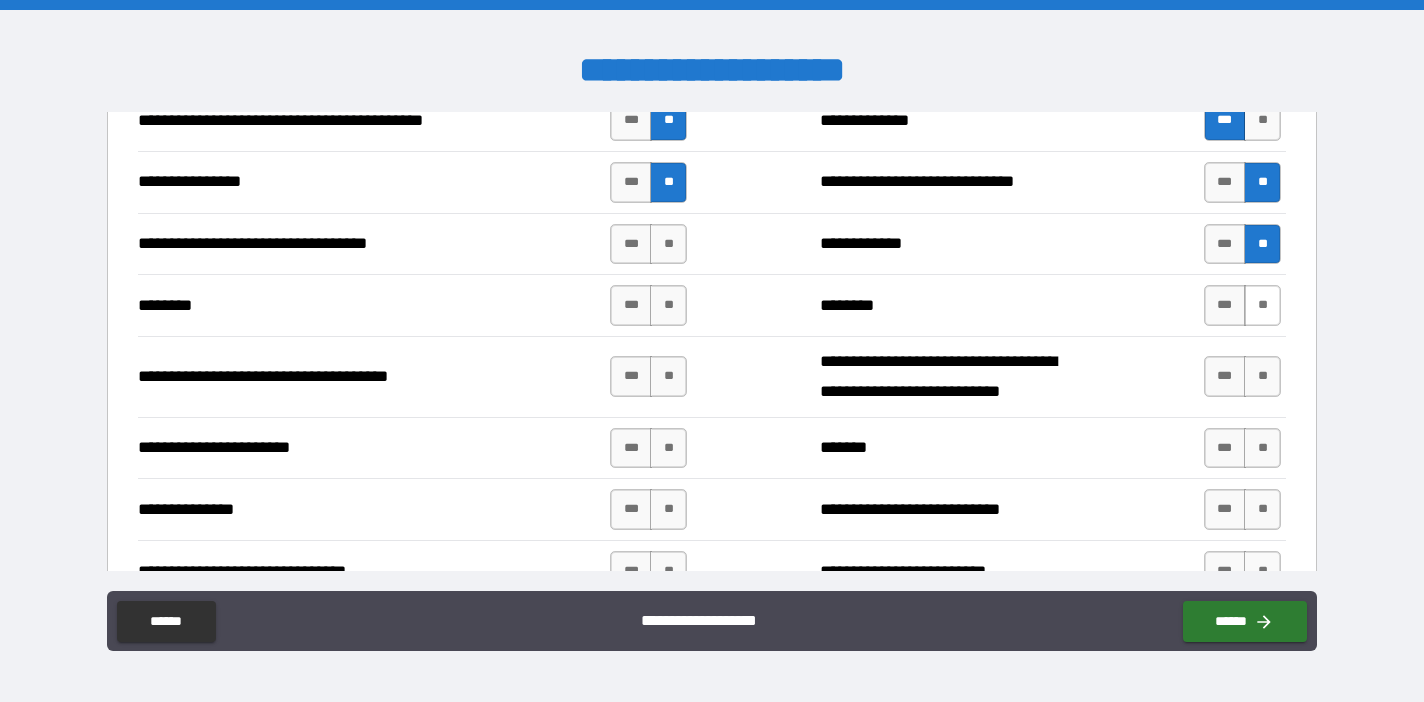click on "**" at bounding box center (1262, 305) 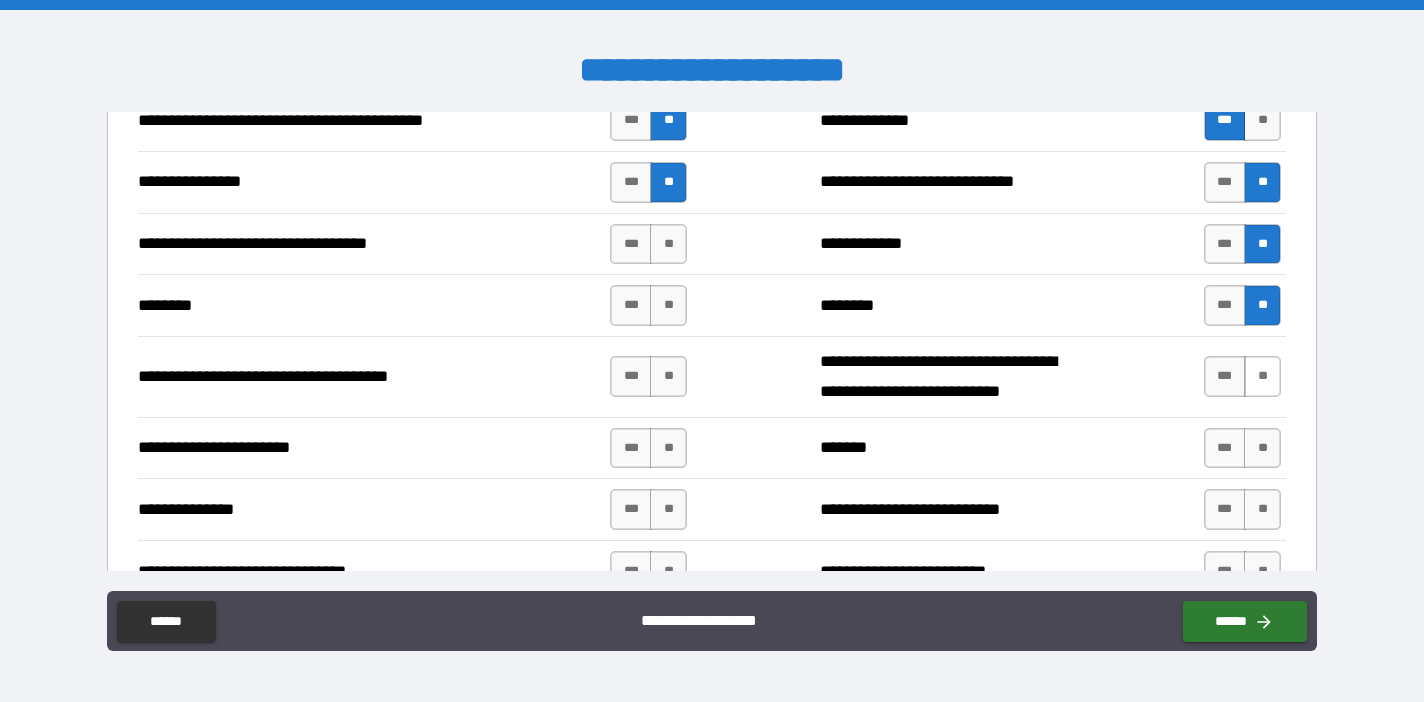 click on "**" at bounding box center (1262, 376) 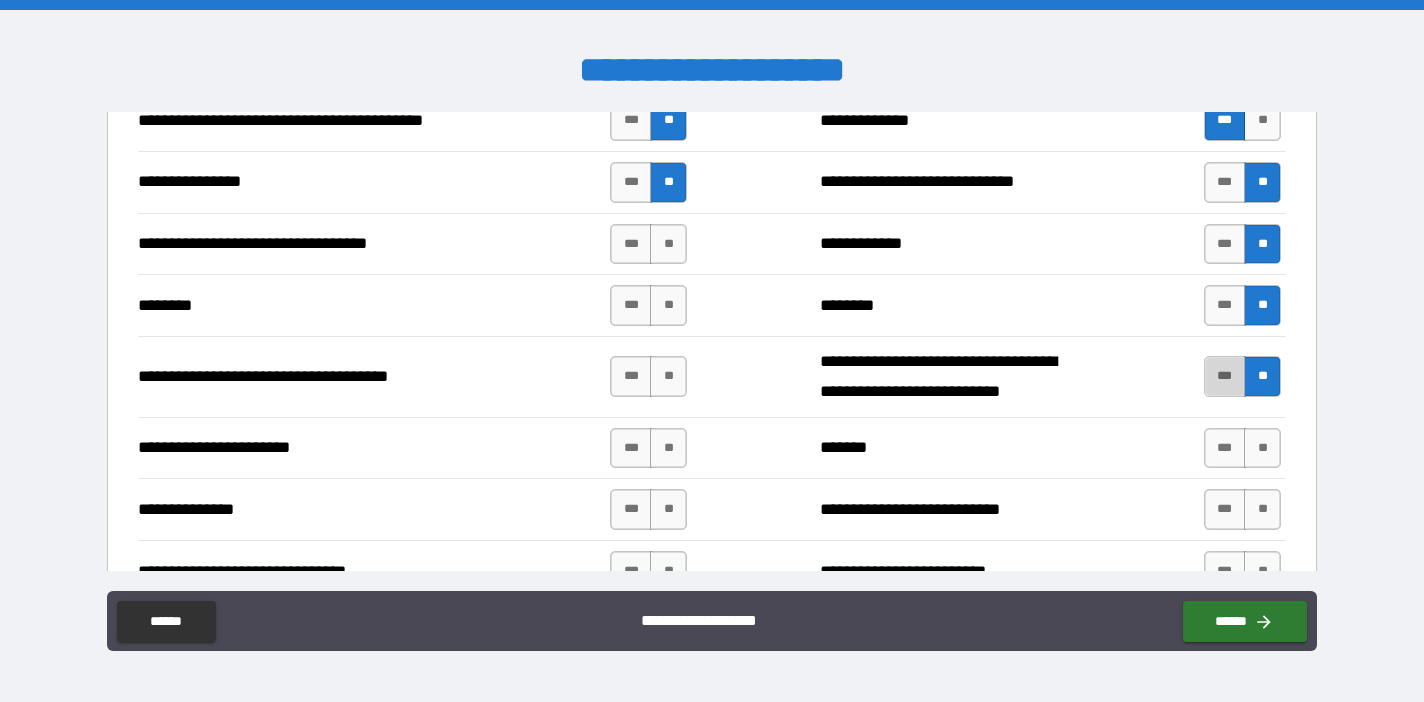 click on "***" at bounding box center (1225, 376) 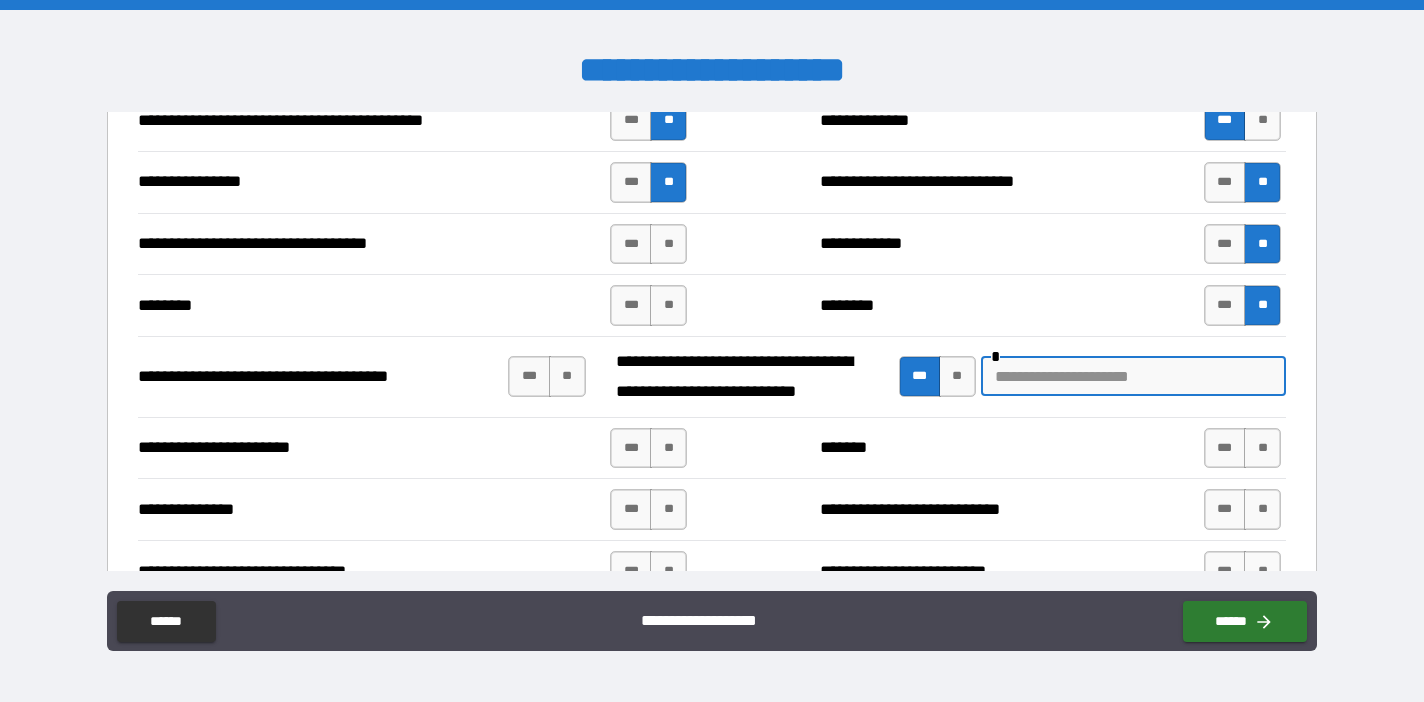 click at bounding box center [1133, 376] 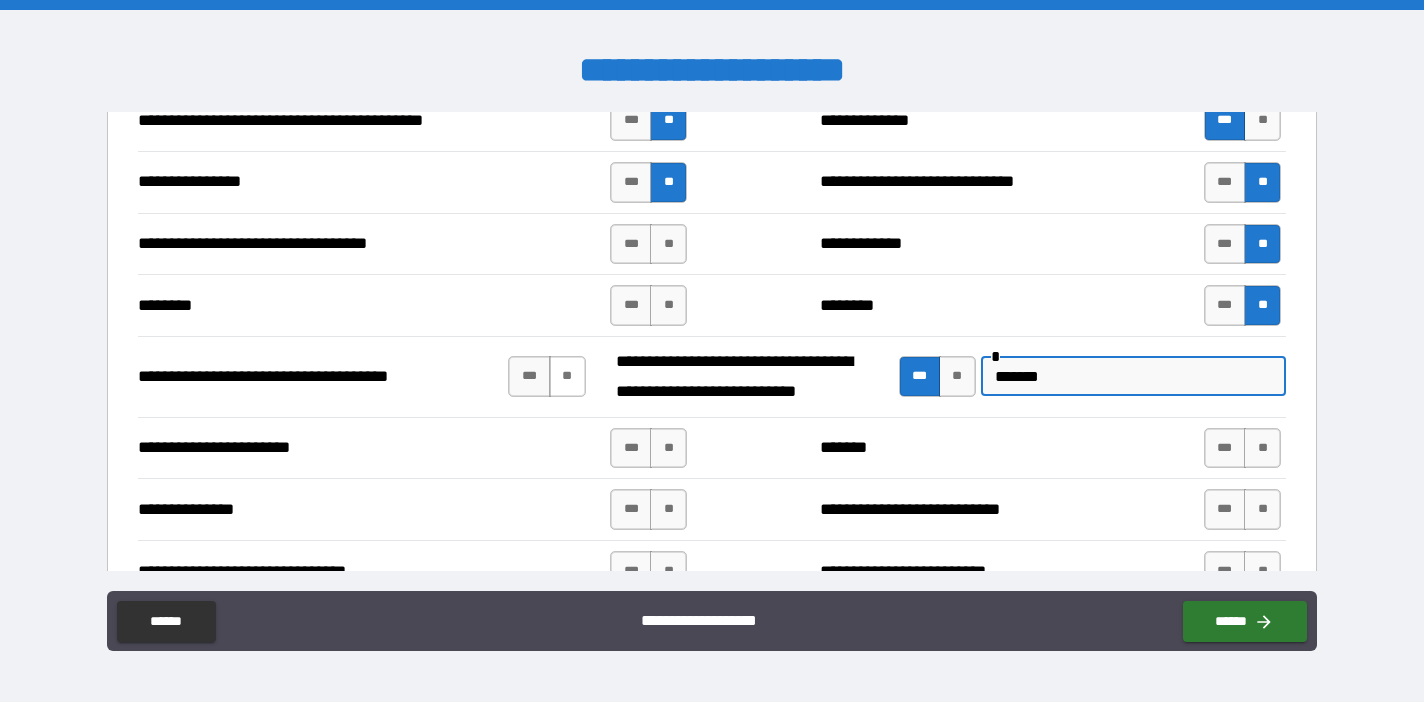 type on "*******" 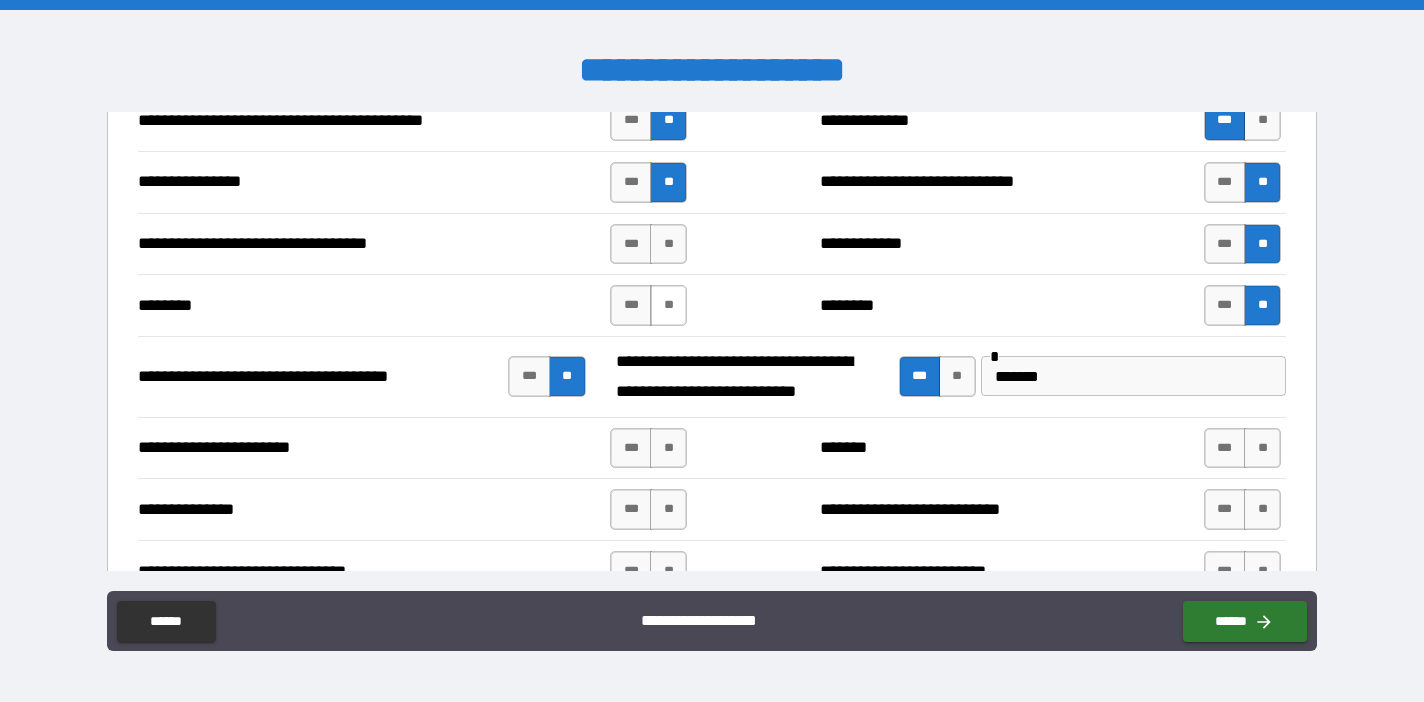 click on "**" at bounding box center [668, 305] 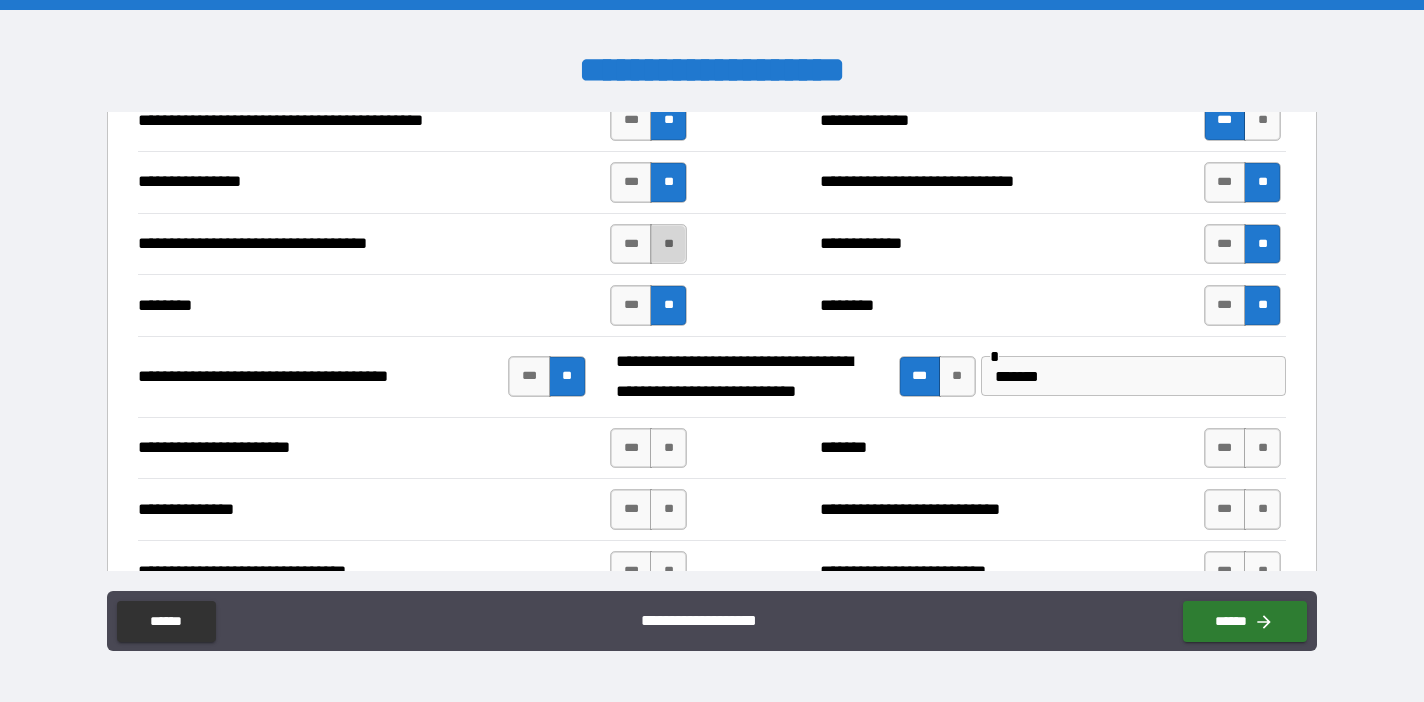 click on "**" at bounding box center (668, 244) 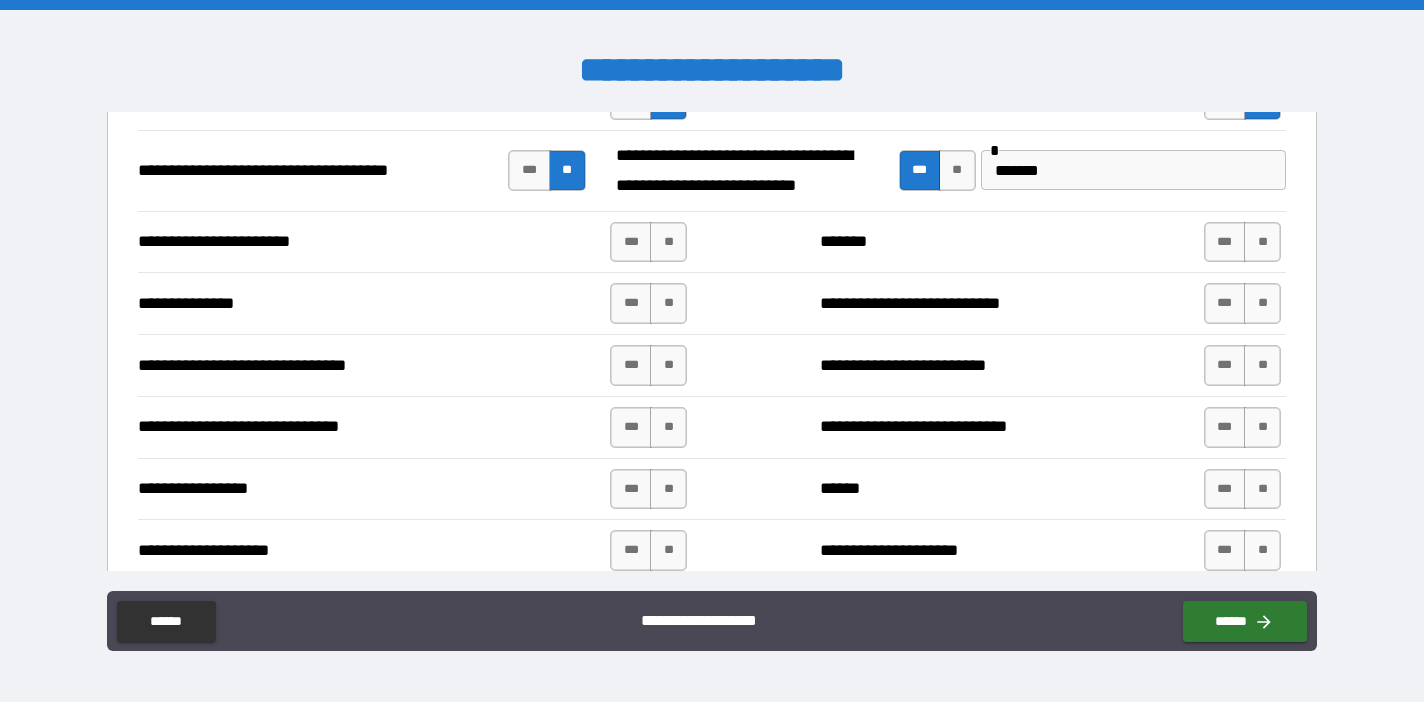 scroll, scrollTop: 4326, scrollLeft: 0, axis: vertical 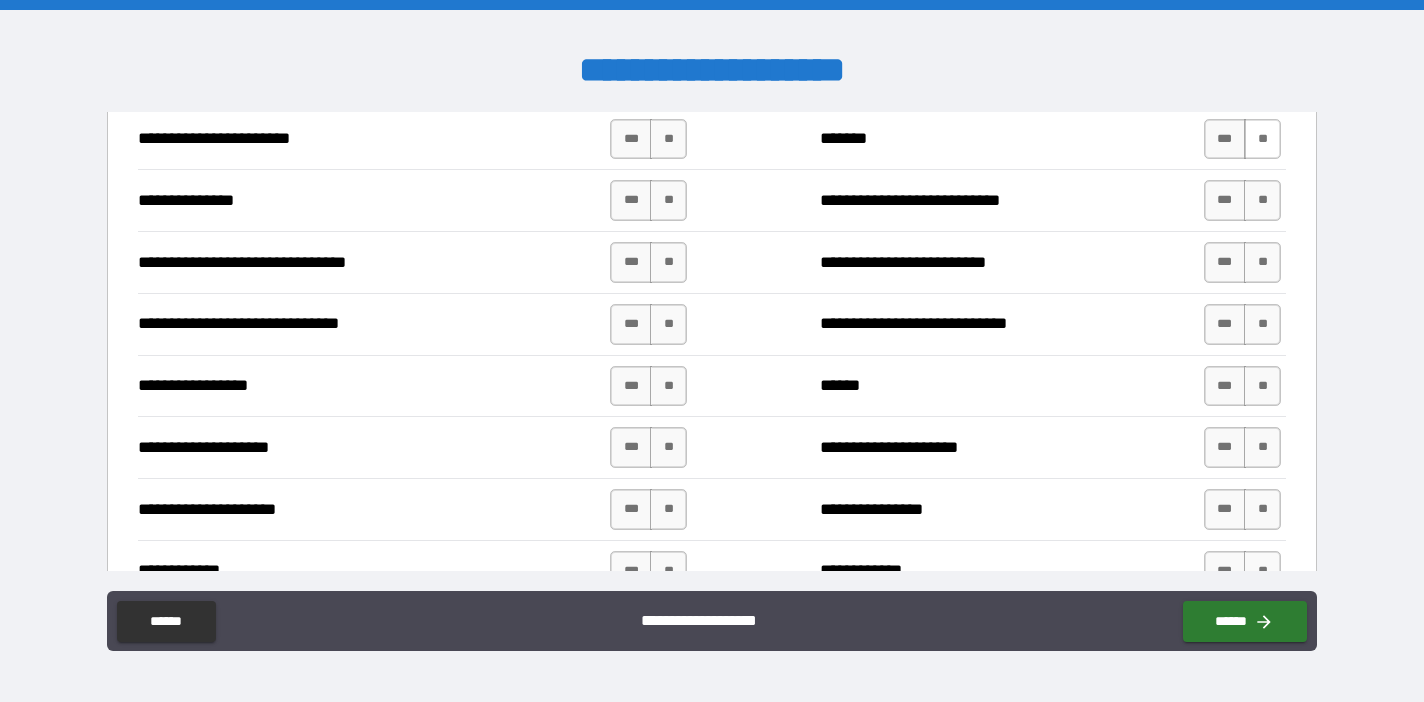 click on "**" at bounding box center (1262, 139) 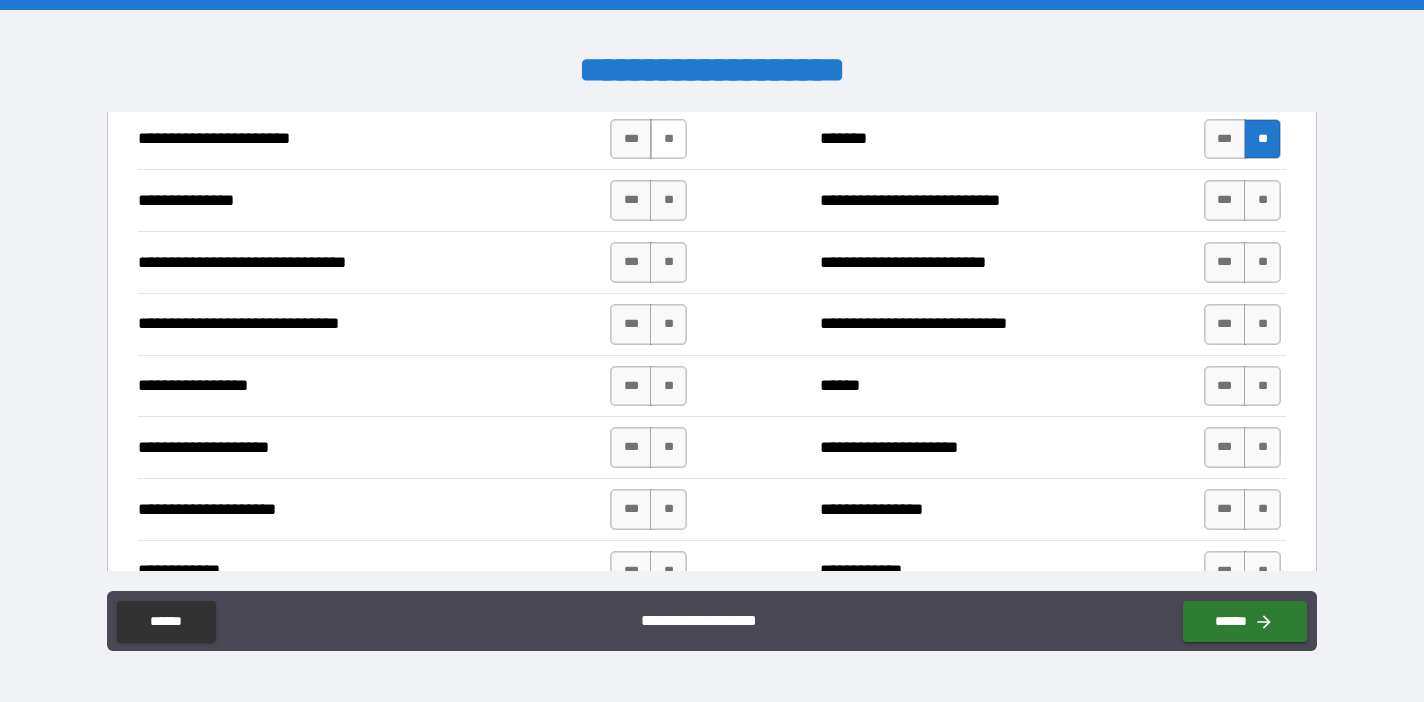 click on "**" at bounding box center (668, 139) 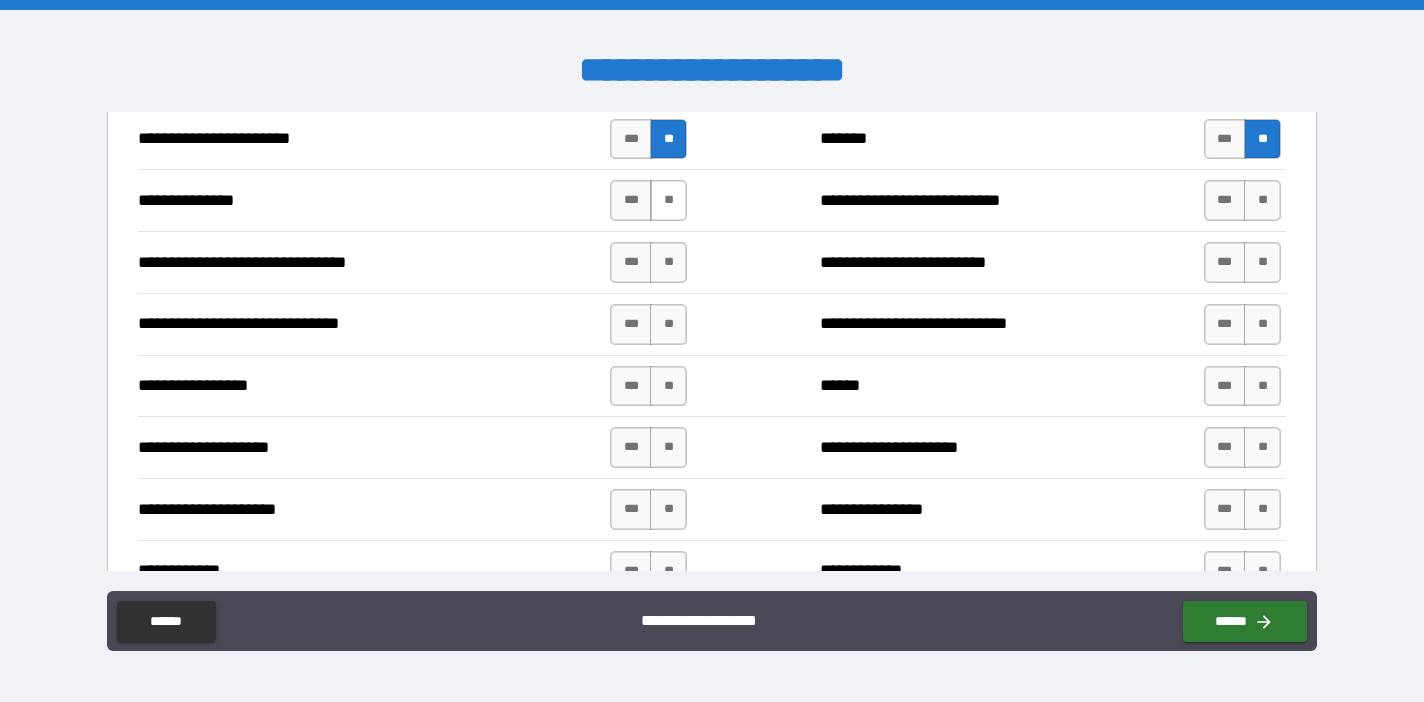 click on "**" at bounding box center (668, 200) 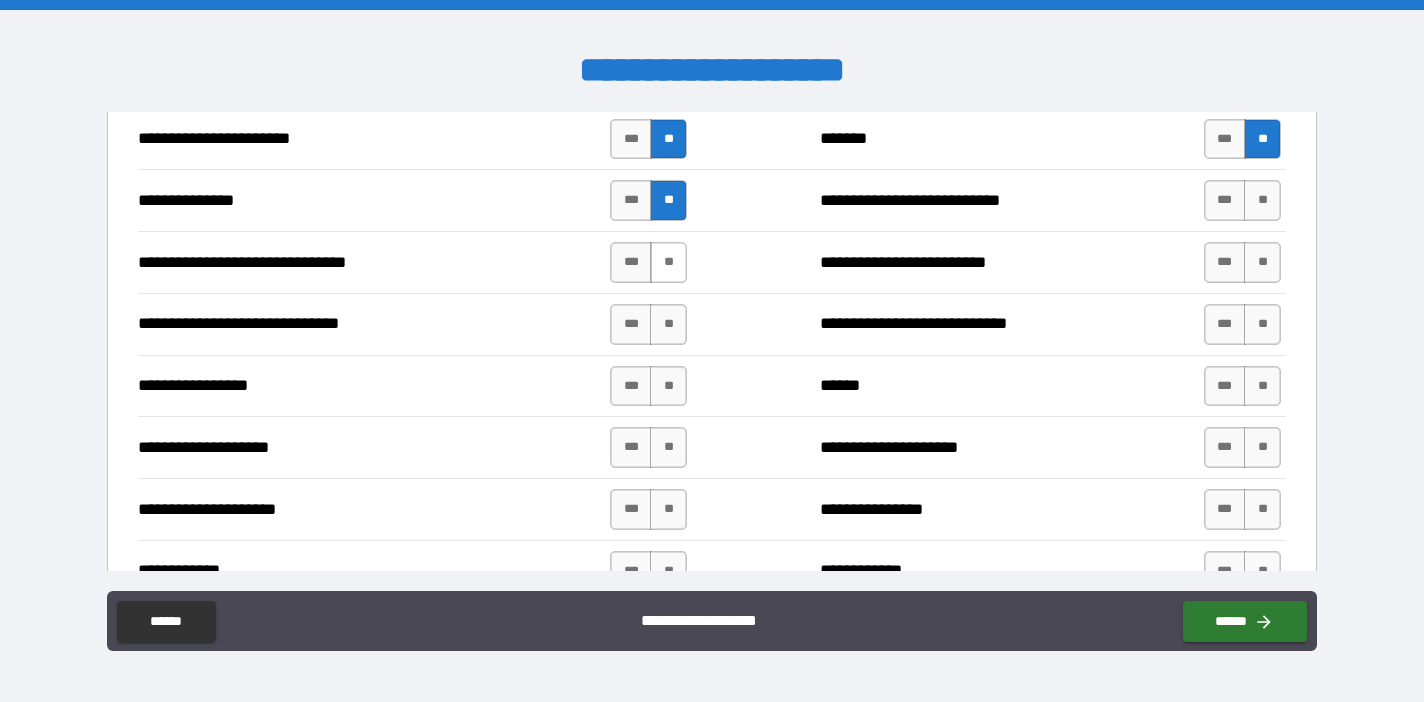 click on "**" at bounding box center [668, 262] 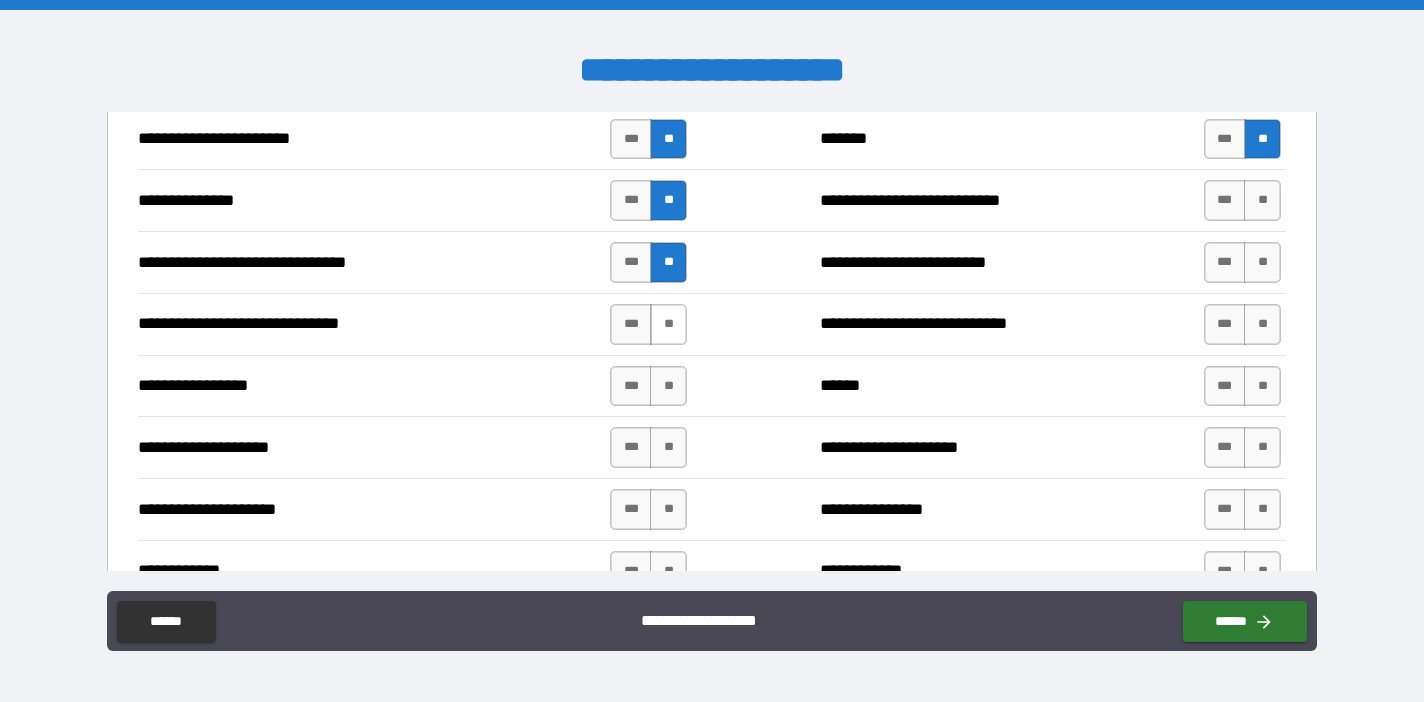 click on "**" at bounding box center [668, 324] 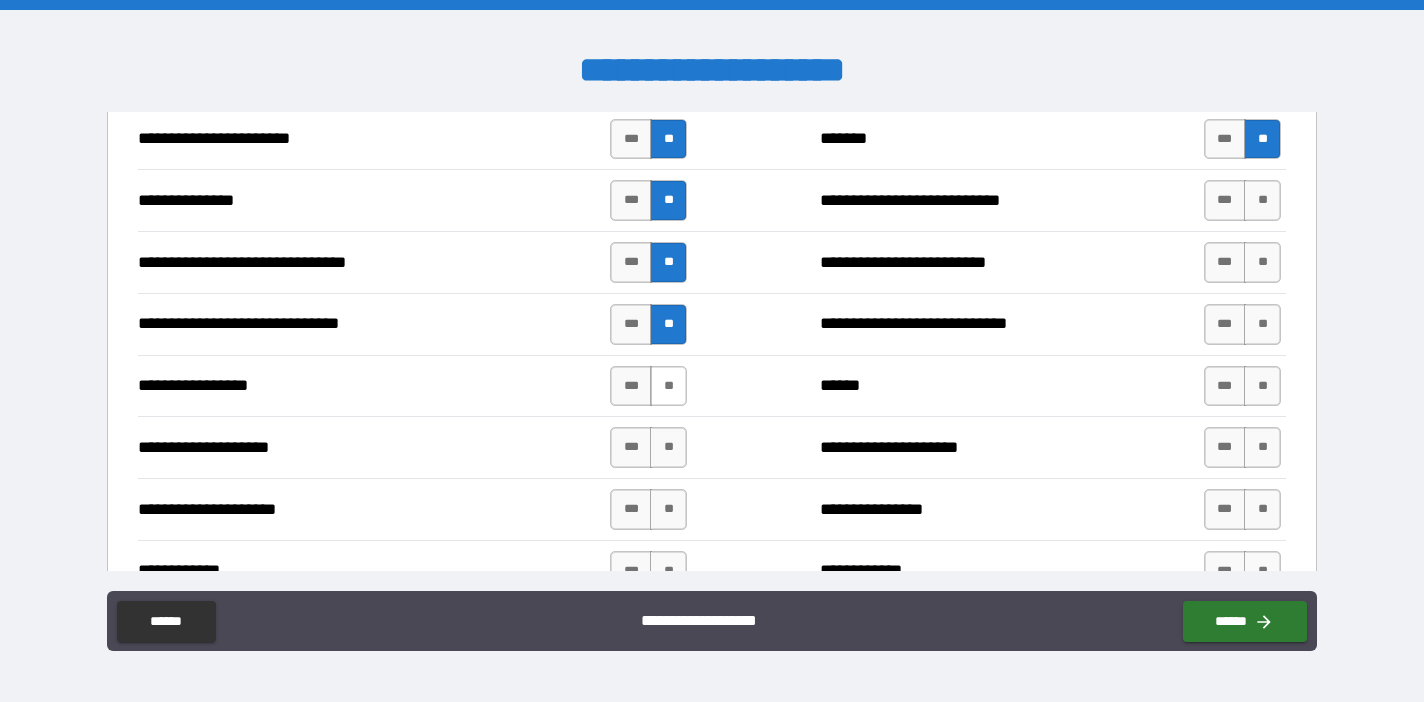 click on "**" at bounding box center (668, 386) 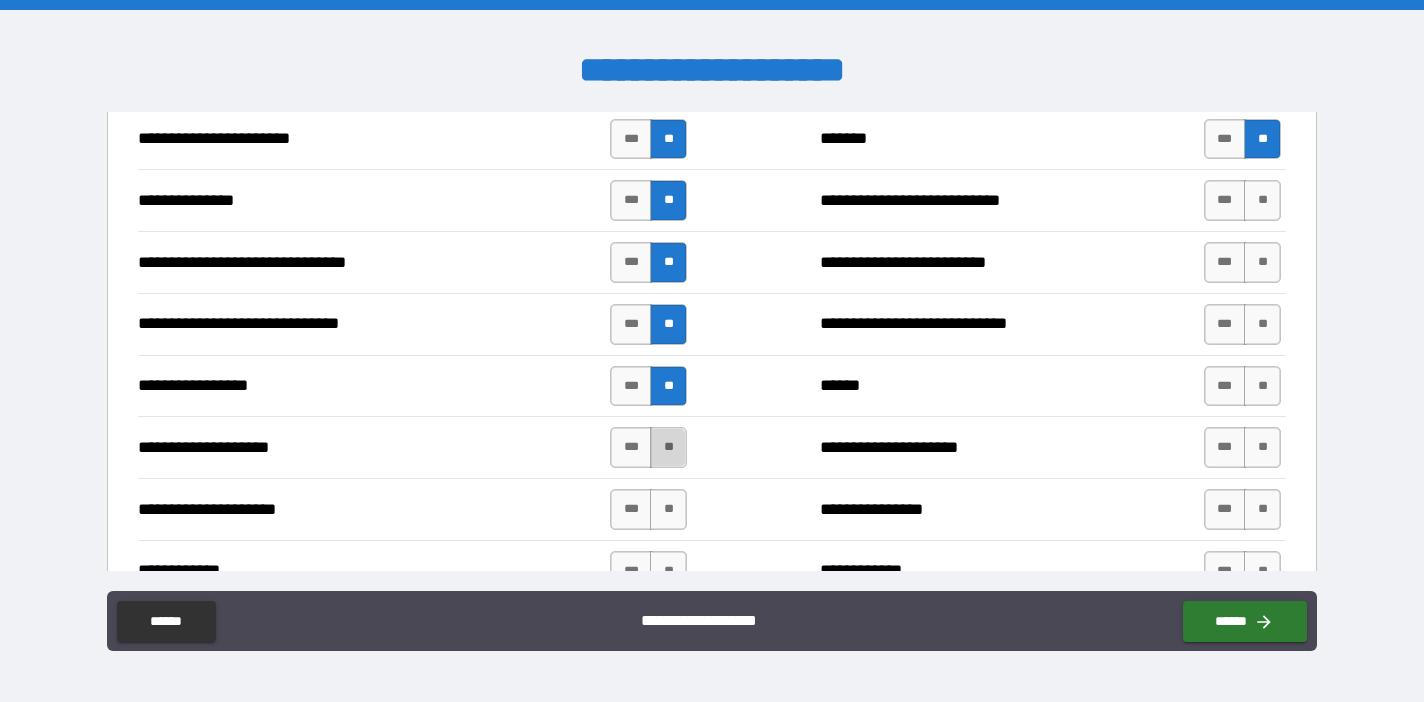 click on "**" at bounding box center [668, 447] 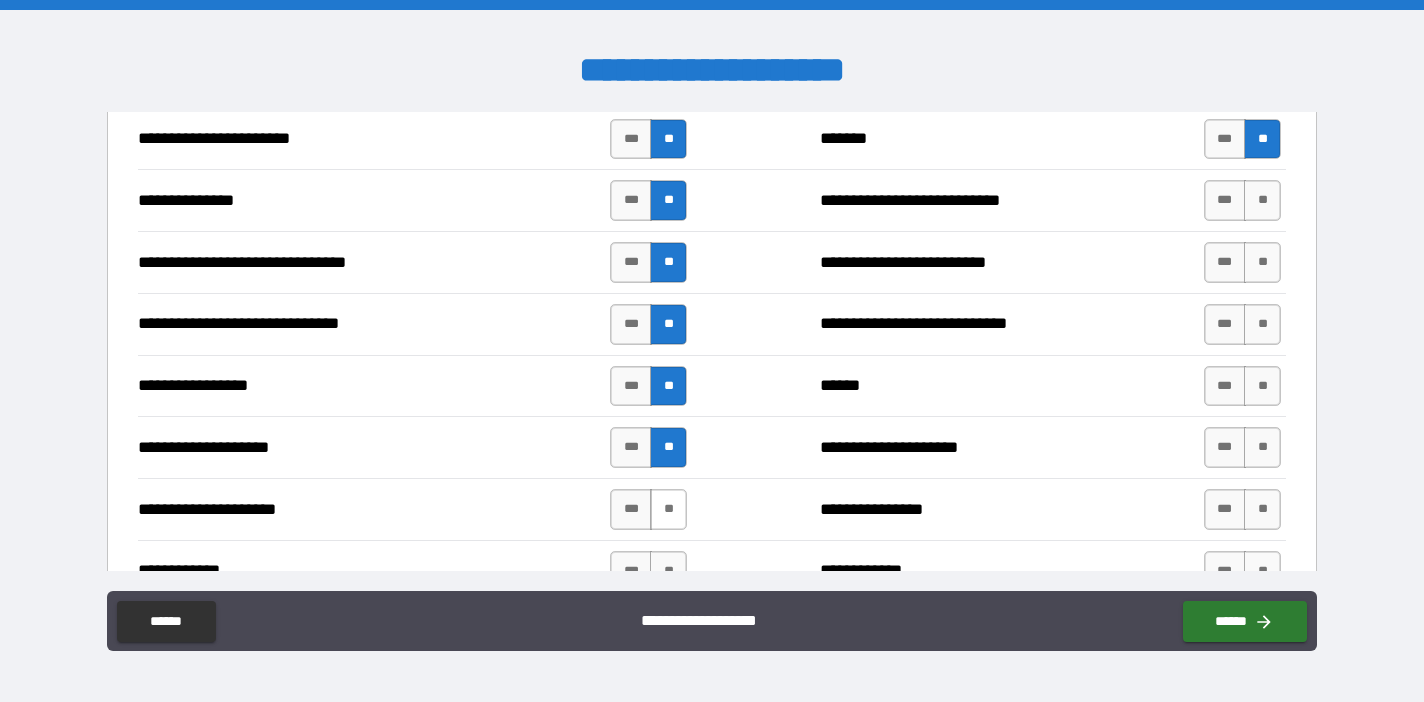 click on "**" at bounding box center [668, 509] 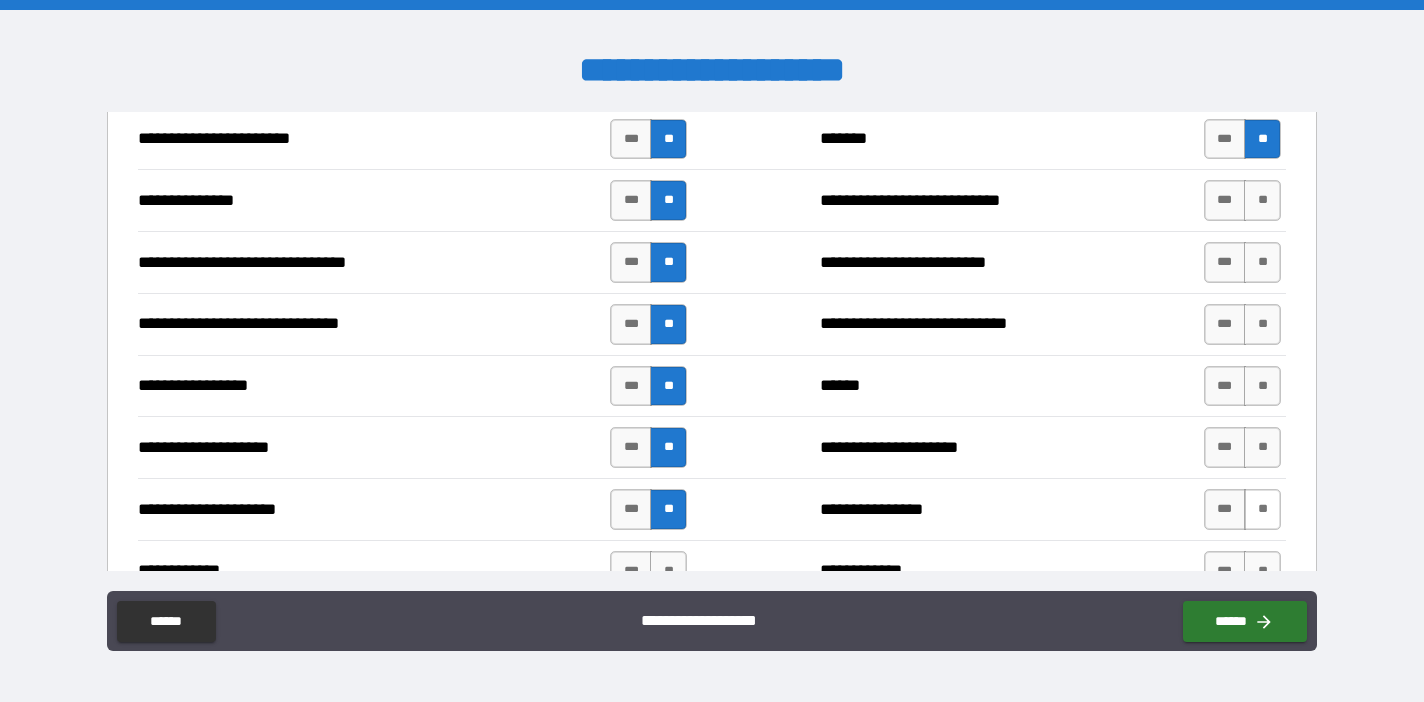 click on "**" at bounding box center (1262, 509) 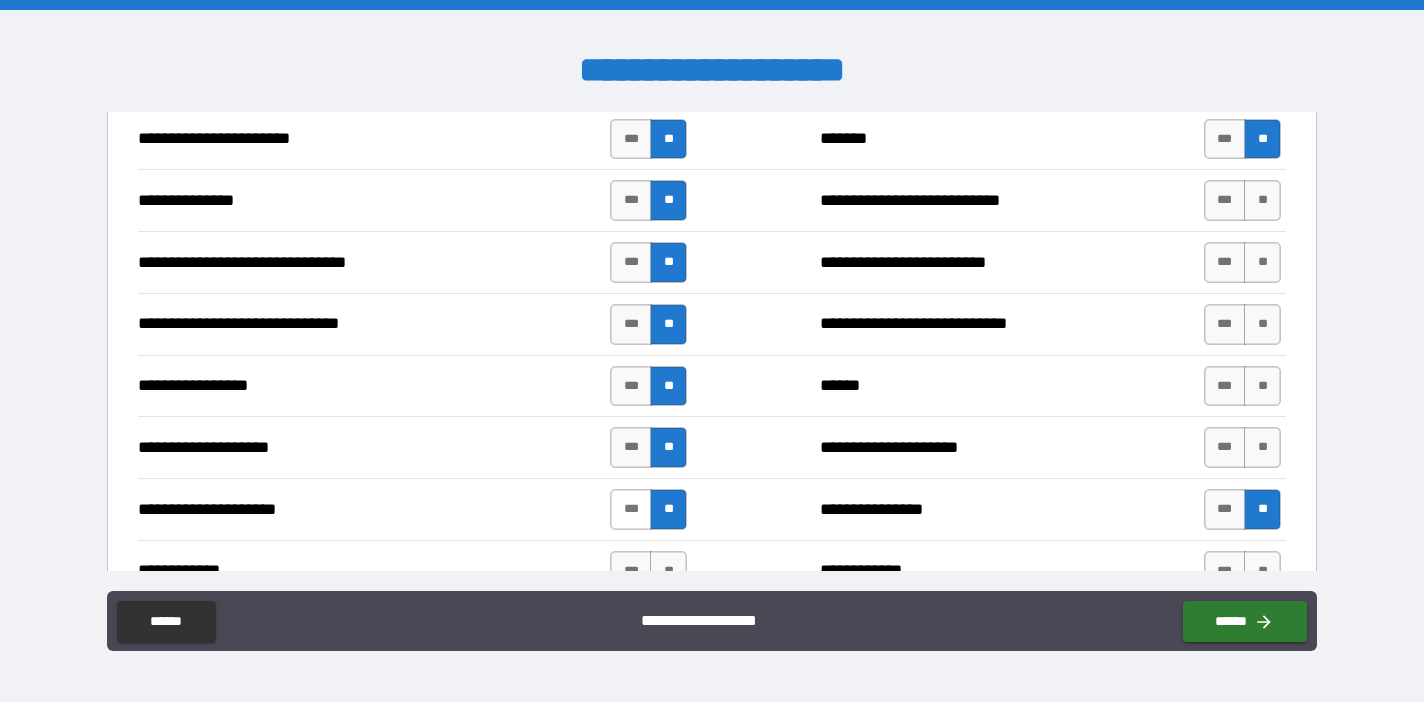 click on "***" at bounding box center [631, 509] 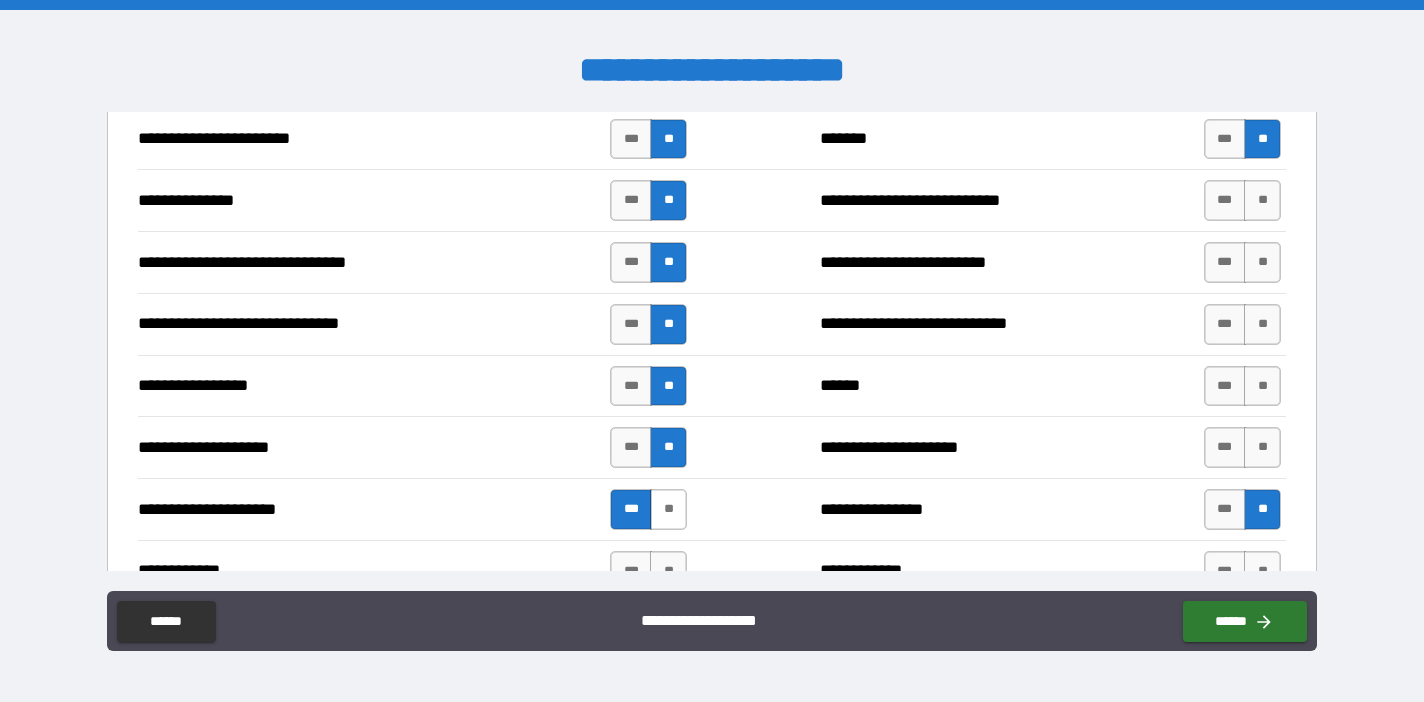 click on "**" at bounding box center [668, 509] 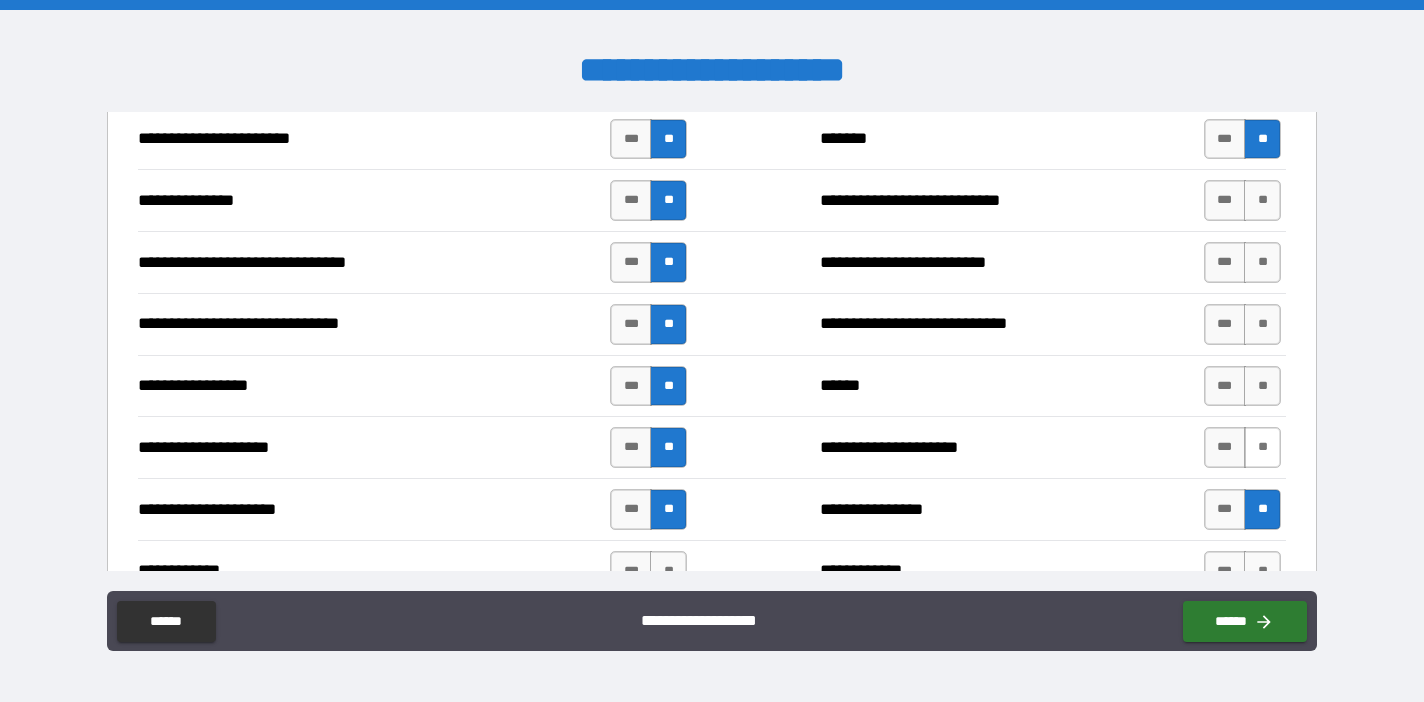 click on "**" at bounding box center [1262, 447] 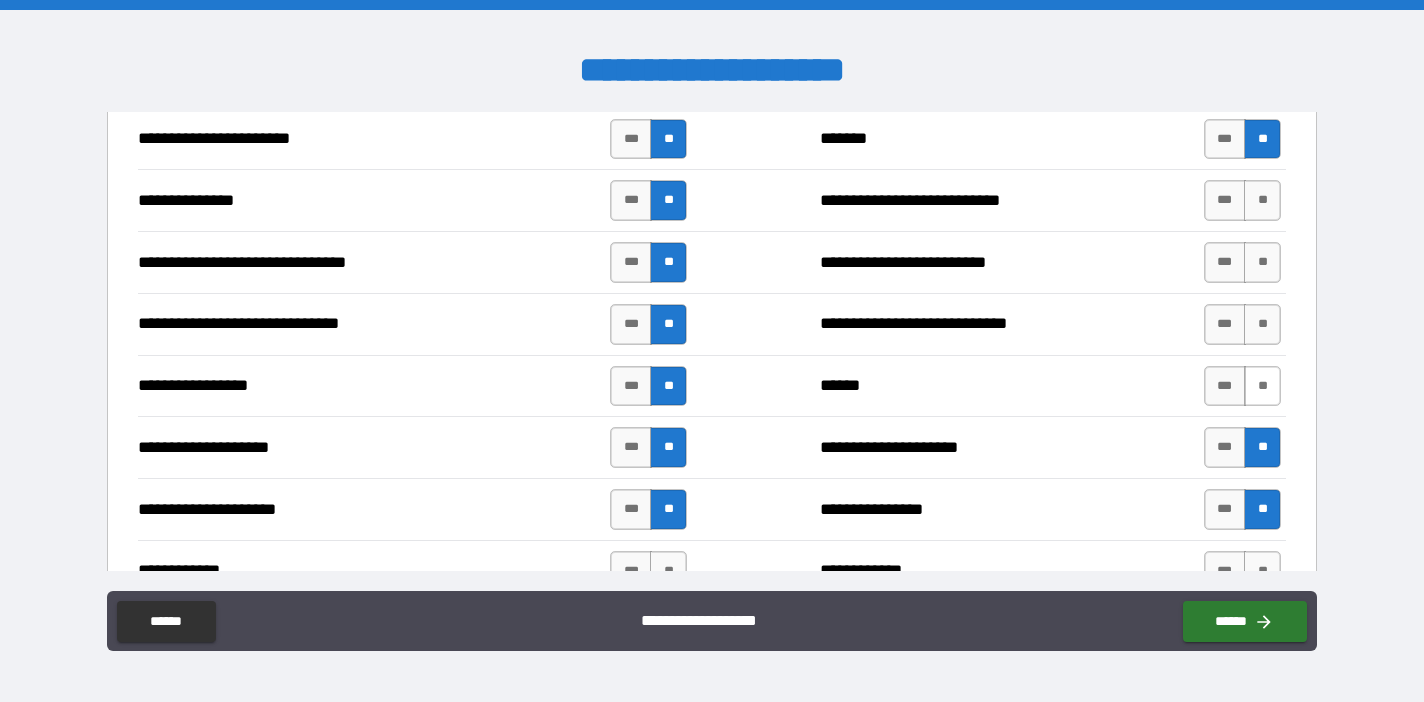 click on "**" at bounding box center [1262, 386] 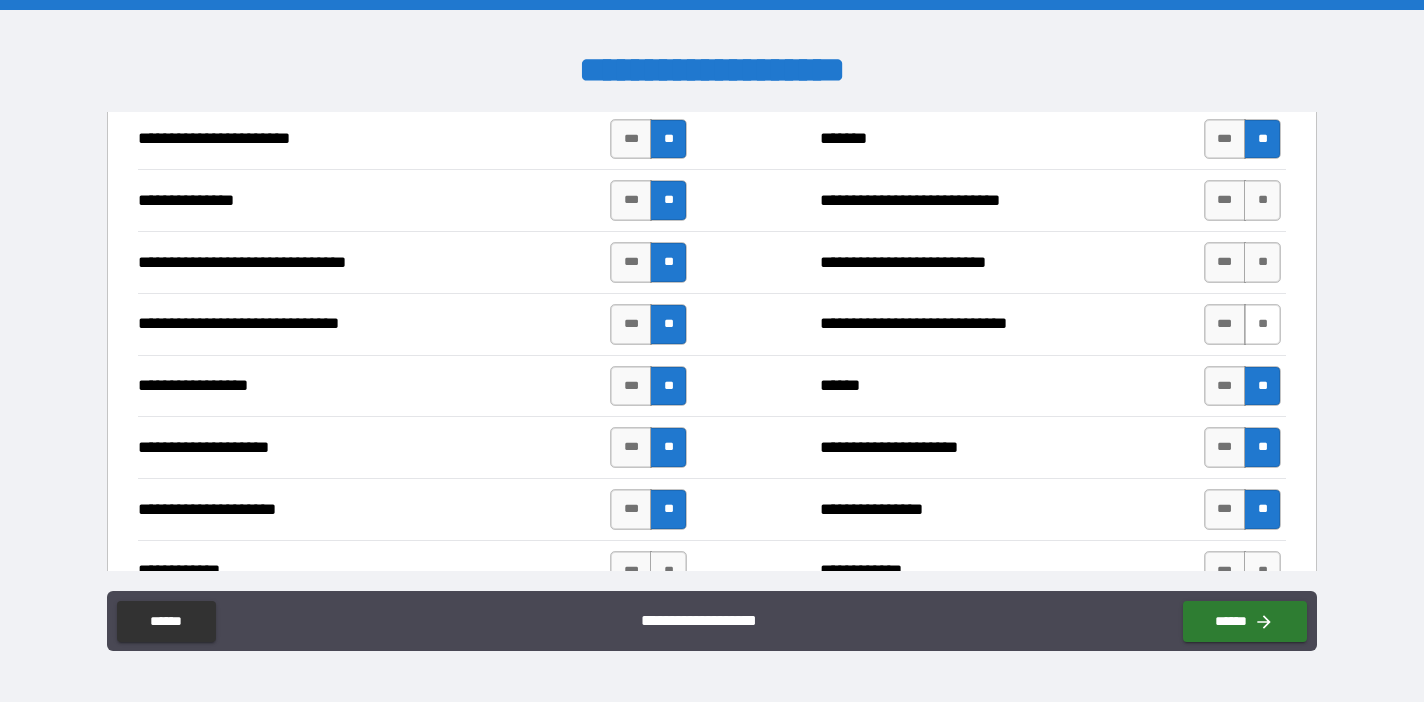 click on "**" at bounding box center (1262, 324) 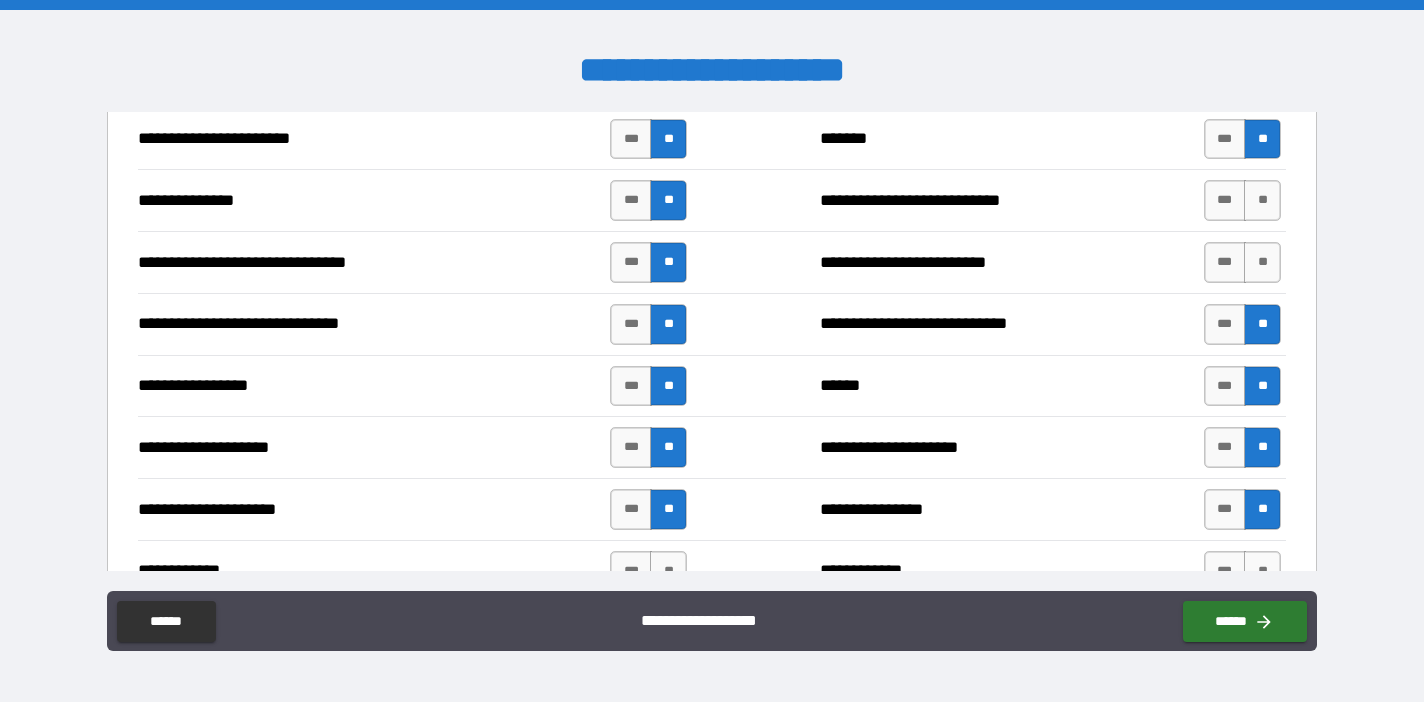 click on "*** **" at bounding box center (1242, 262) 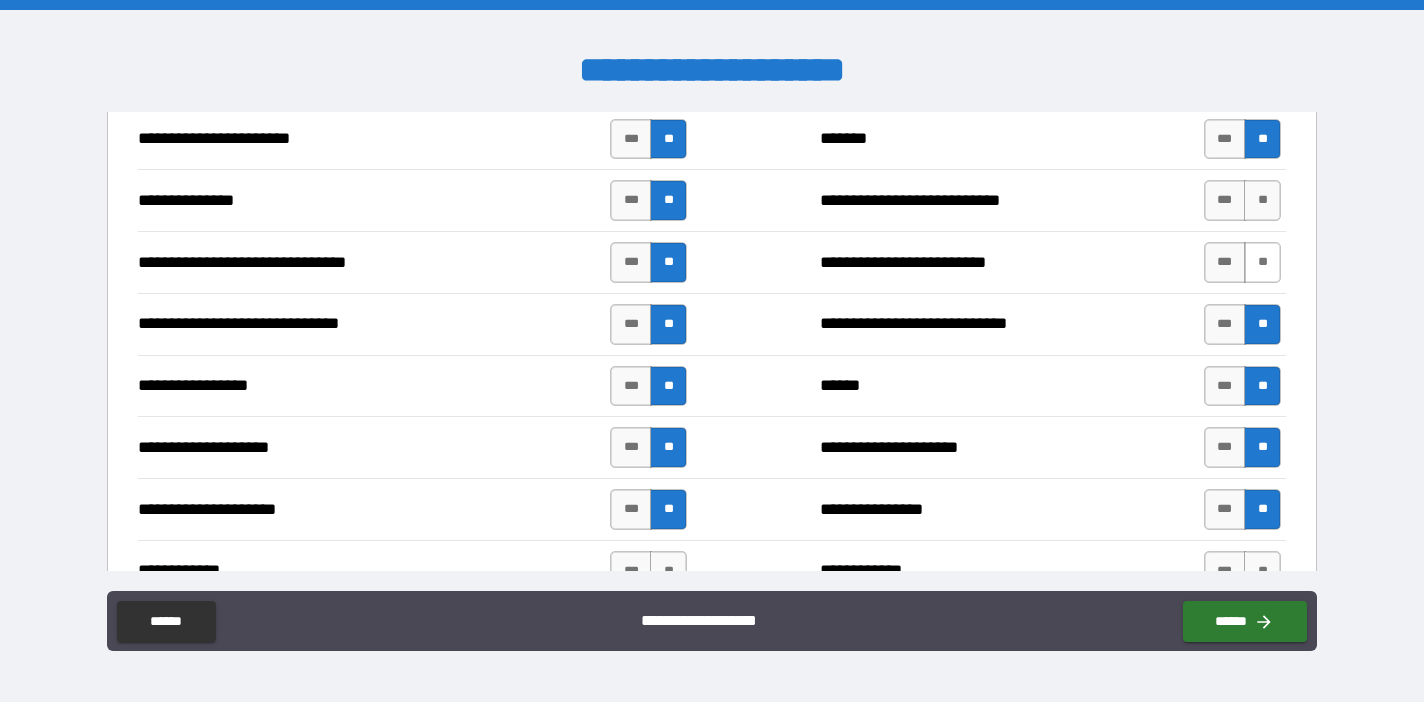 click on "**" at bounding box center (1262, 262) 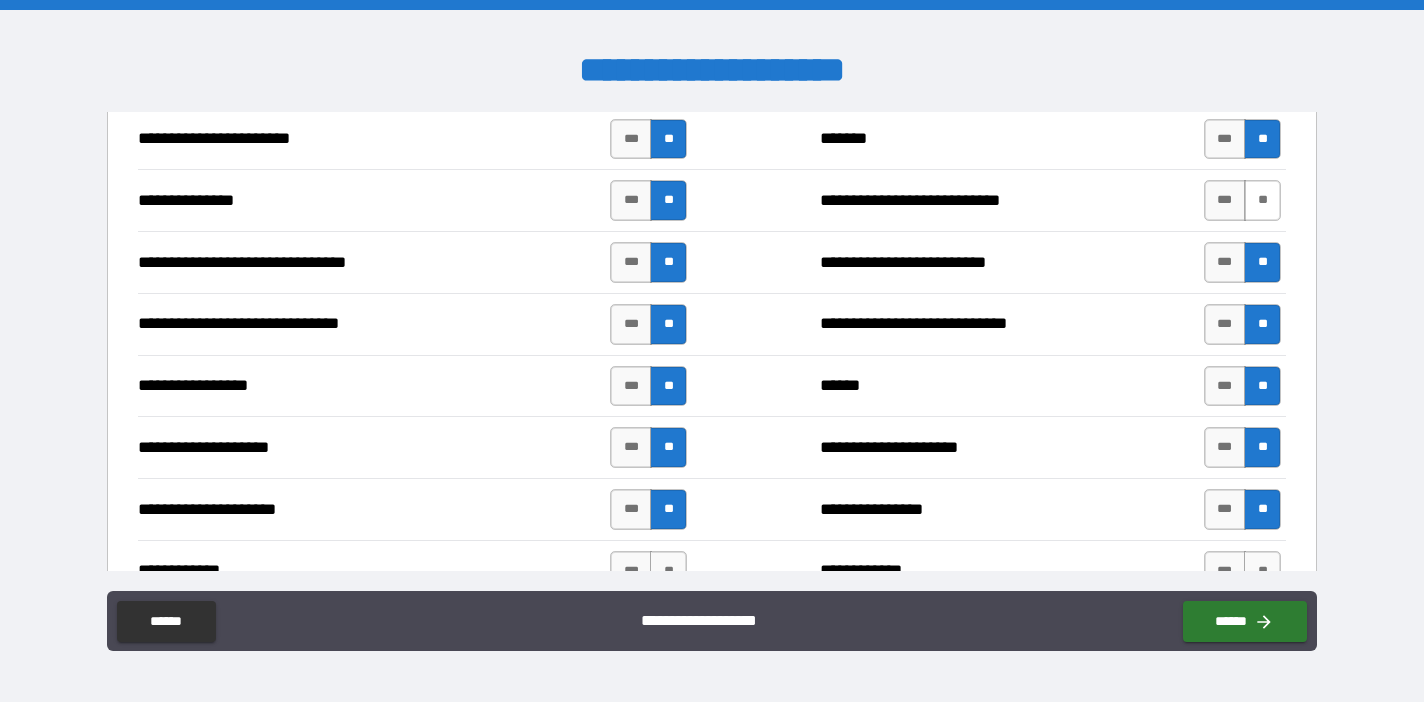 click on "**" at bounding box center (1262, 200) 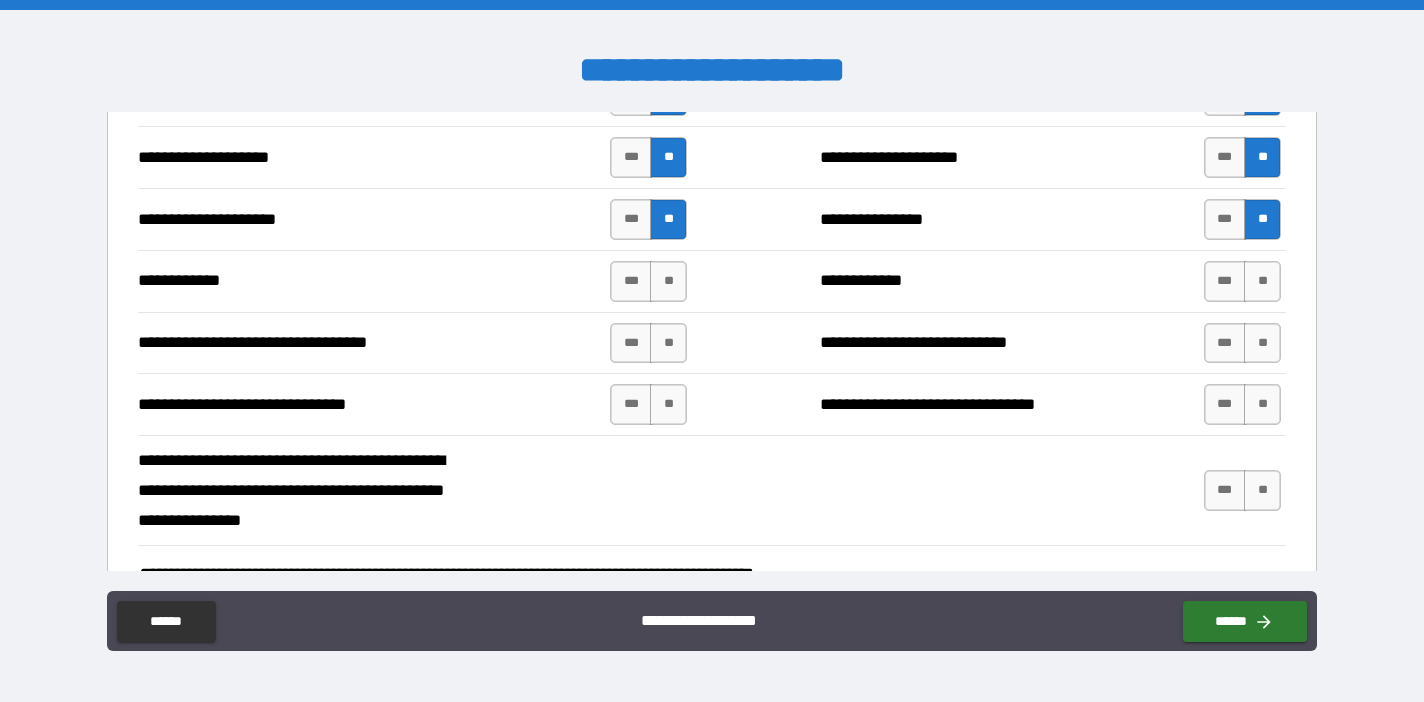 scroll, scrollTop: 4598, scrollLeft: 0, axis: vertical 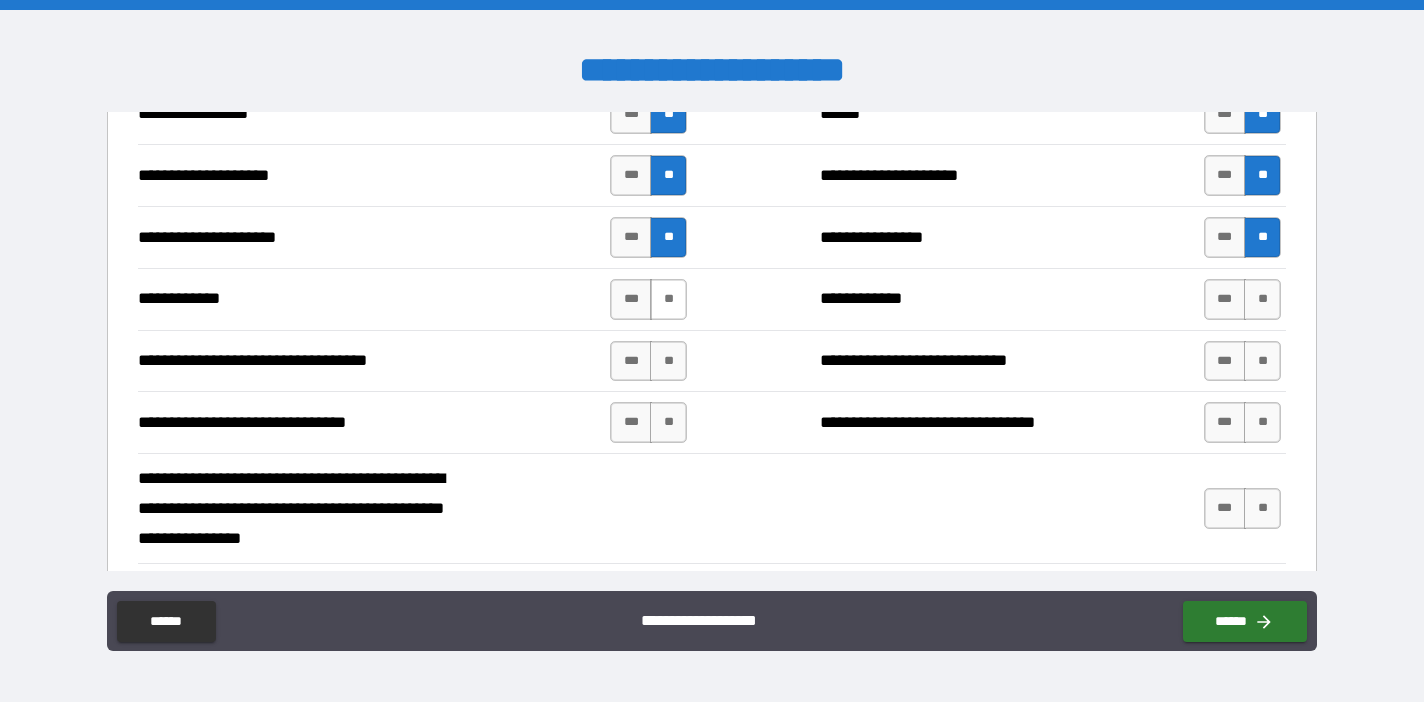 click on "**" at bounding box center [668, 299] 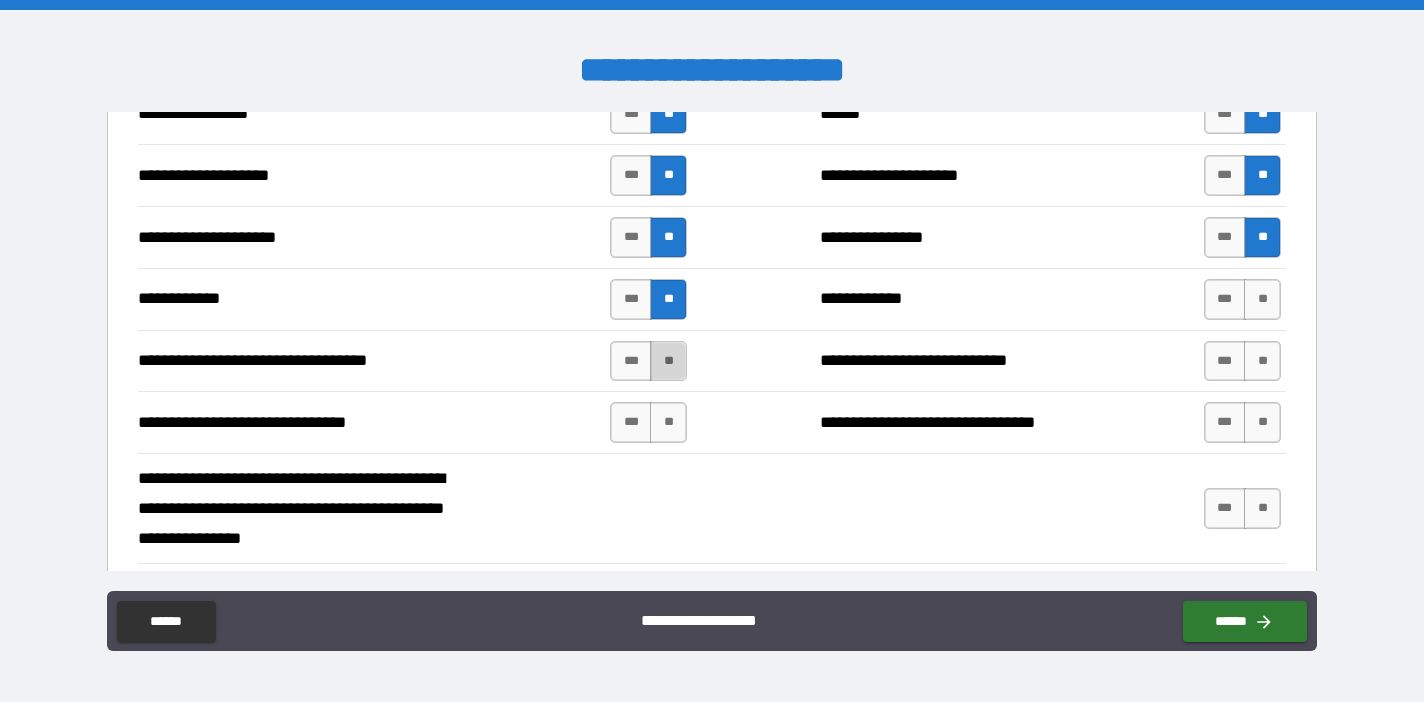 click on "**" at bounding box center [668, 361] 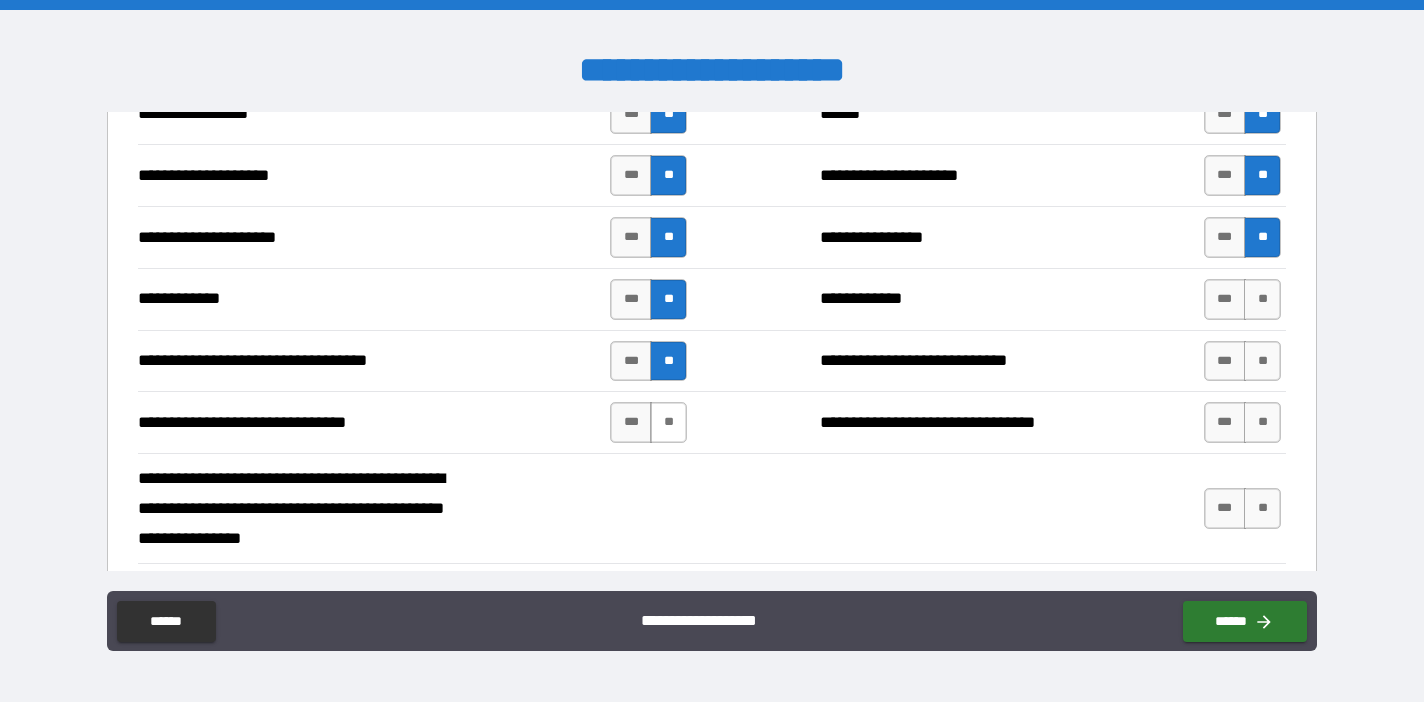 click on "**" at bounding box center (668, 422) 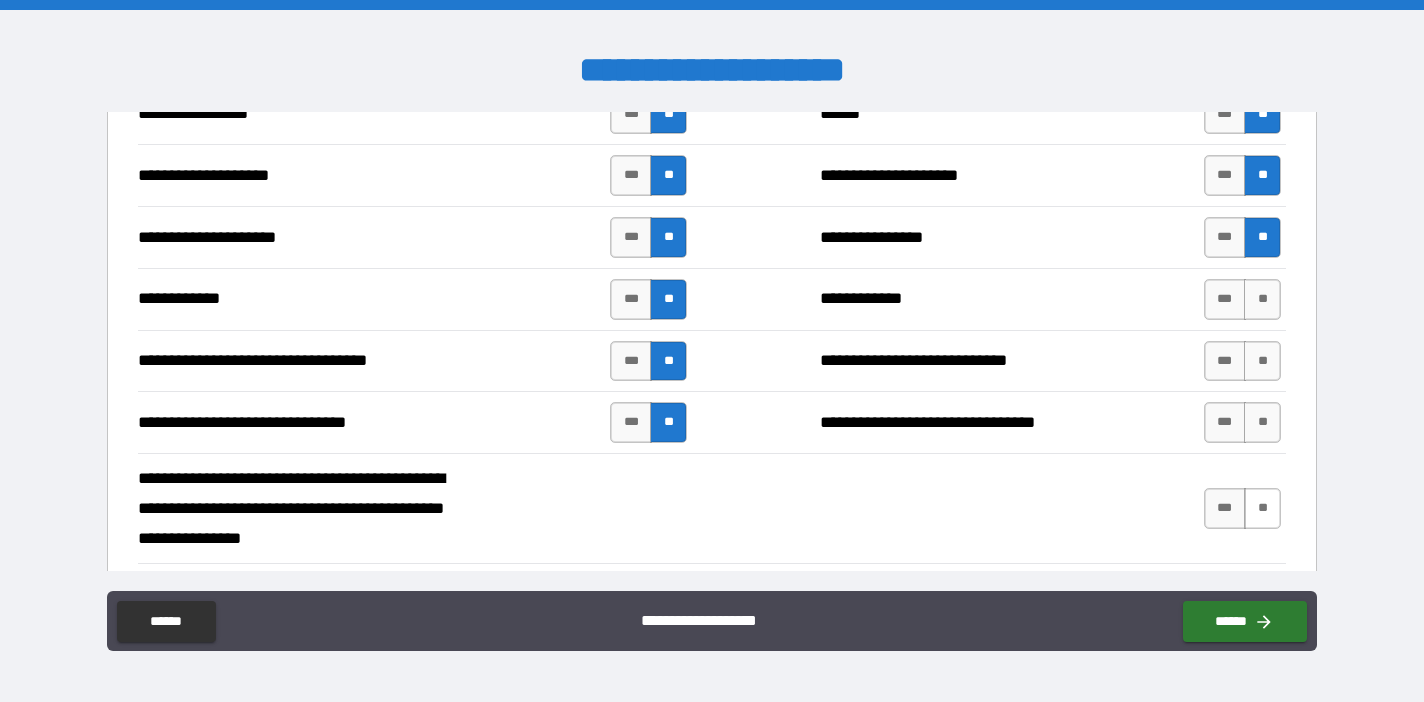 click on "**" at bounding box center [1262, 508] 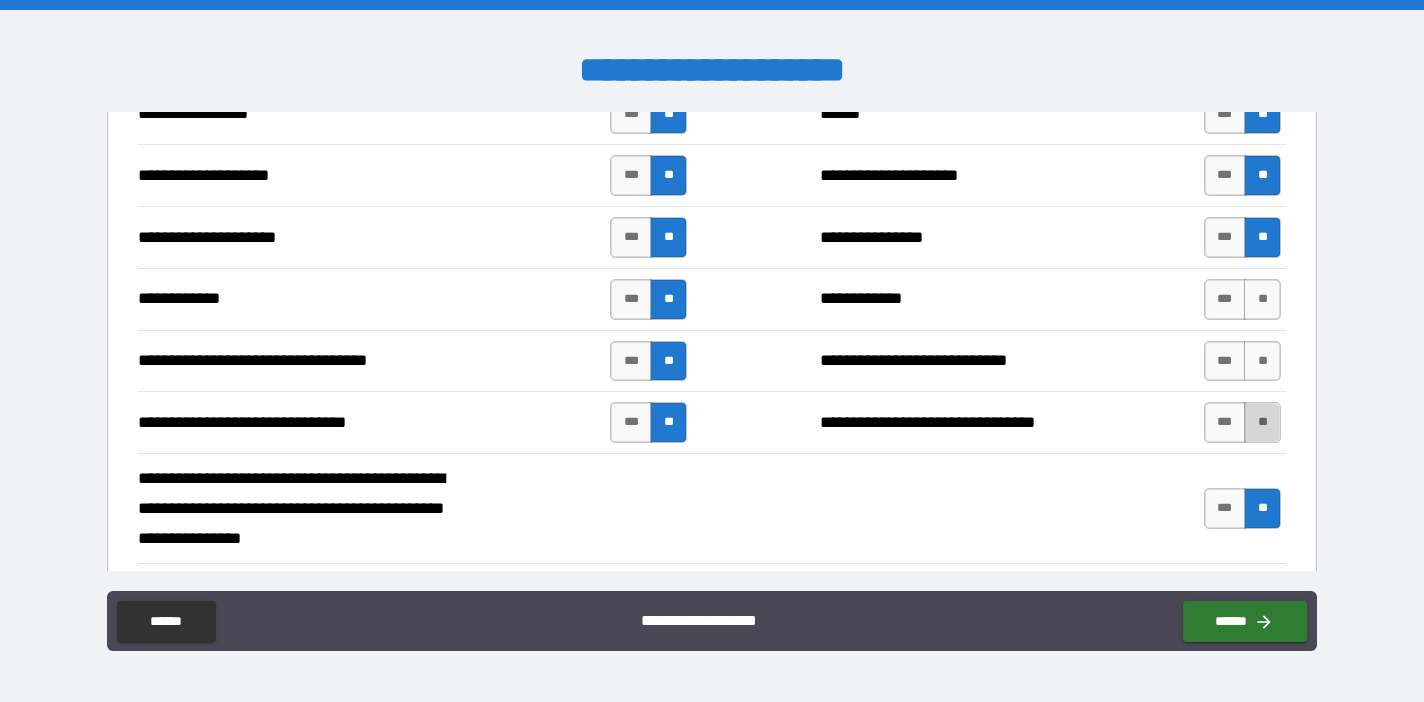 click on "**" at bounding box center (1262, 422) 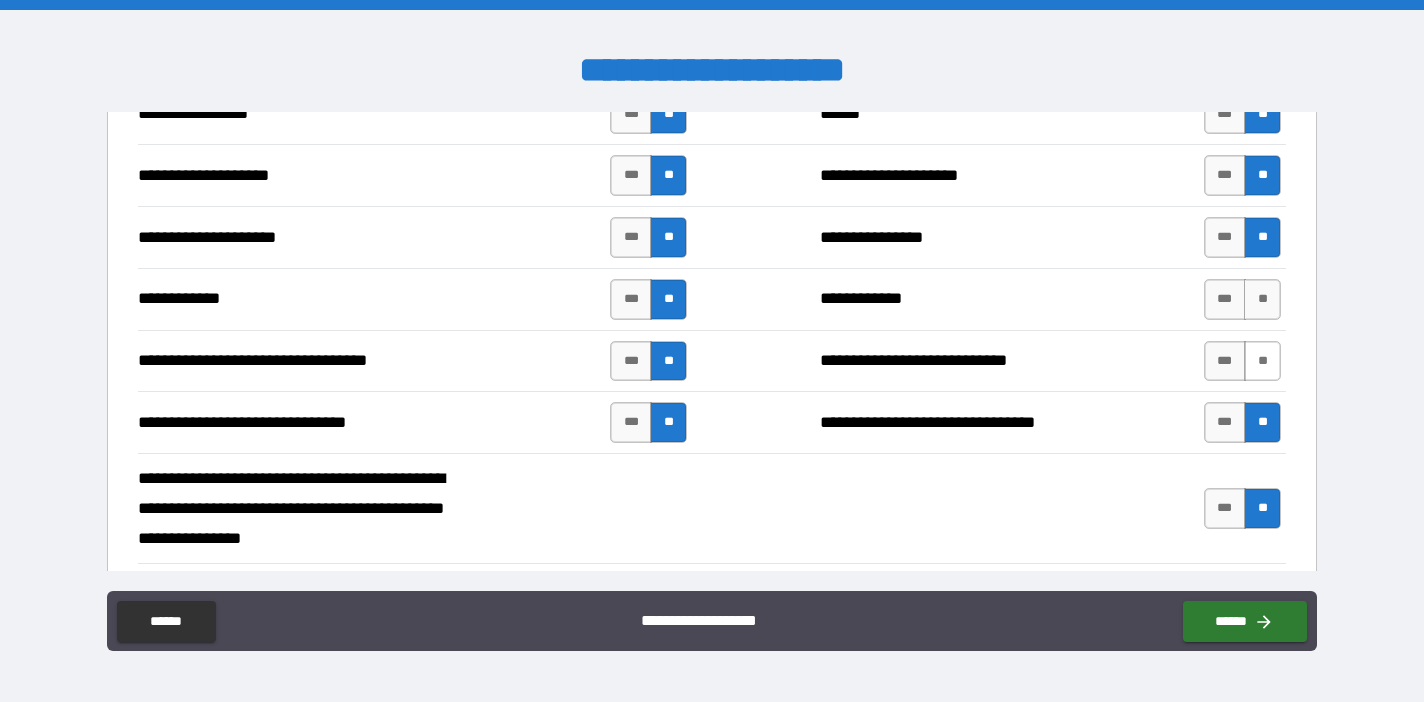 click on "**" at bounding box center [1262, 361] 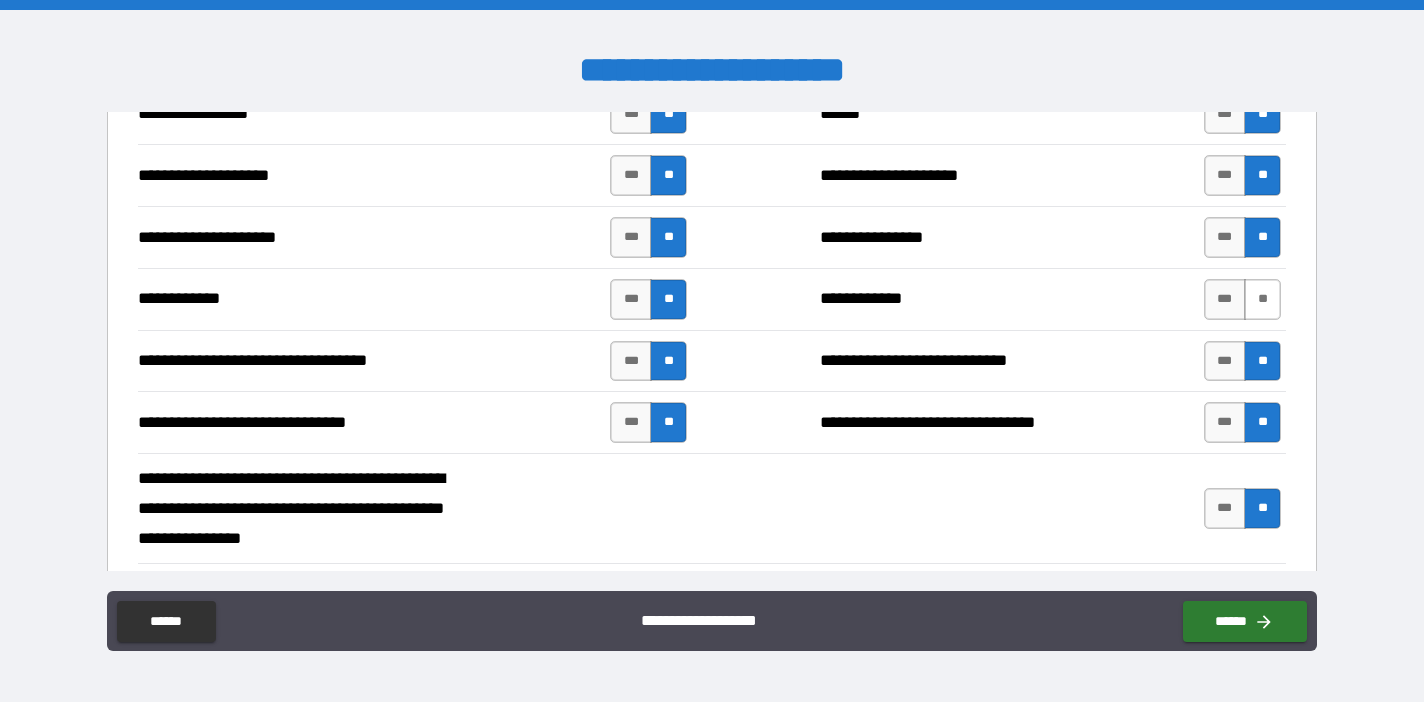 click on "**" at bounding box center [1262, 299] 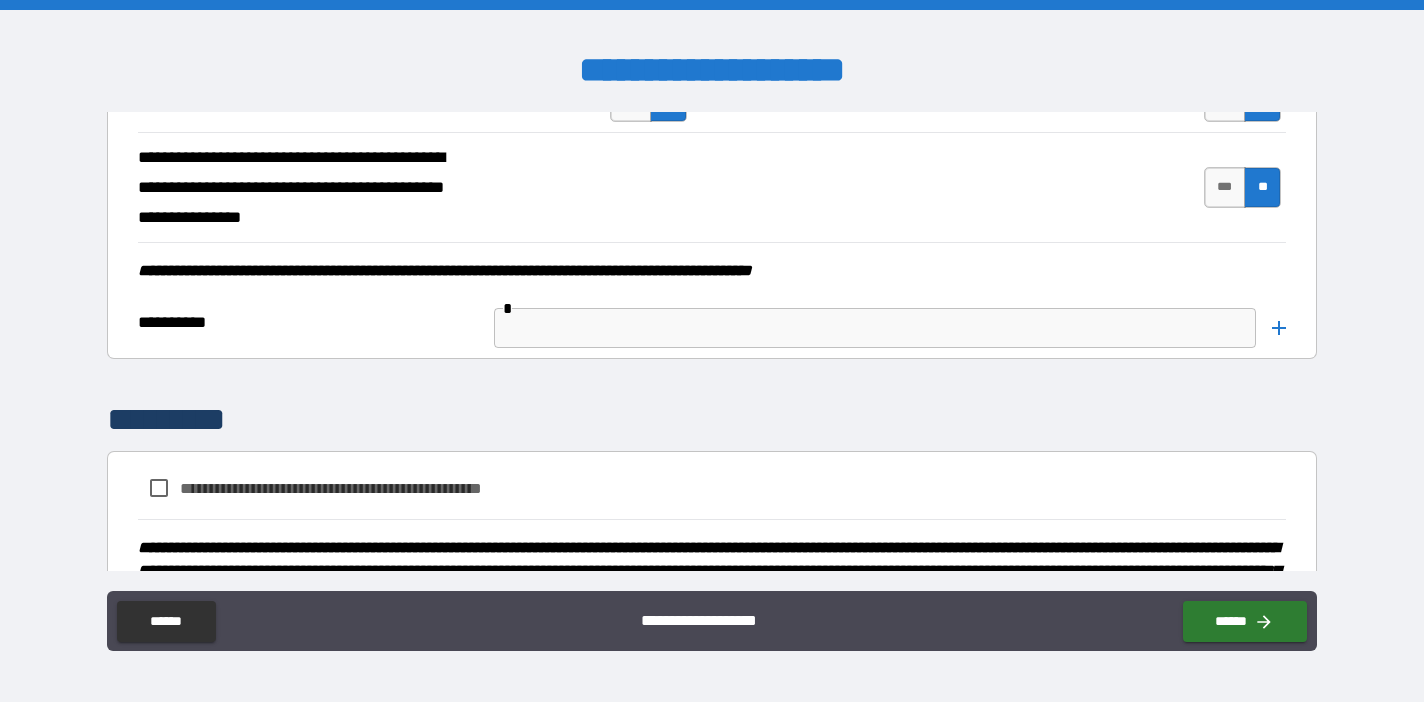scroll, scrollTop: 5106, scrollLeft: 0, axis: vertical 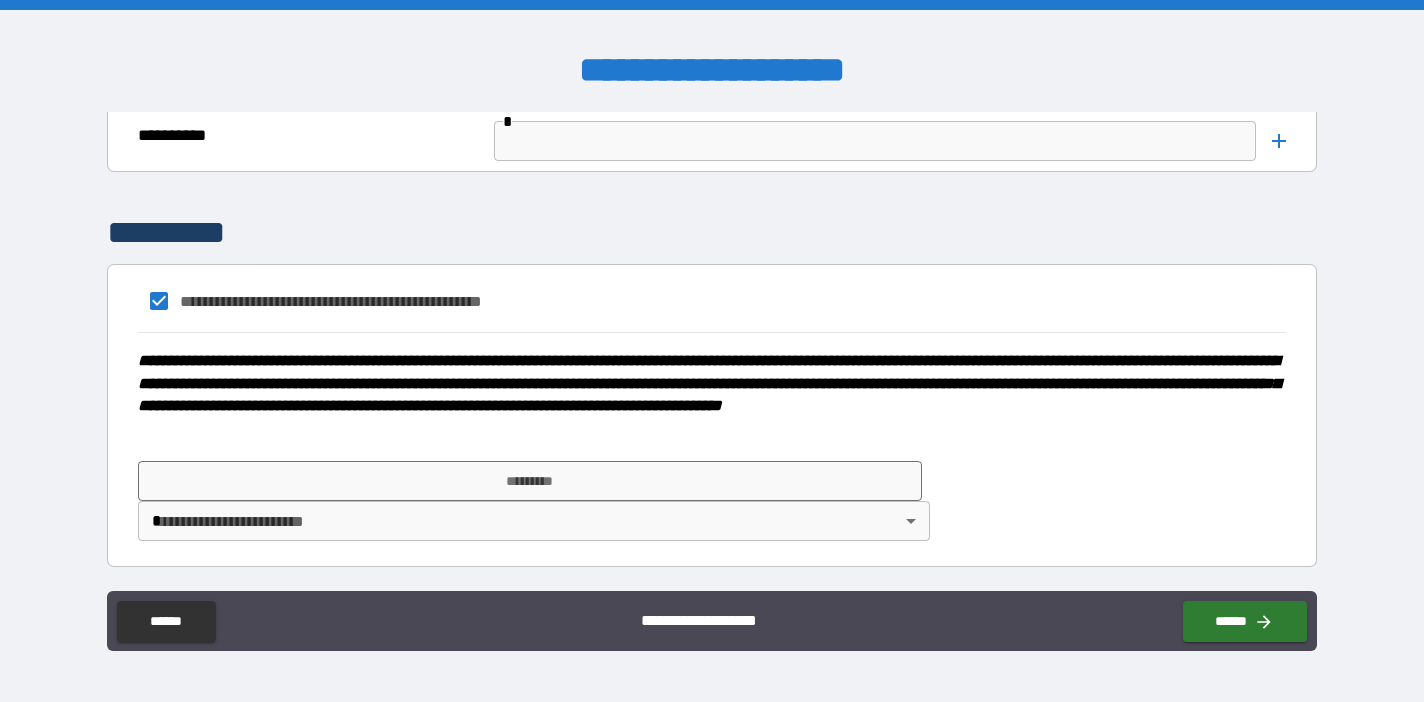click on "**********" at bounding box center [712, 351] 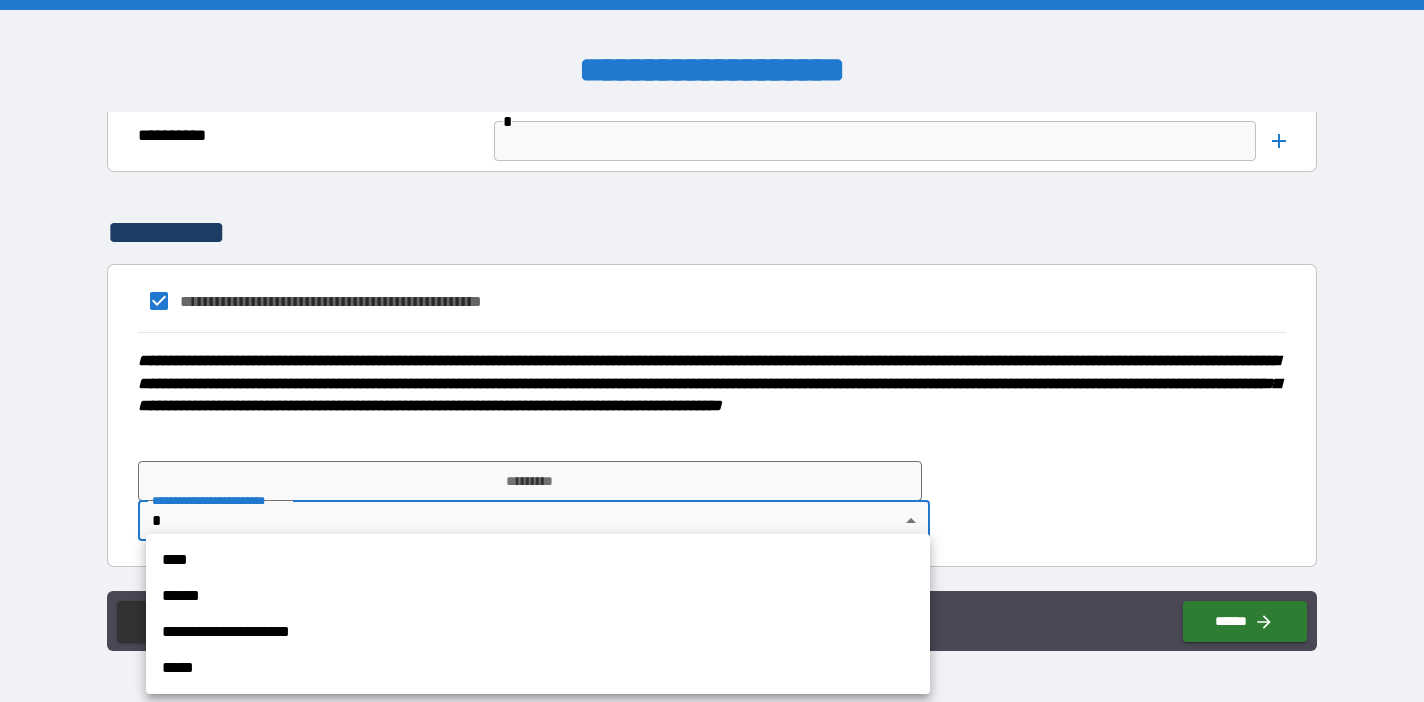 click at bounding box center (712, 351) 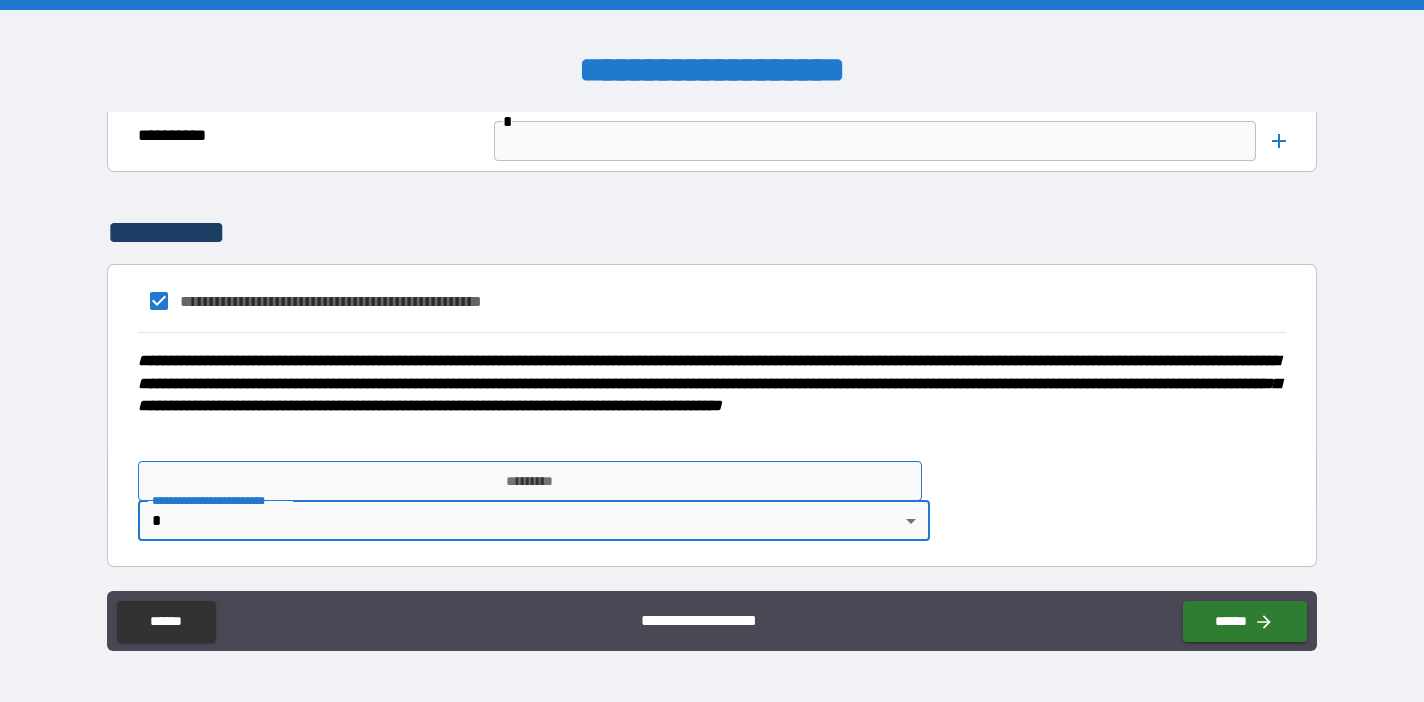 click on "*********" at bounding box center [530, 481] 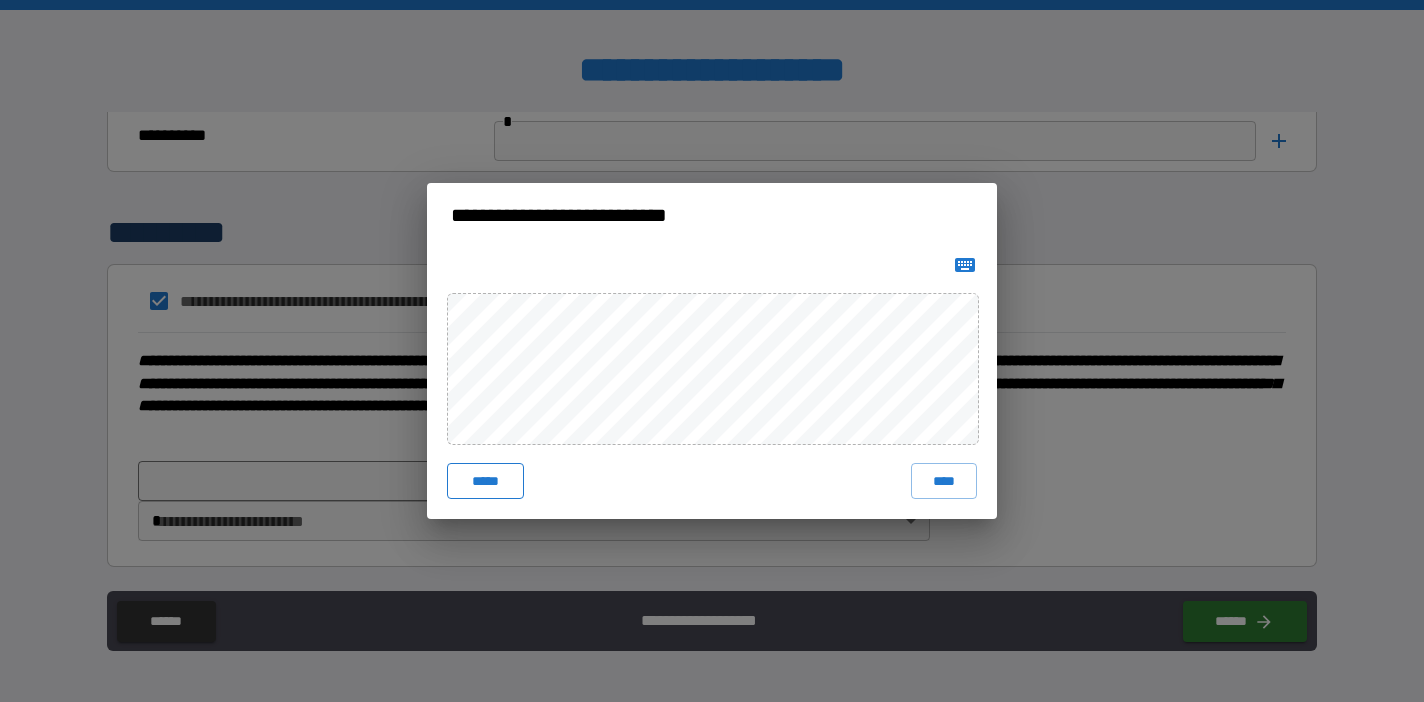 click on "*****" at bounding box center [485, 481] 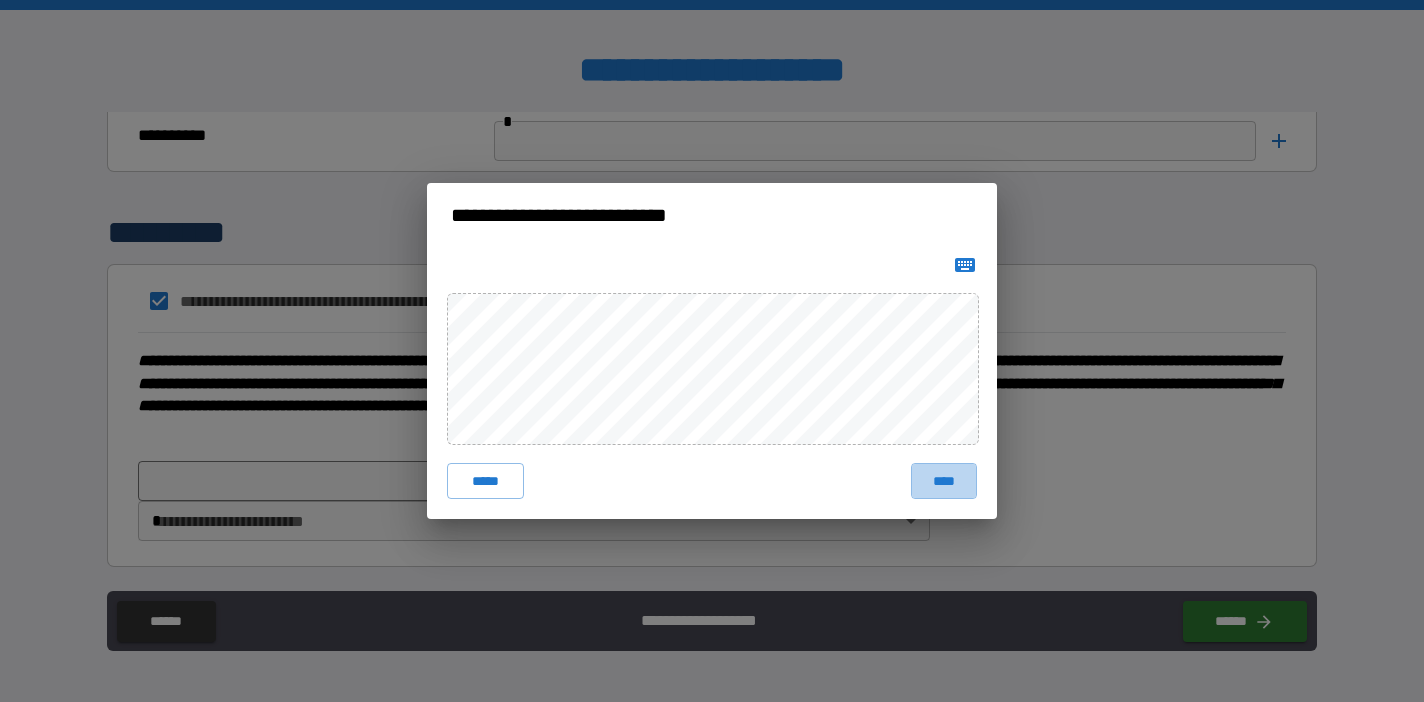 click on "****" at bounding box center [944, 481] 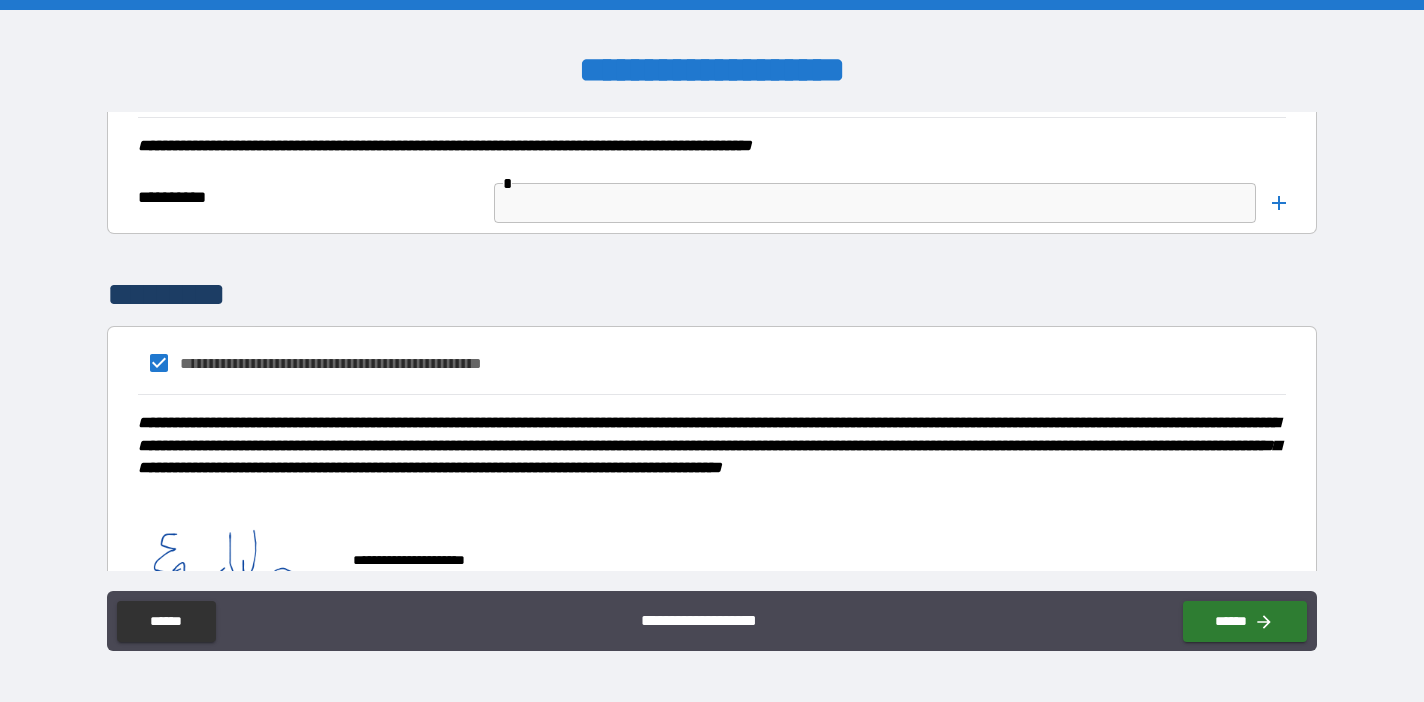 scroll, scrollTop: 5123, scrollLeft: 0, axis: vertical 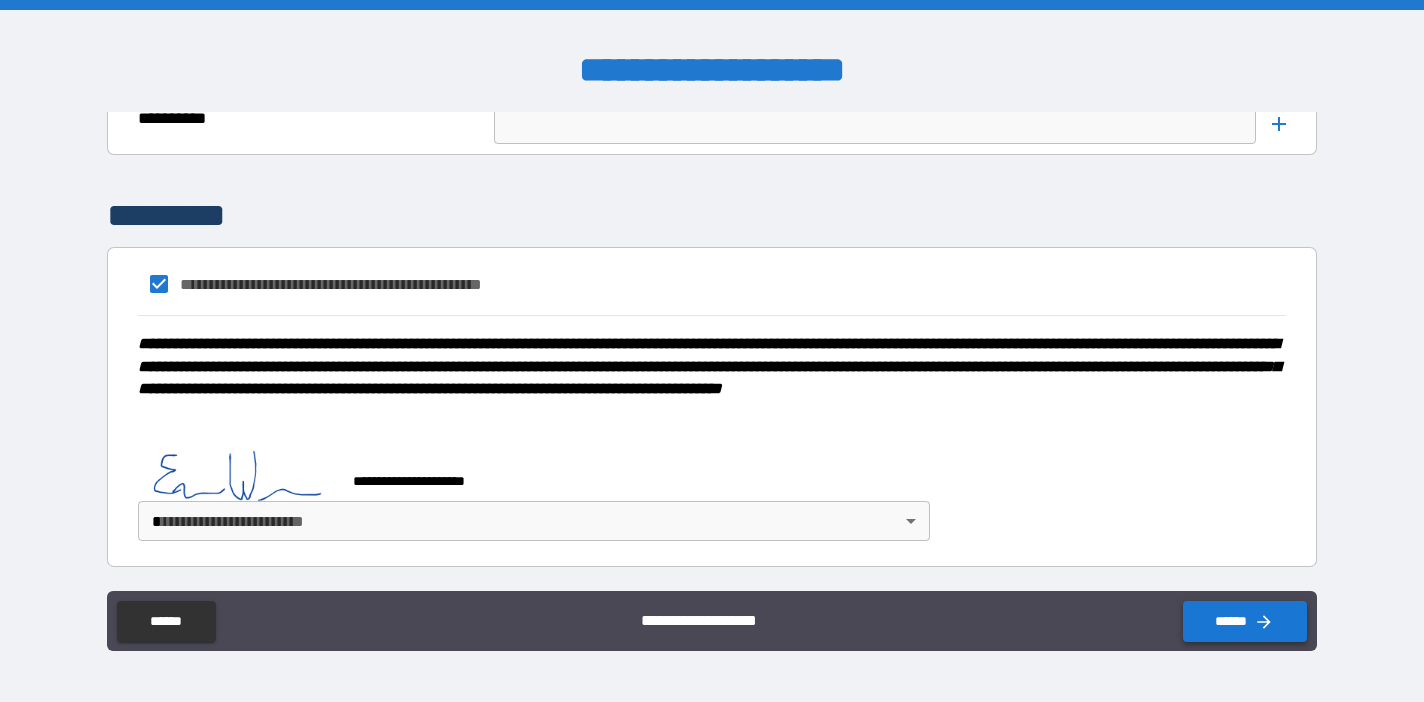 click 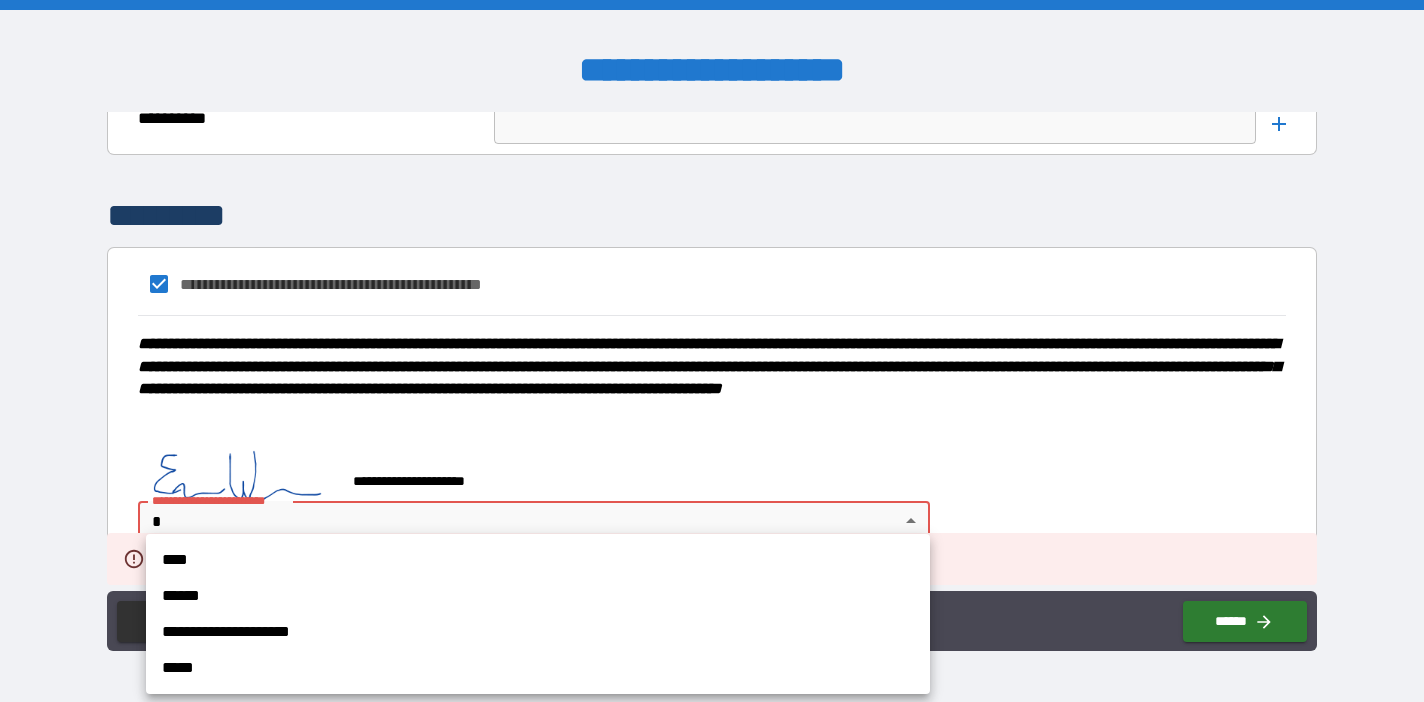 click on "**********" at bounding box center [712, 351] 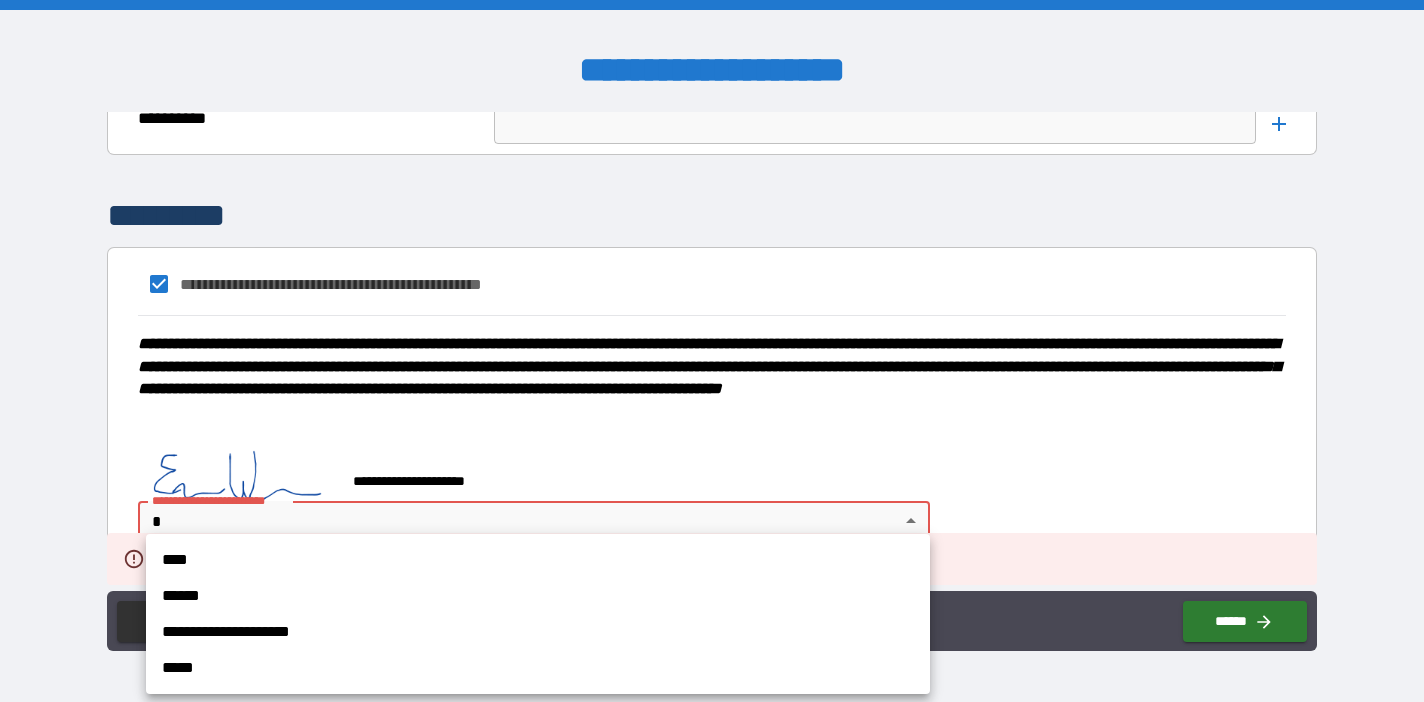 click on "****" at bounding box center (538, 560) 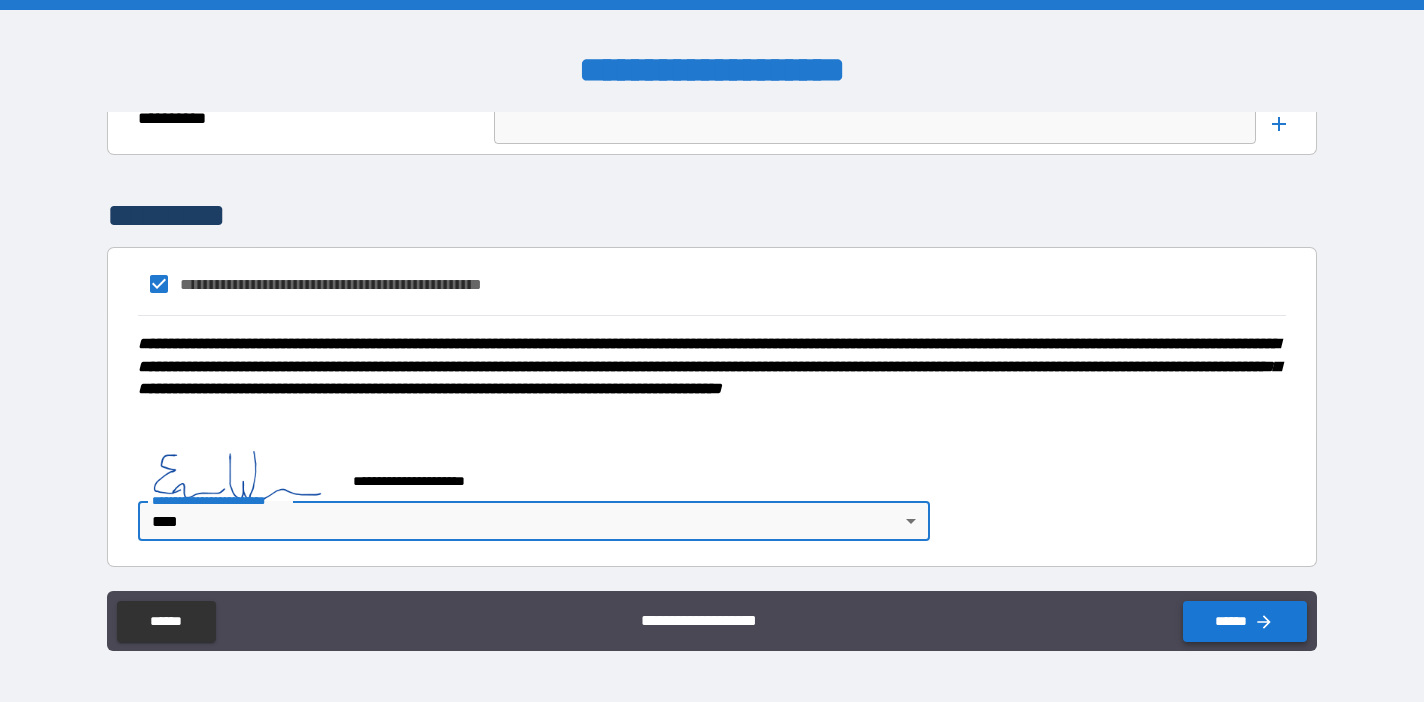 click 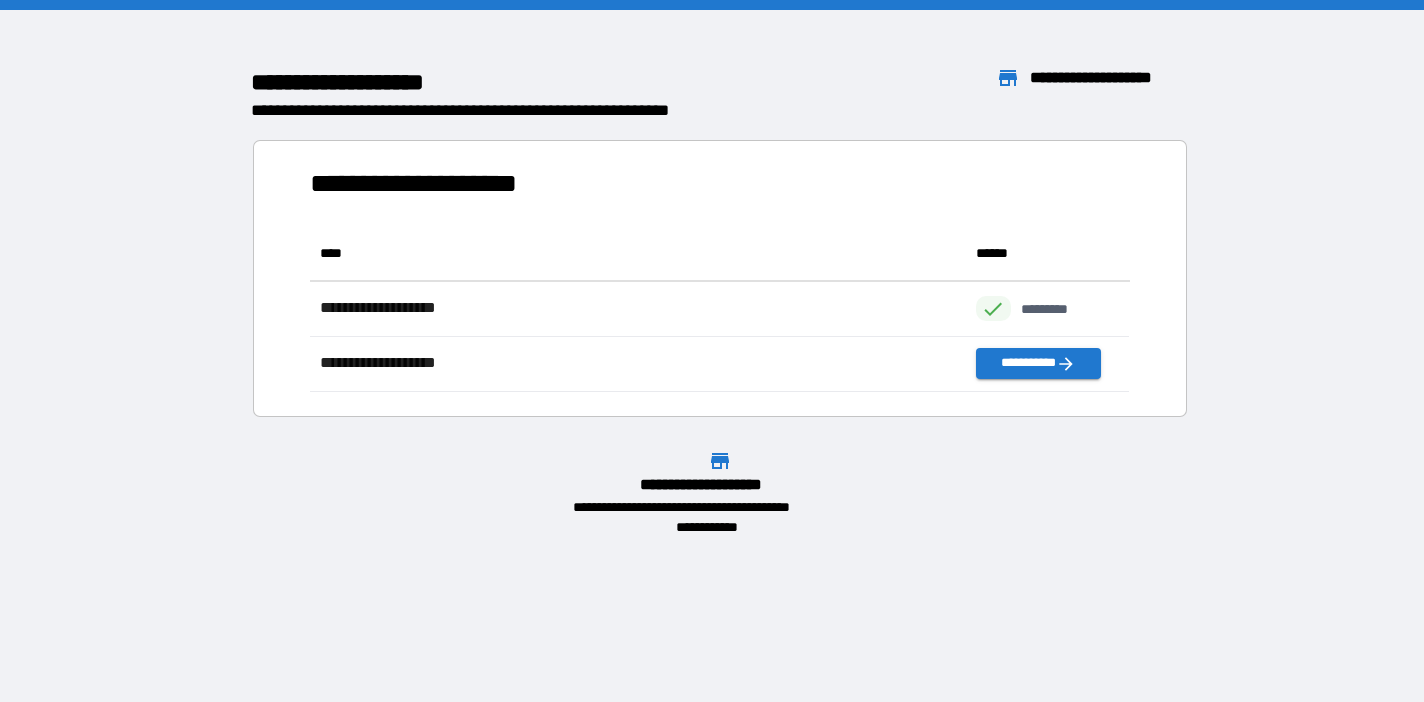 scroll, scrollTop: 16, scrollLeft: 15, axis: both 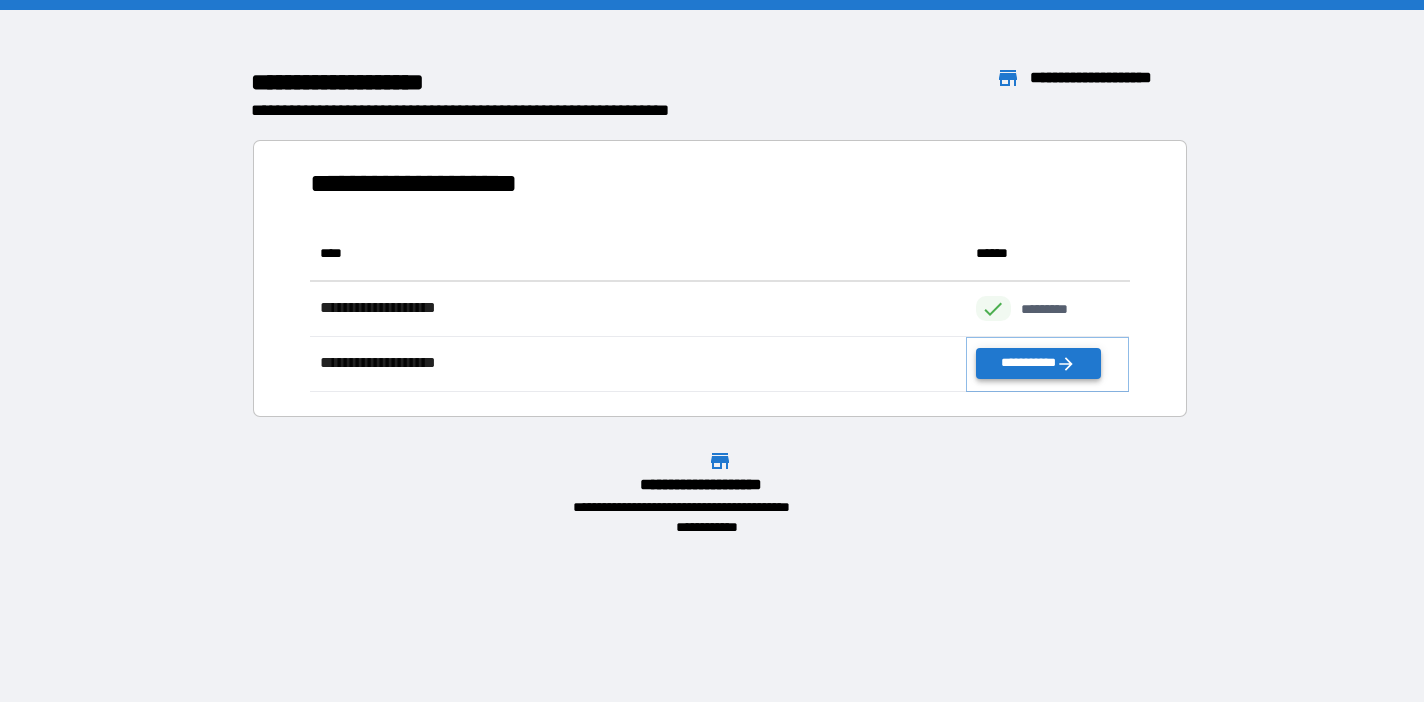 click on "**********" at bounding box center [1038, 363] 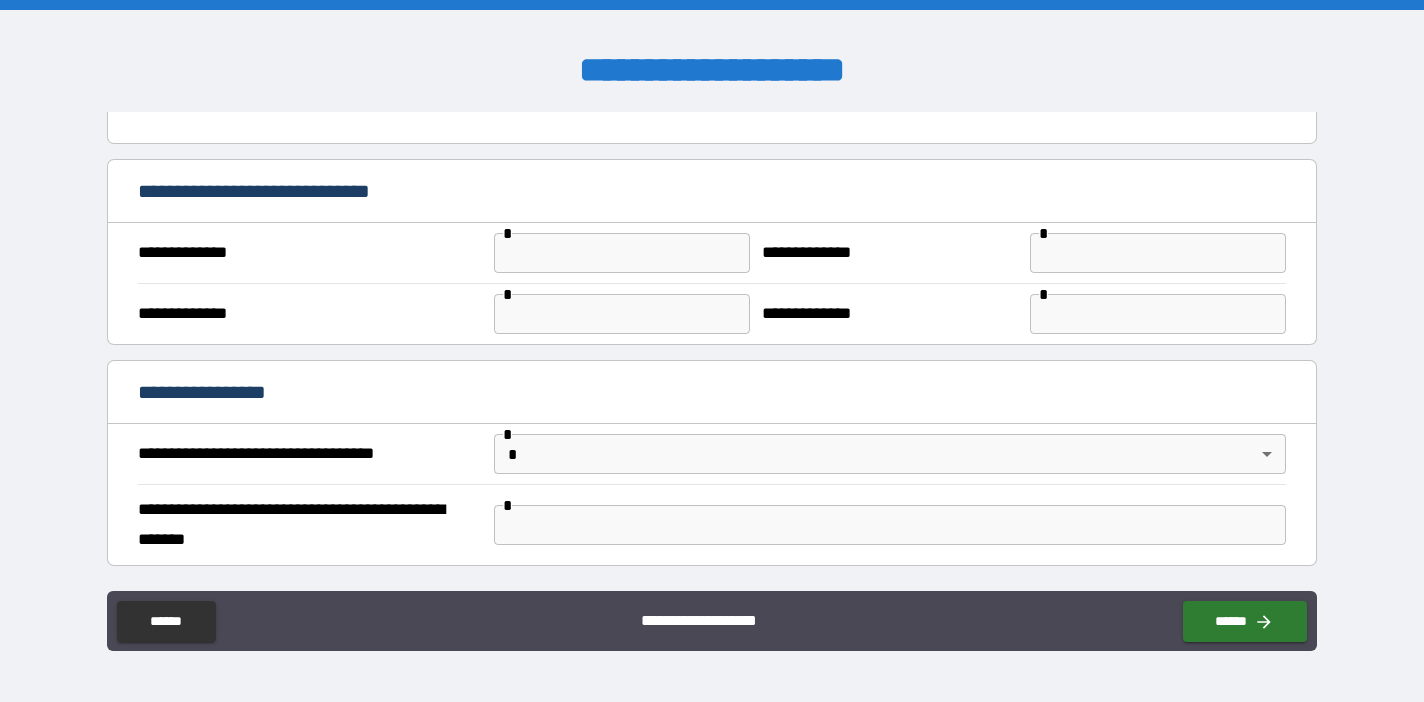 scroll, scrollTop: 582, scrollLeft: 0, axis: vertical 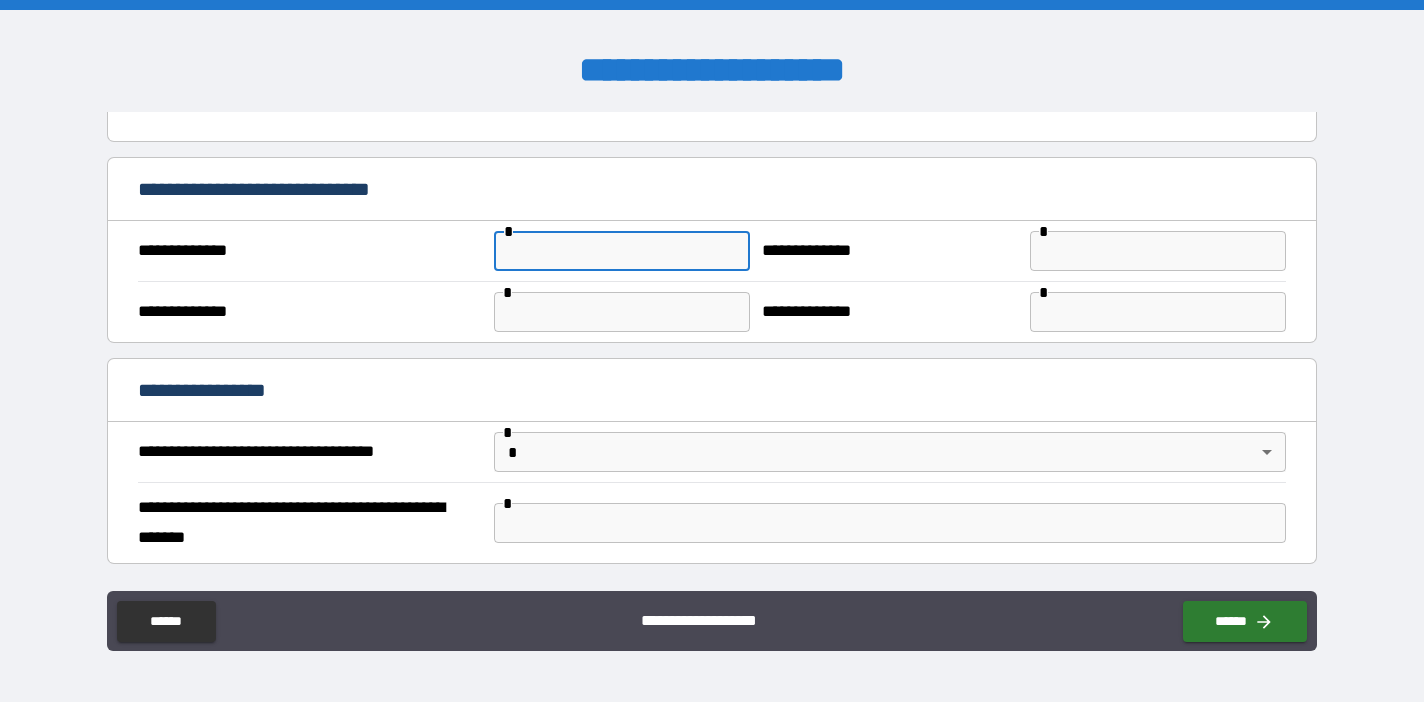 click at bounding box center (622, 251) 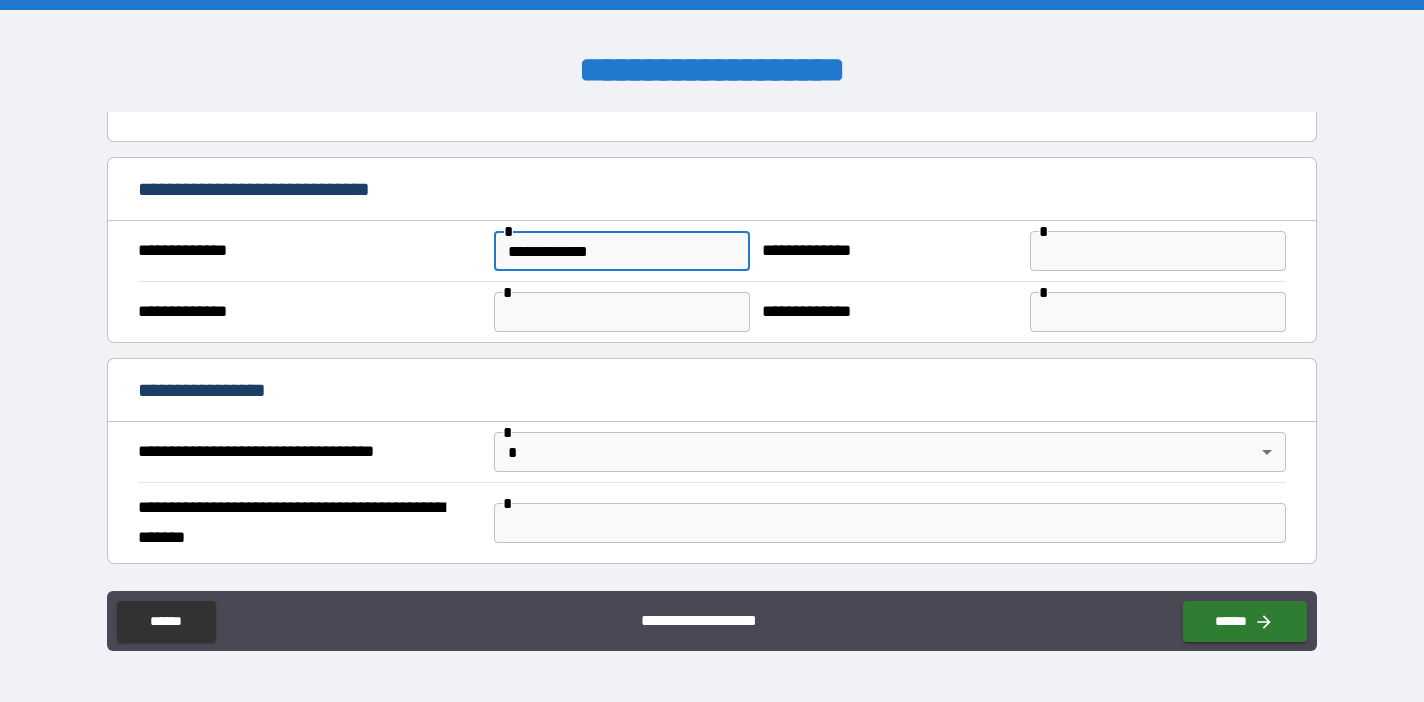 type on "**********" 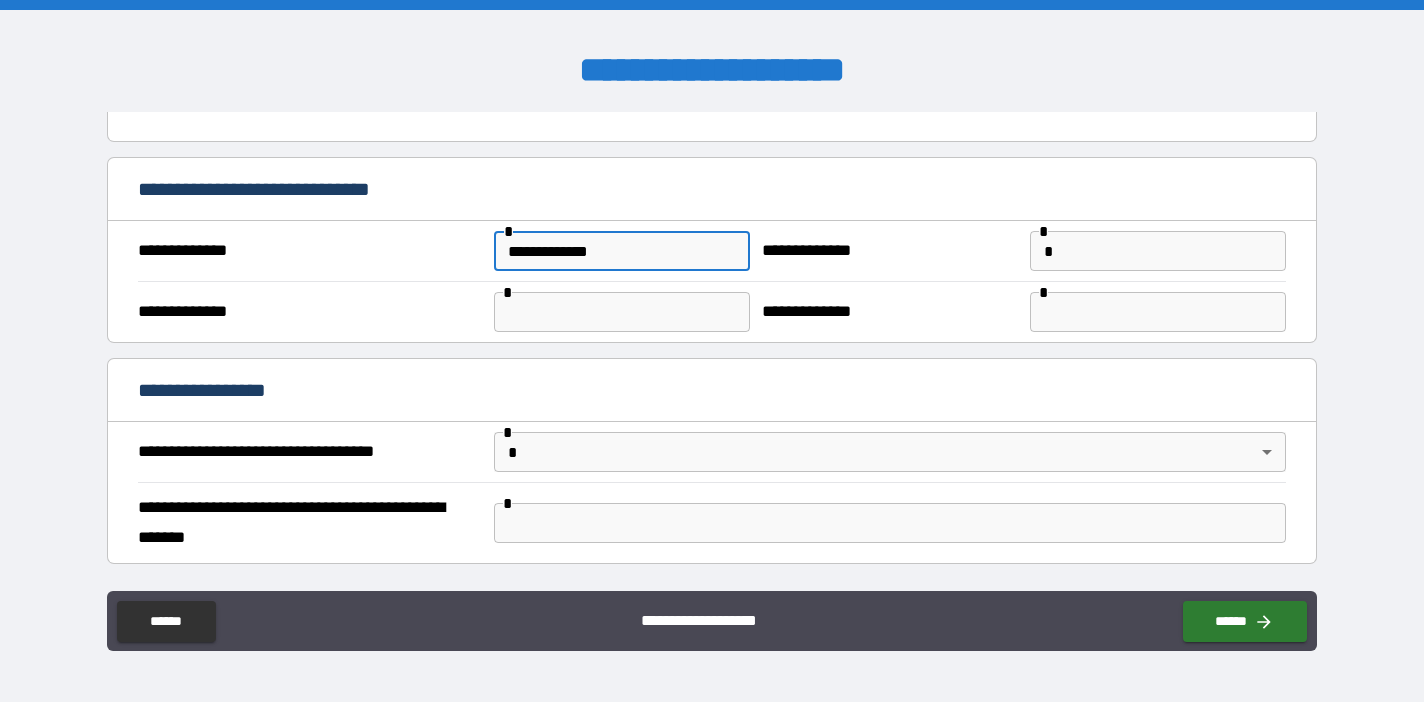 click on "*" at bounding box center [1158, 251] 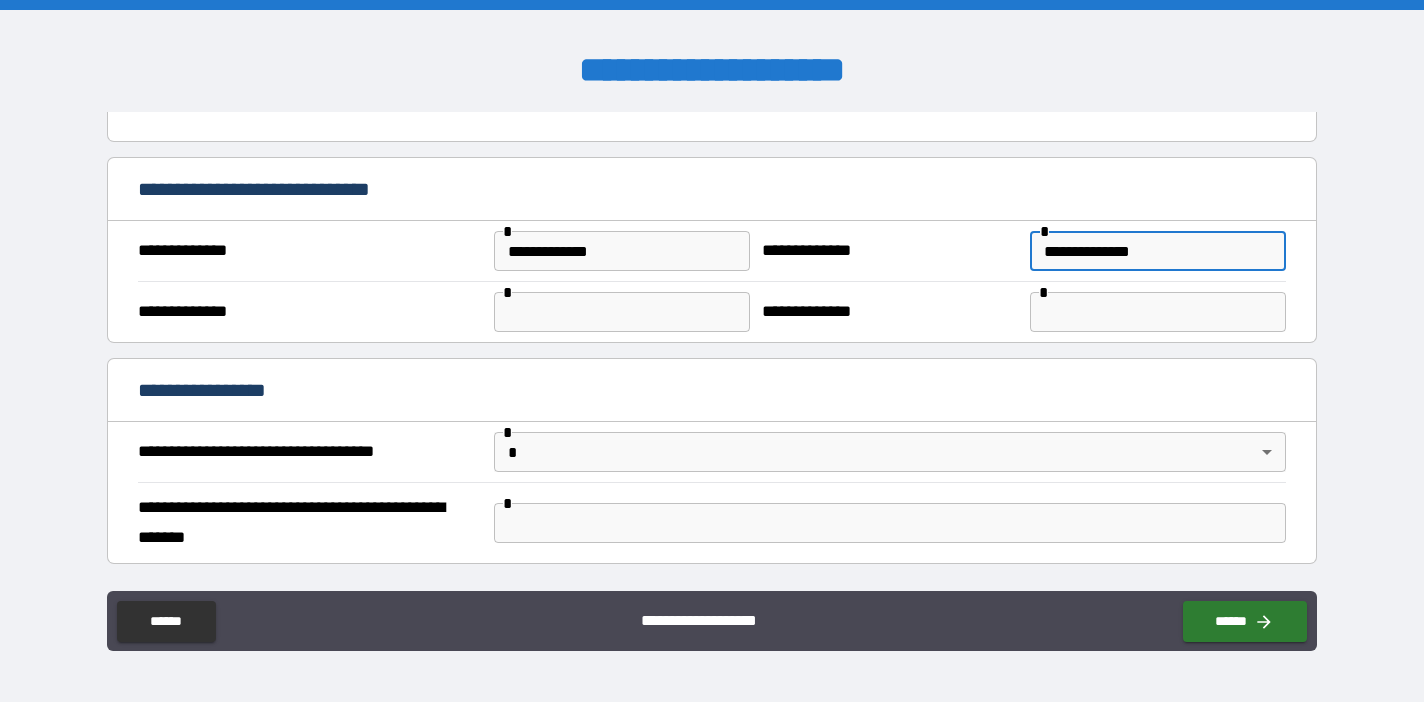 type on "**********" 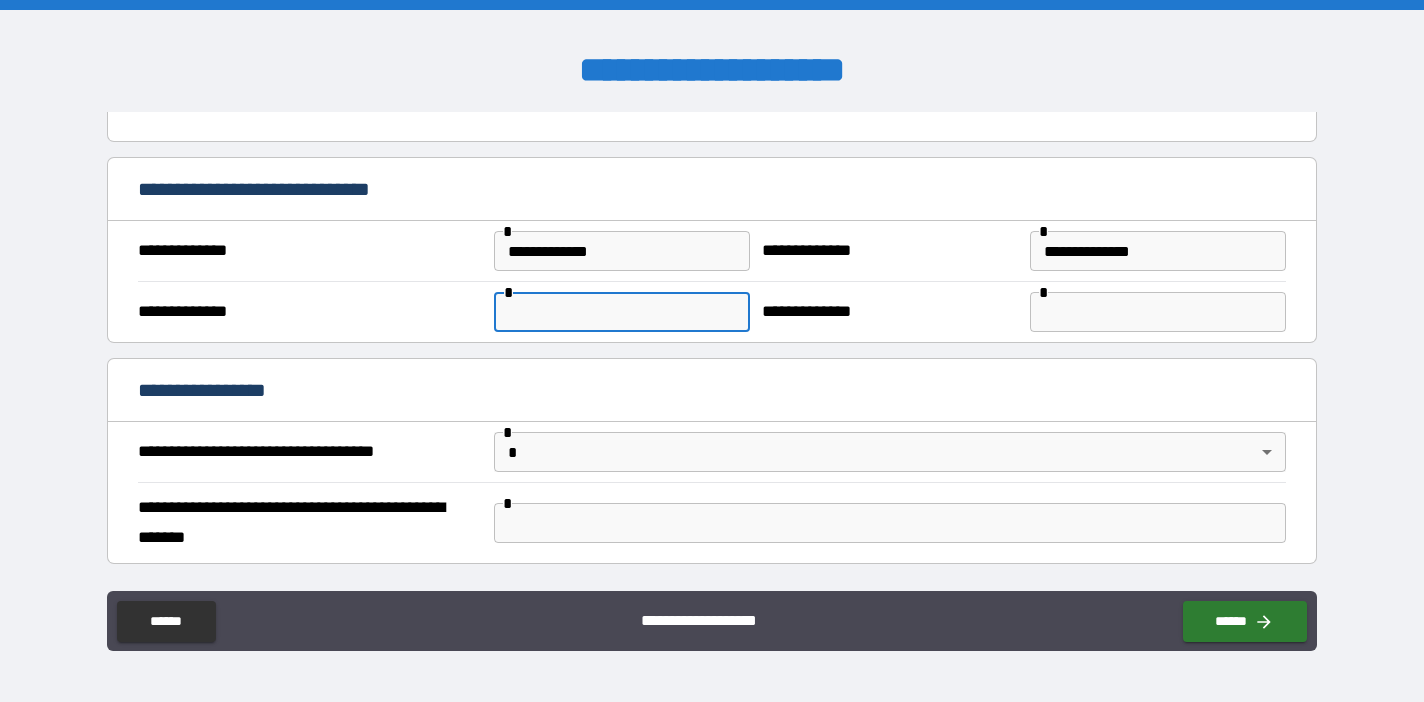 click at bounding box center [622, 312] 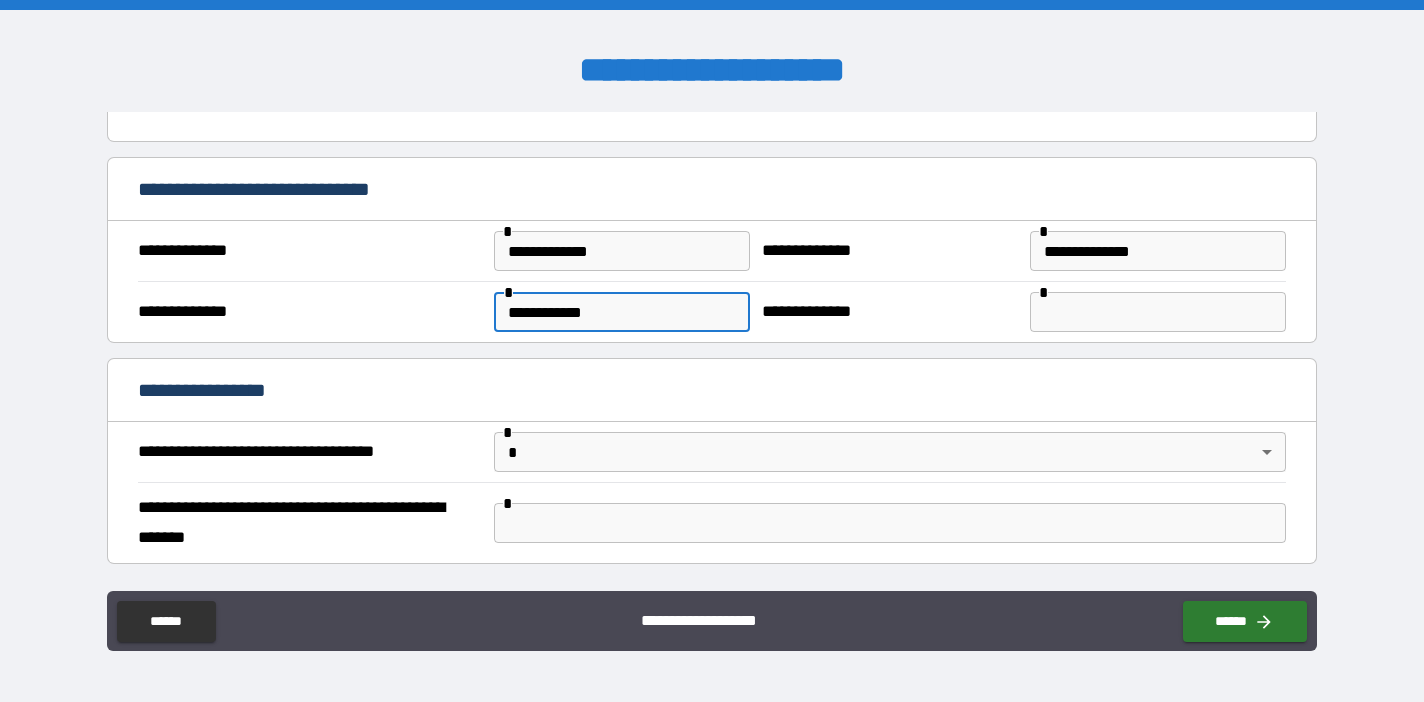 type on "**********" 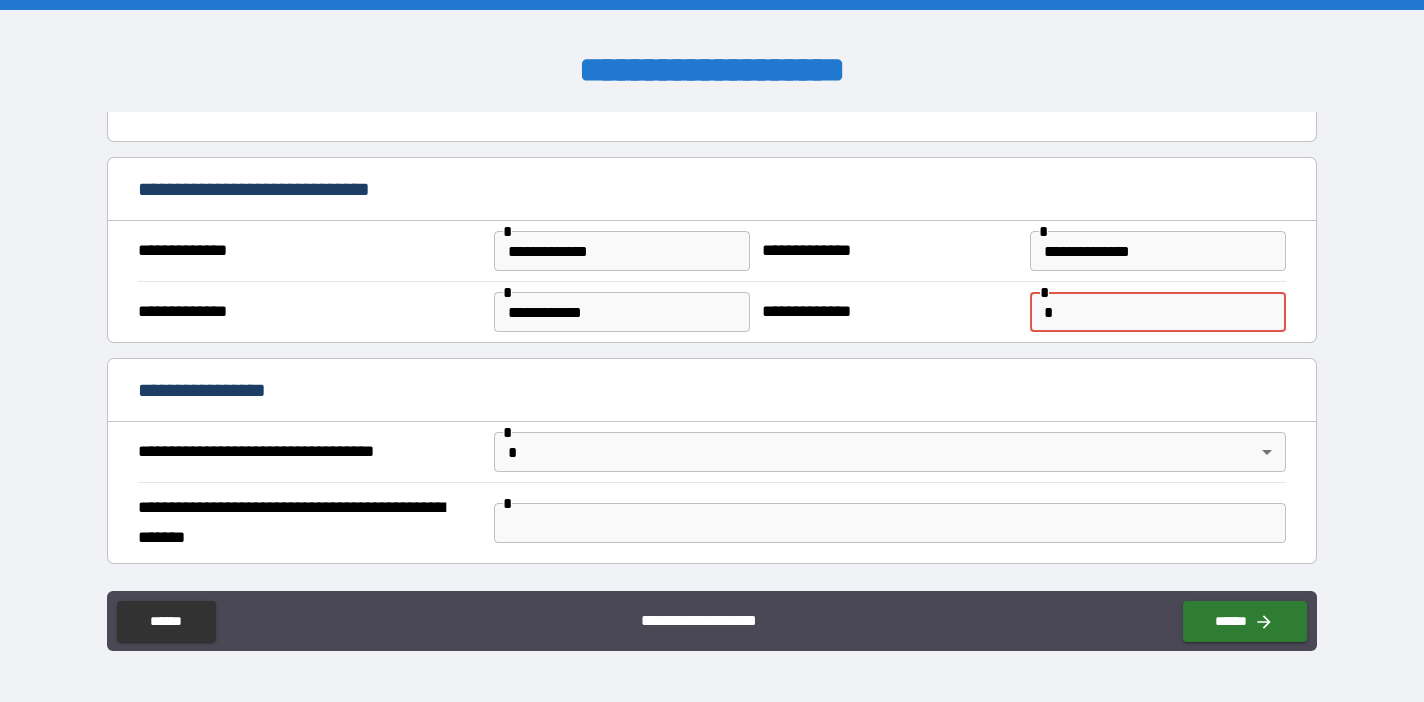click on "*" at bounding box center (1158, 312) 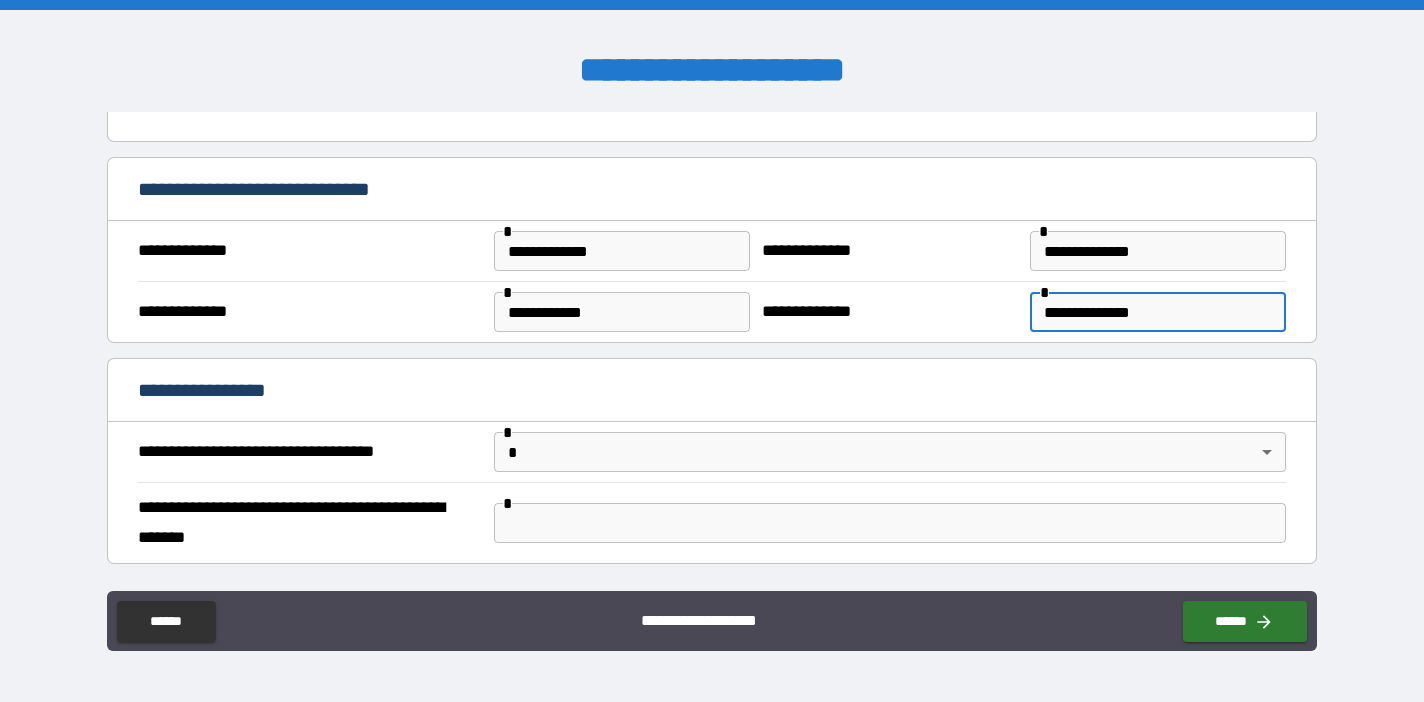 type on "**********" 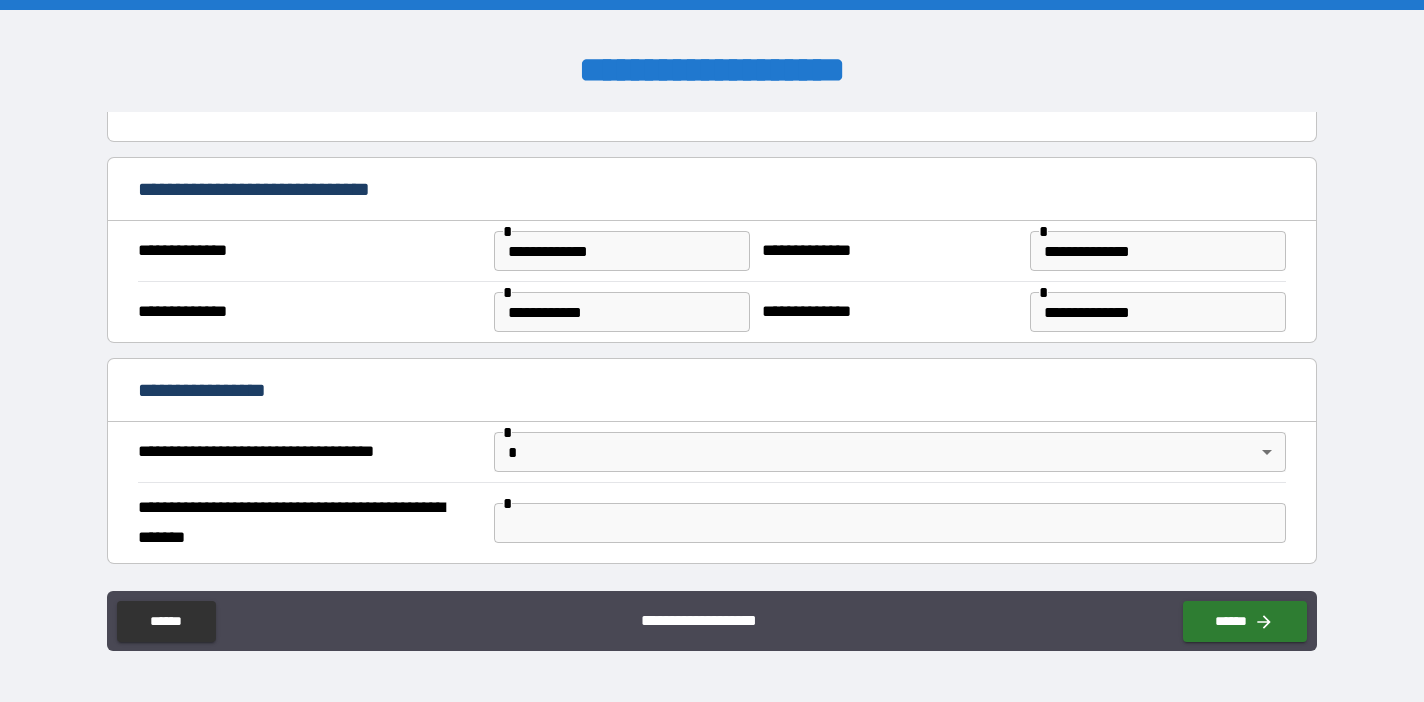 click on "**********" at bounding box center [712, 522] 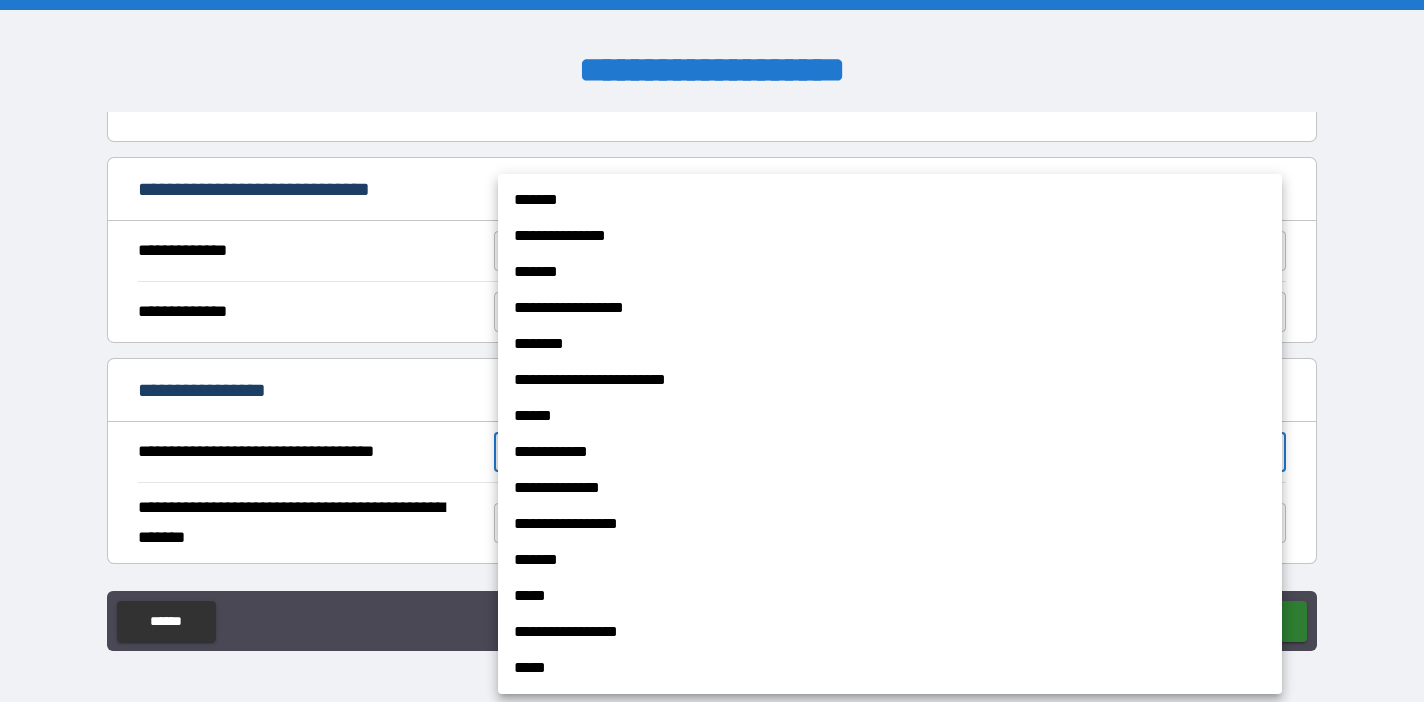 click on "**********" at bounding box center [890, 236] 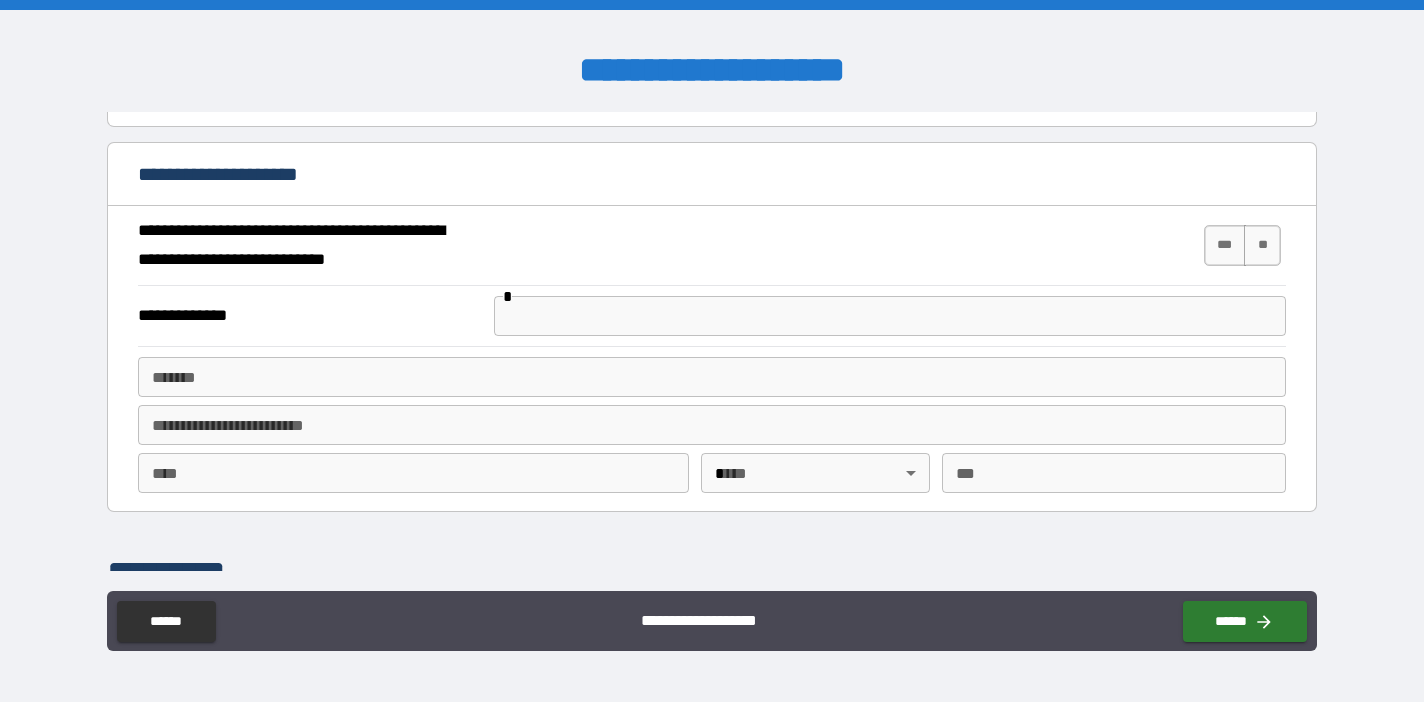 scroll, scrollTop: 1009, scrollLeft: 0, axis: vertical 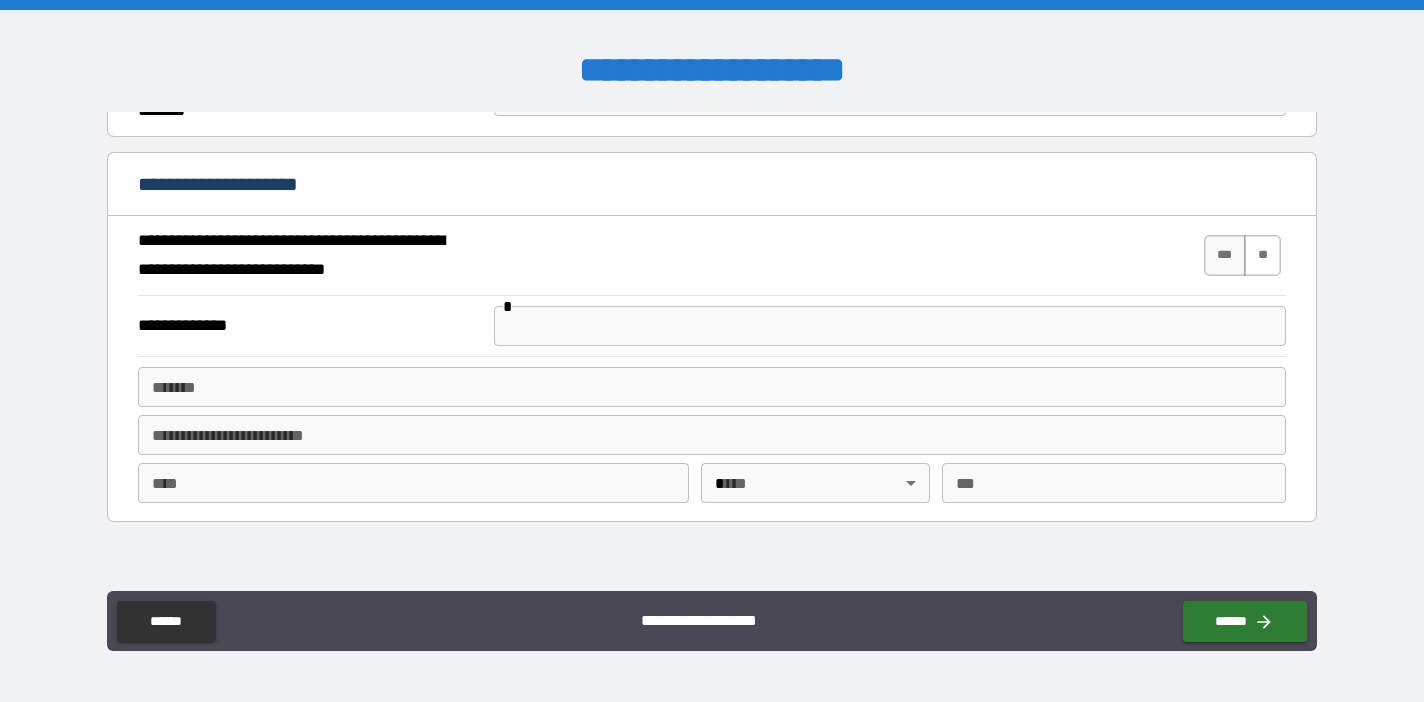 click on "**" at bounding box center [1262, 255] 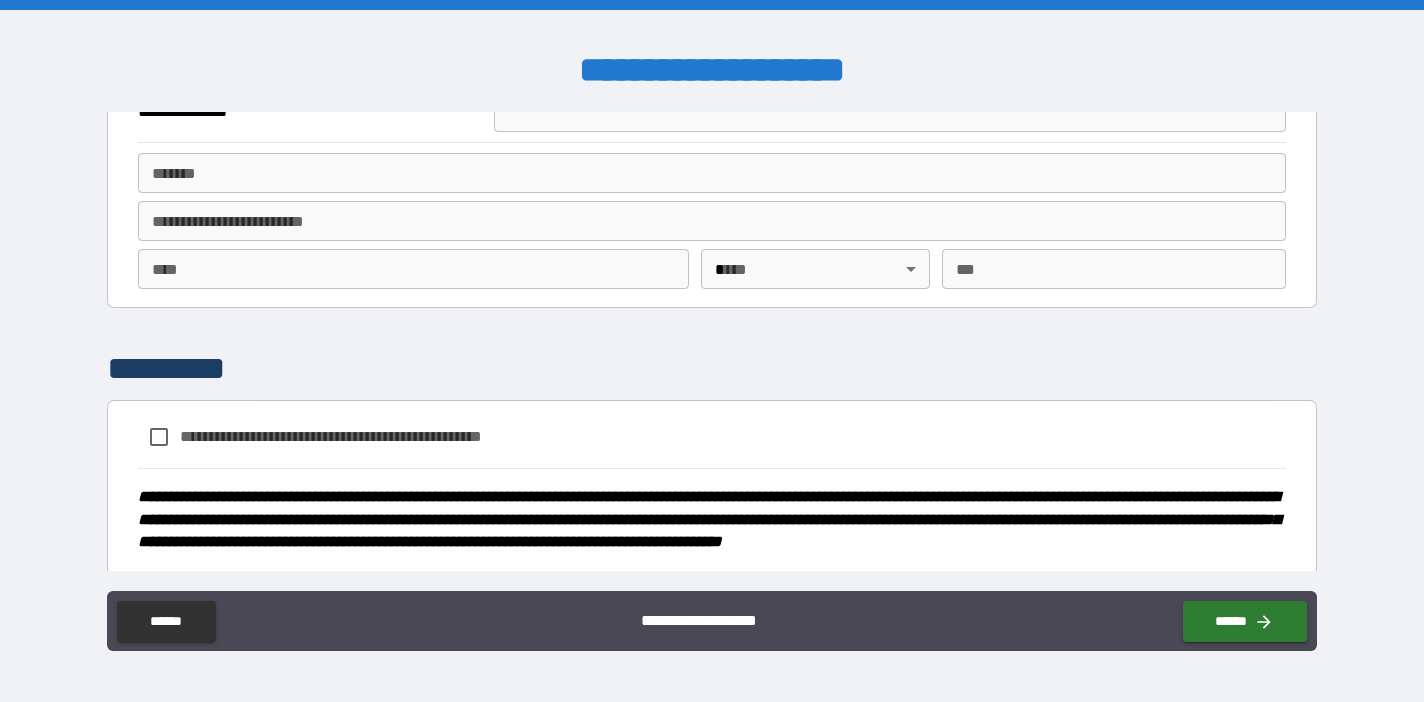 scroll, scrollTop: 1359, scrollLeft: 0, axis: vertical 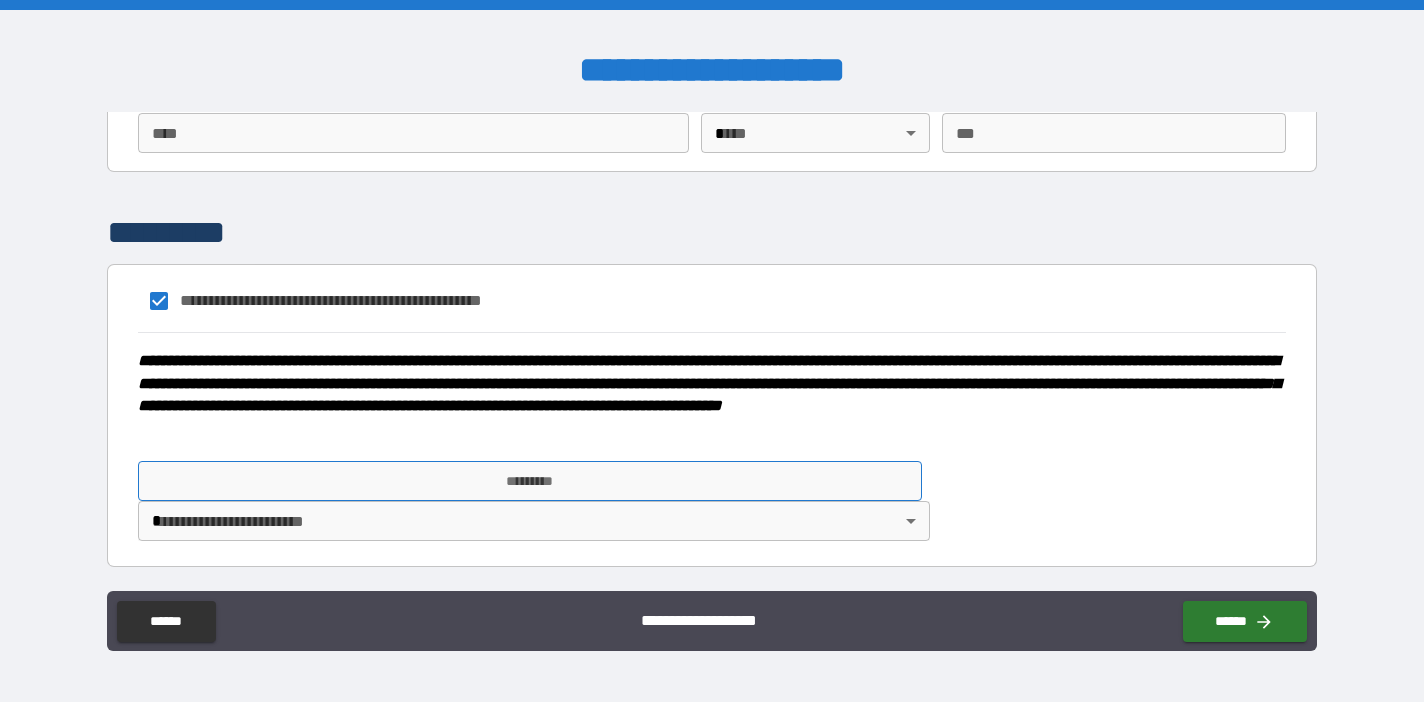 click on "*********" at bounding box center (530, 481) 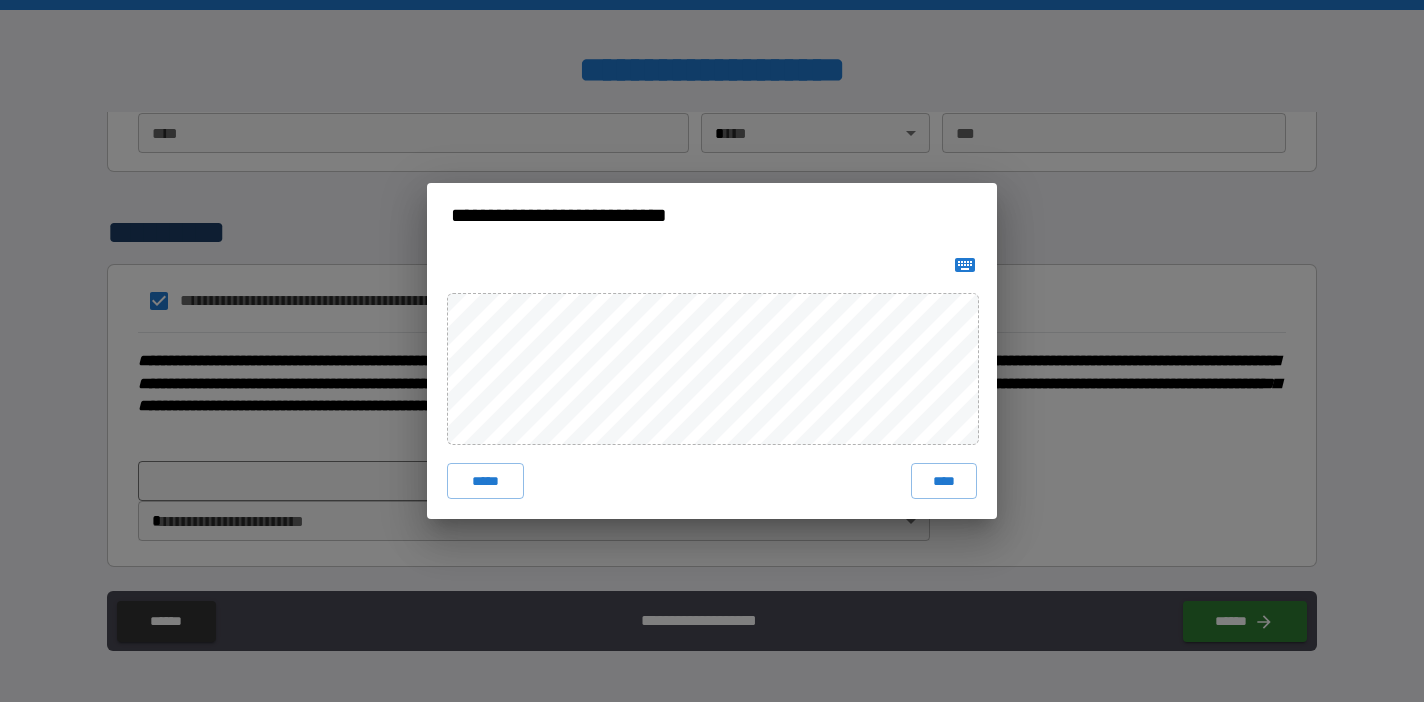 click on "***** ****" at bounding box center [712, 383] 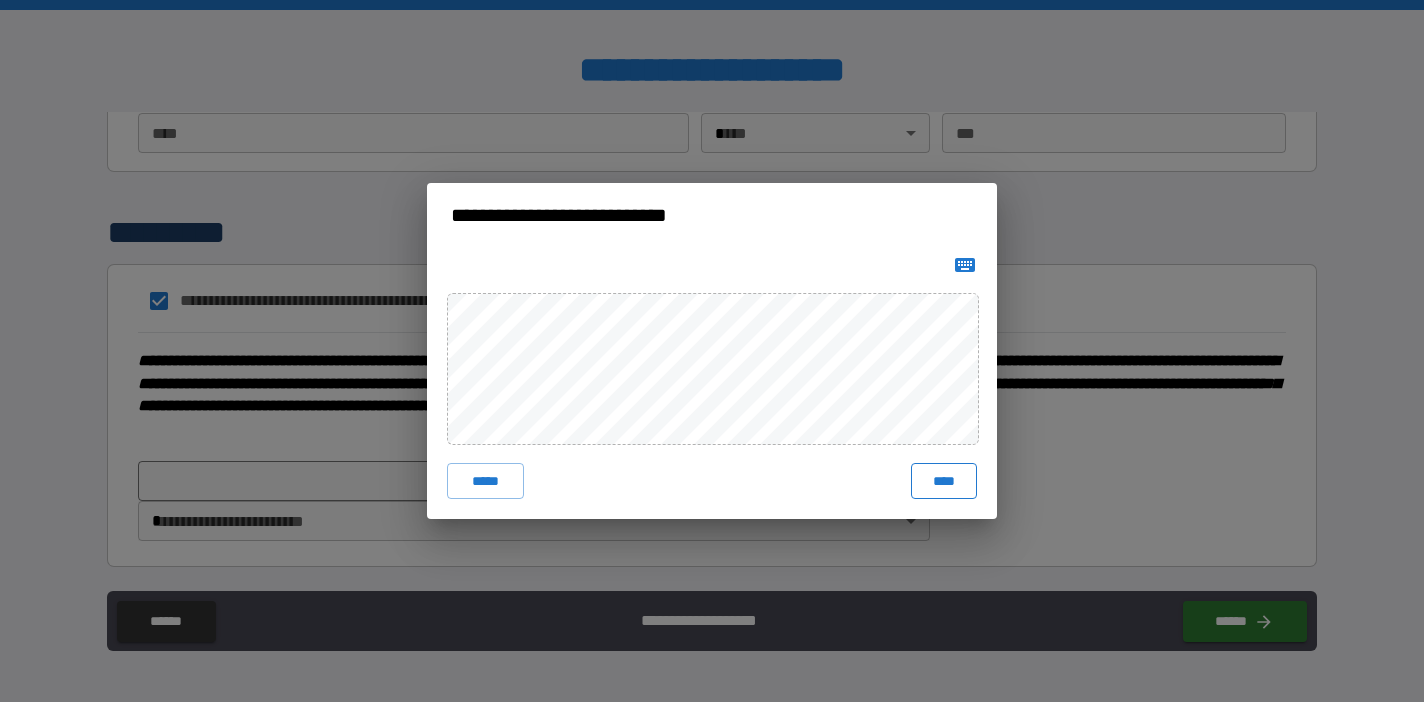 click on "****" at bounding box center [944, 481] 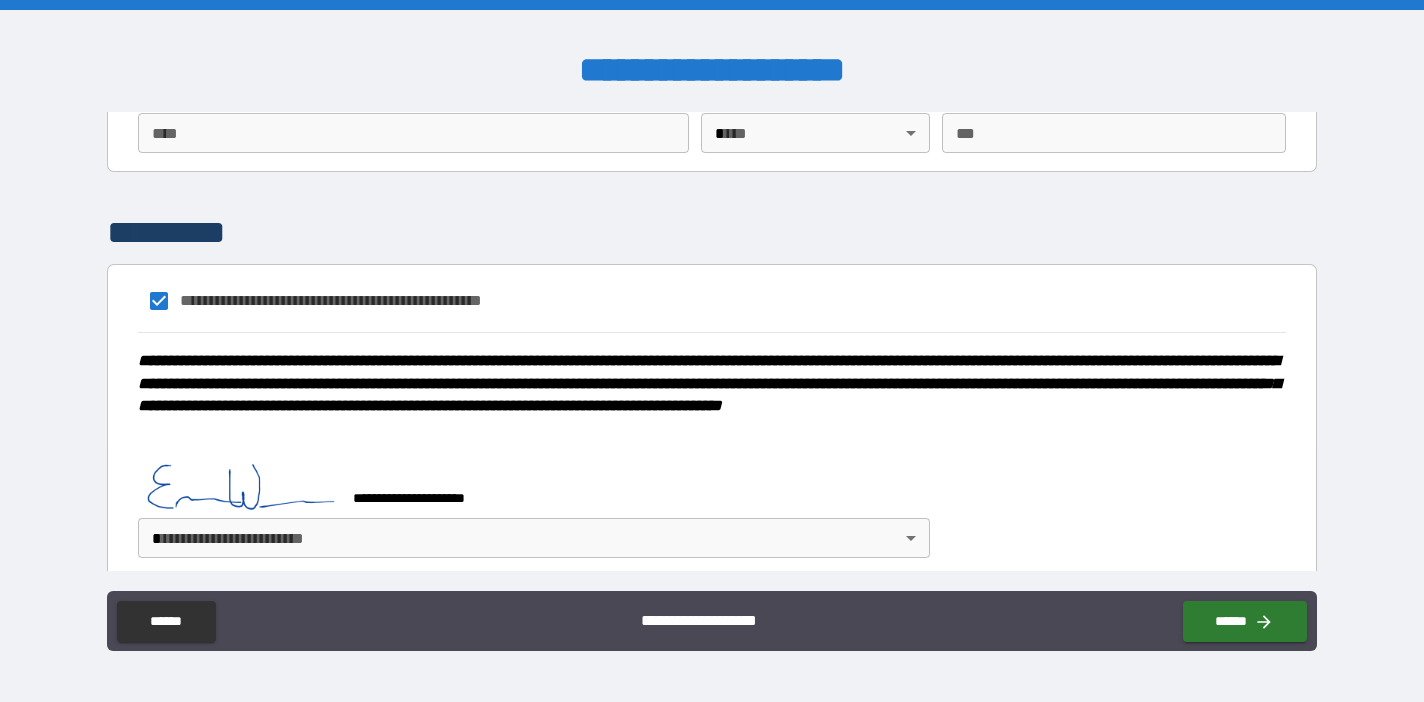 scroll, scrollTop: 1376, scrollLeft: 0, axis: vertical 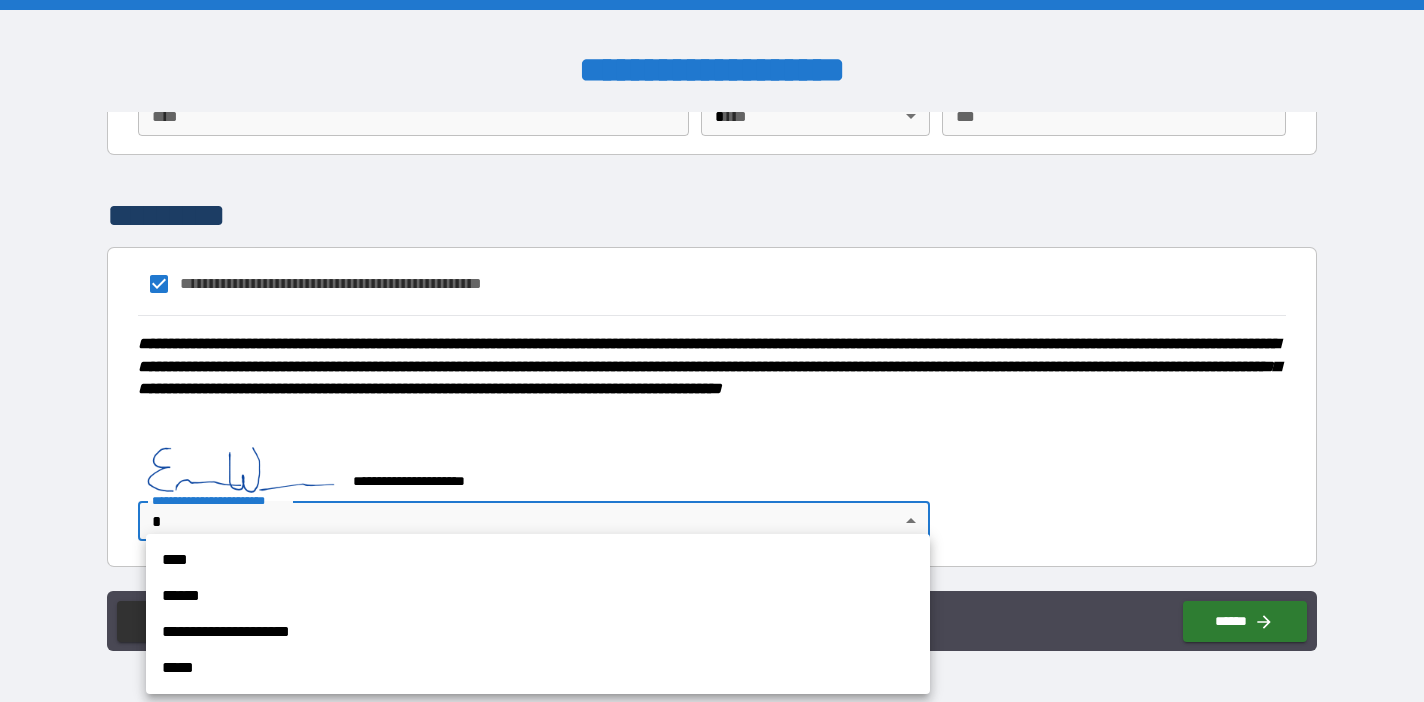 click on "**********" at bounding box center (712, 351) 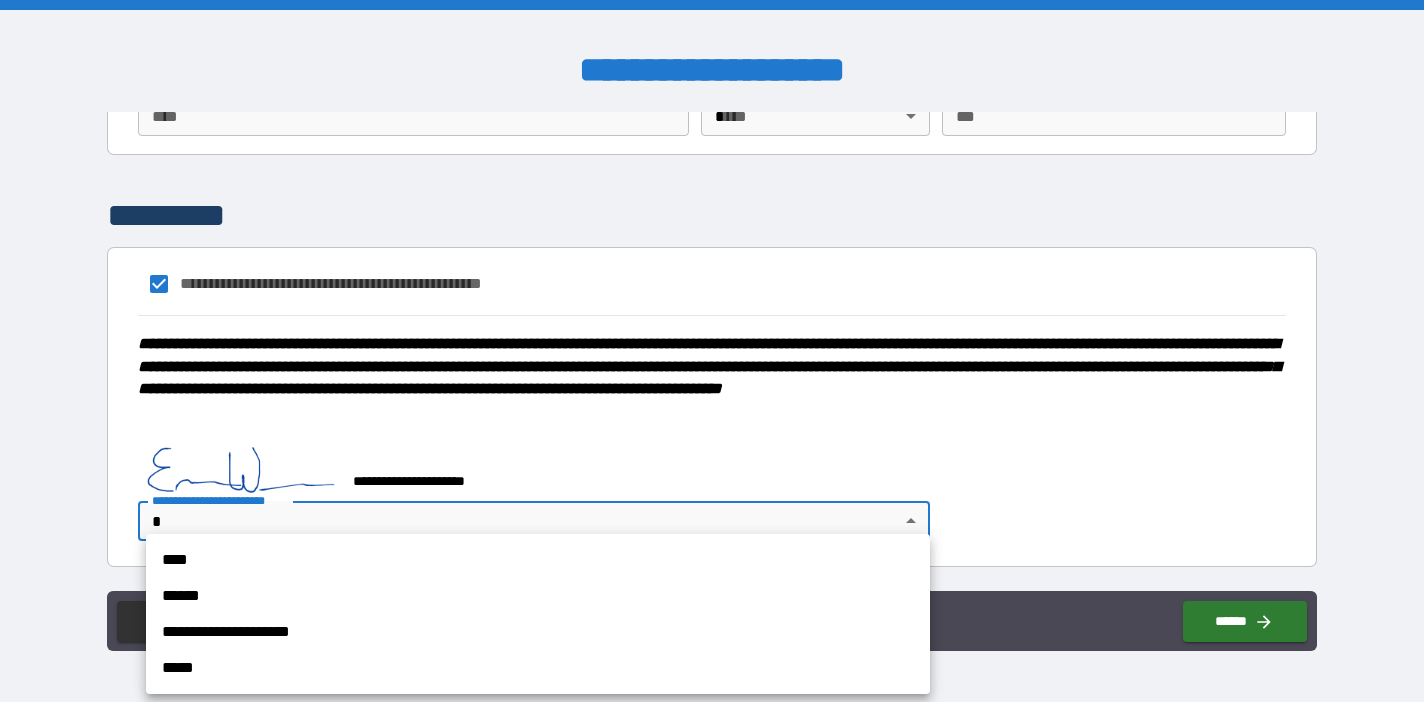 click on "****" at bounding box center [538, 560] 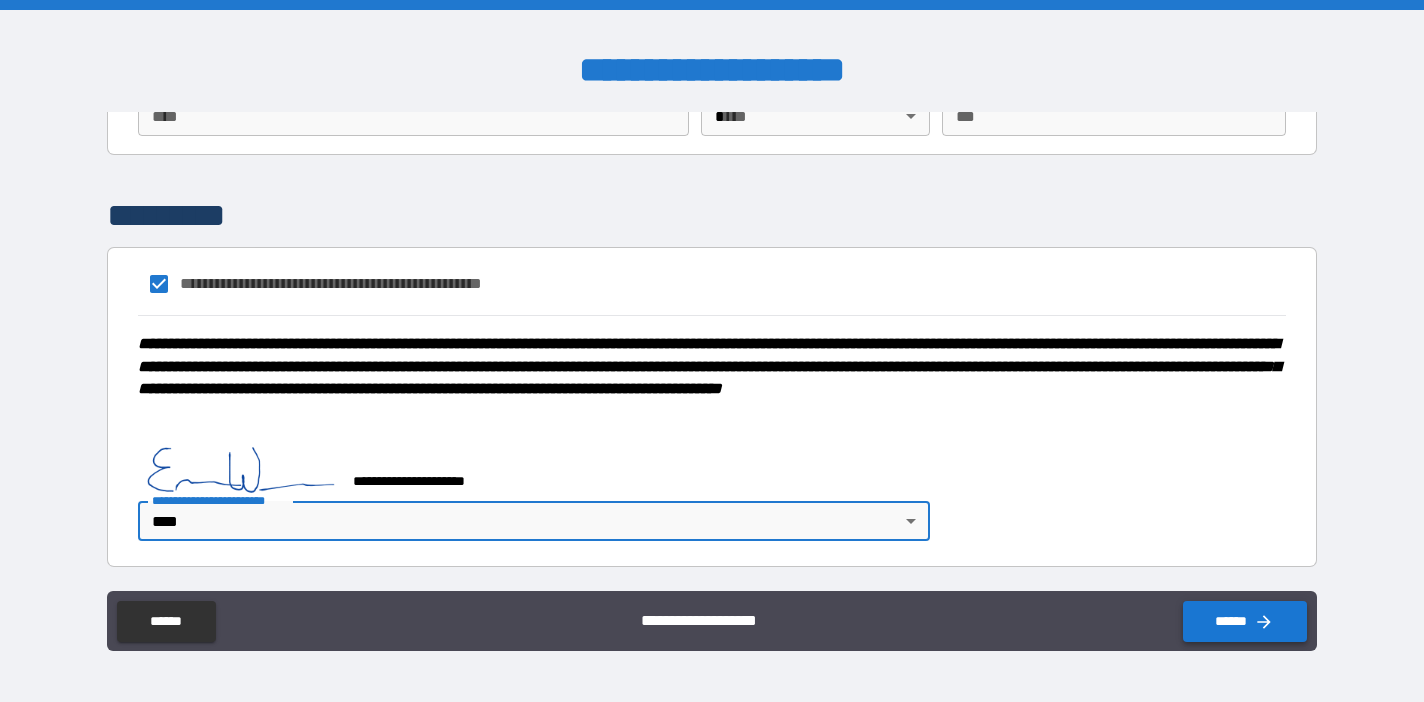 click on "******" at bounding box center (1245, 621) 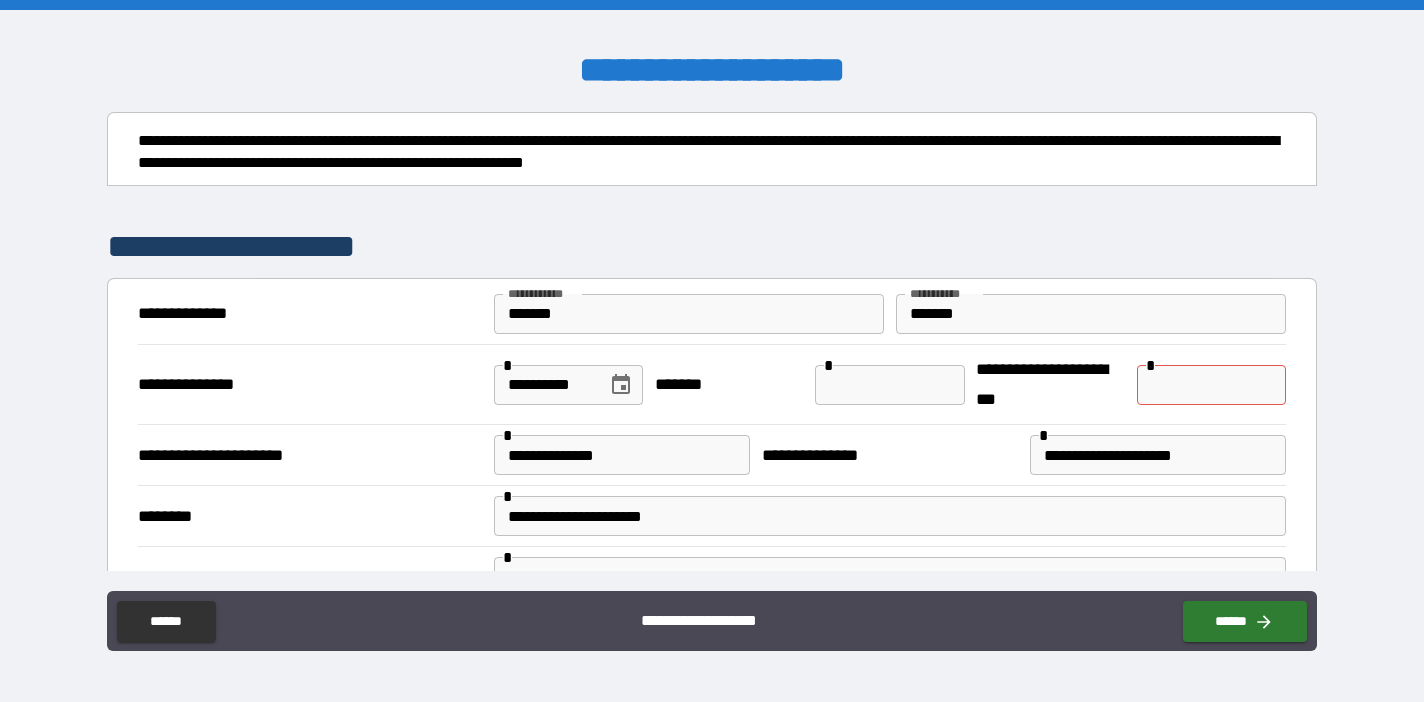 scroll, scrollTop: 1376, scrollLeft: 0, axis: vertical 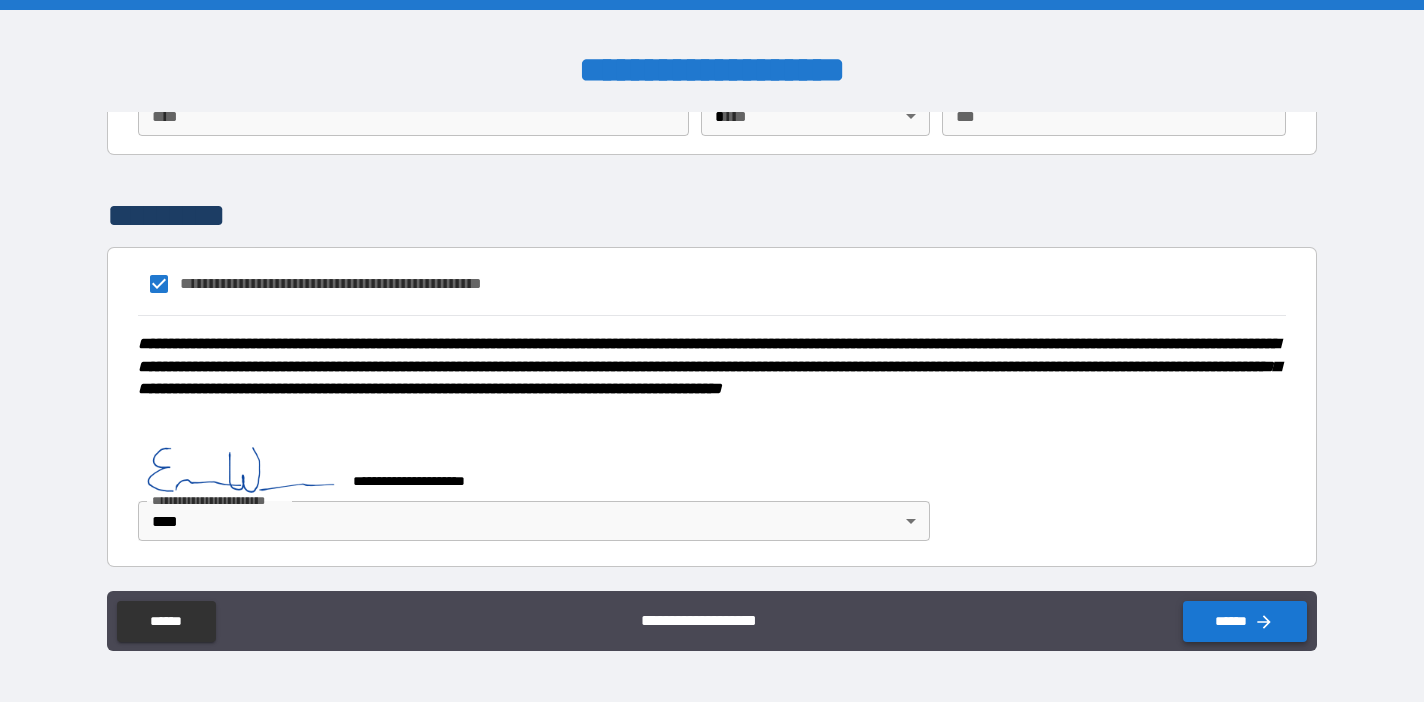 click on "******" at bounding box center (1245, 621) 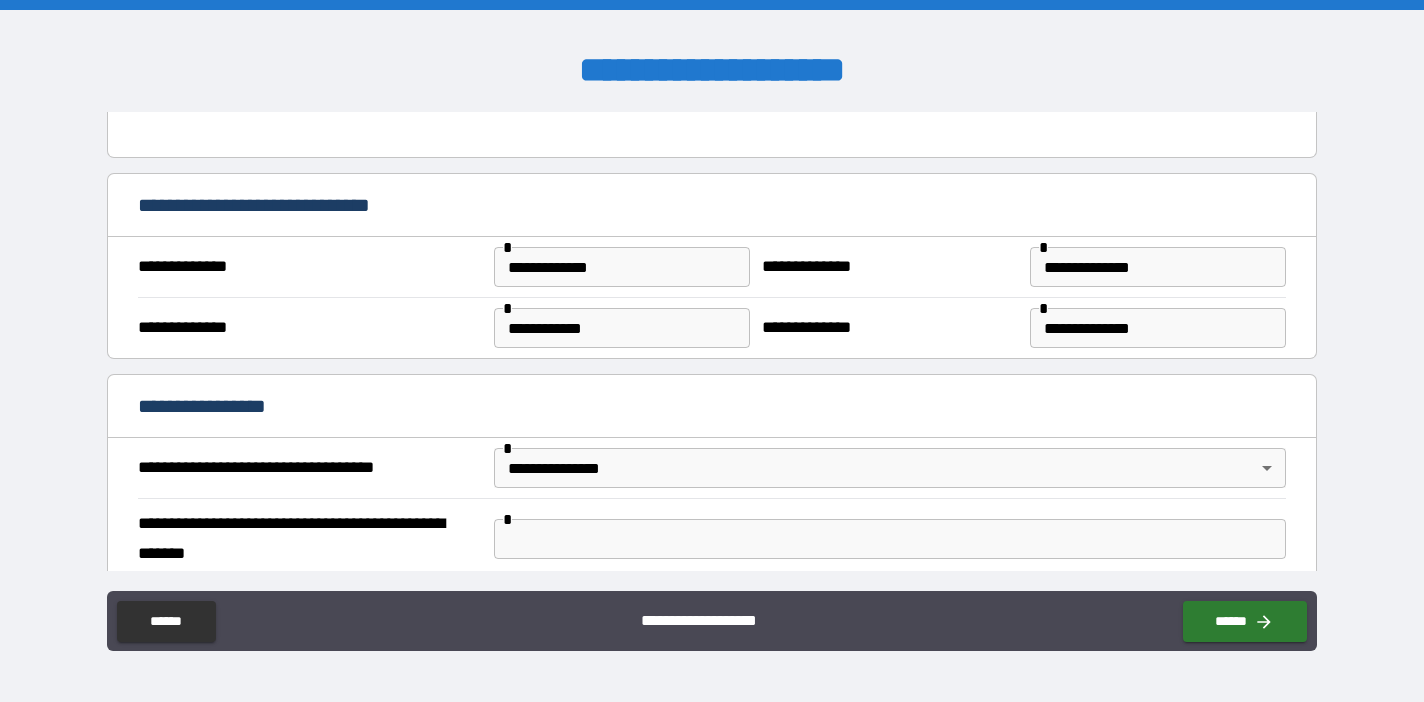 scroll, scrollTop: 0, scrollLeft: 0, axis: both 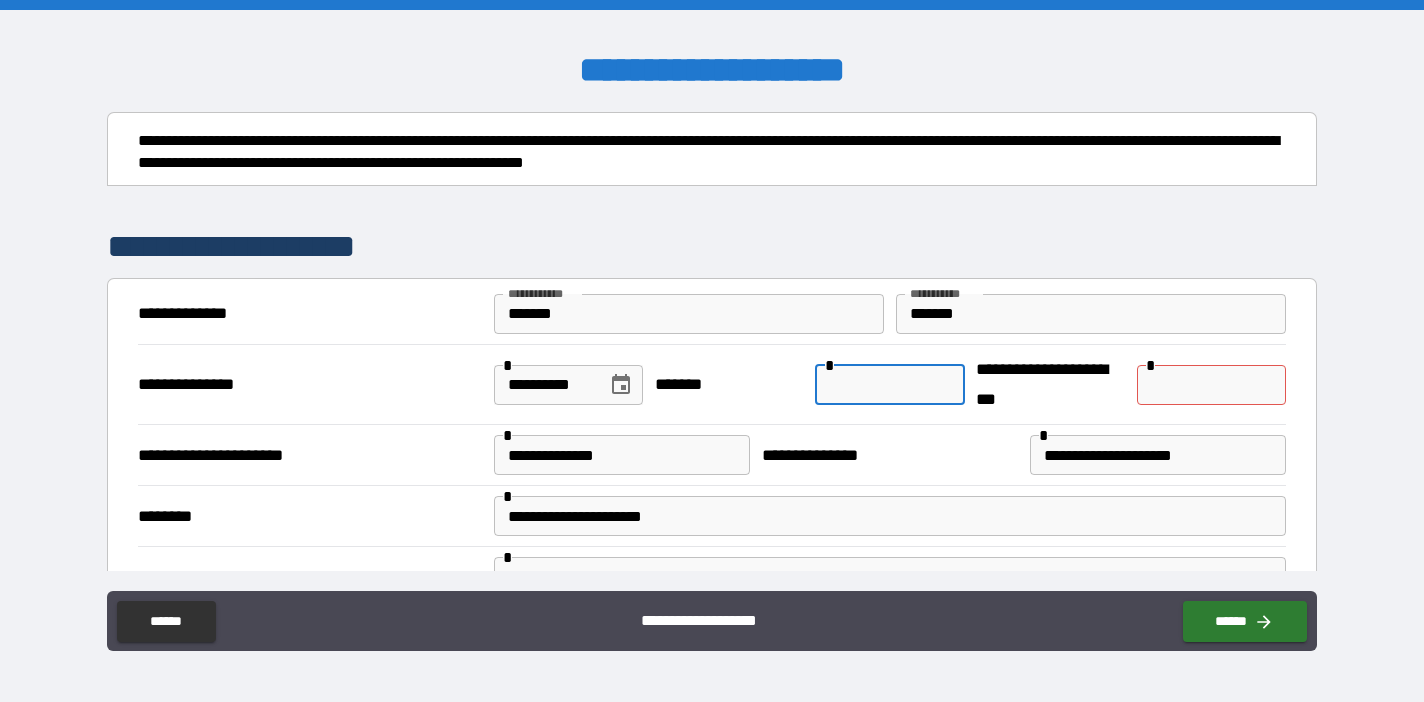 click at bounding box center (889, 385) 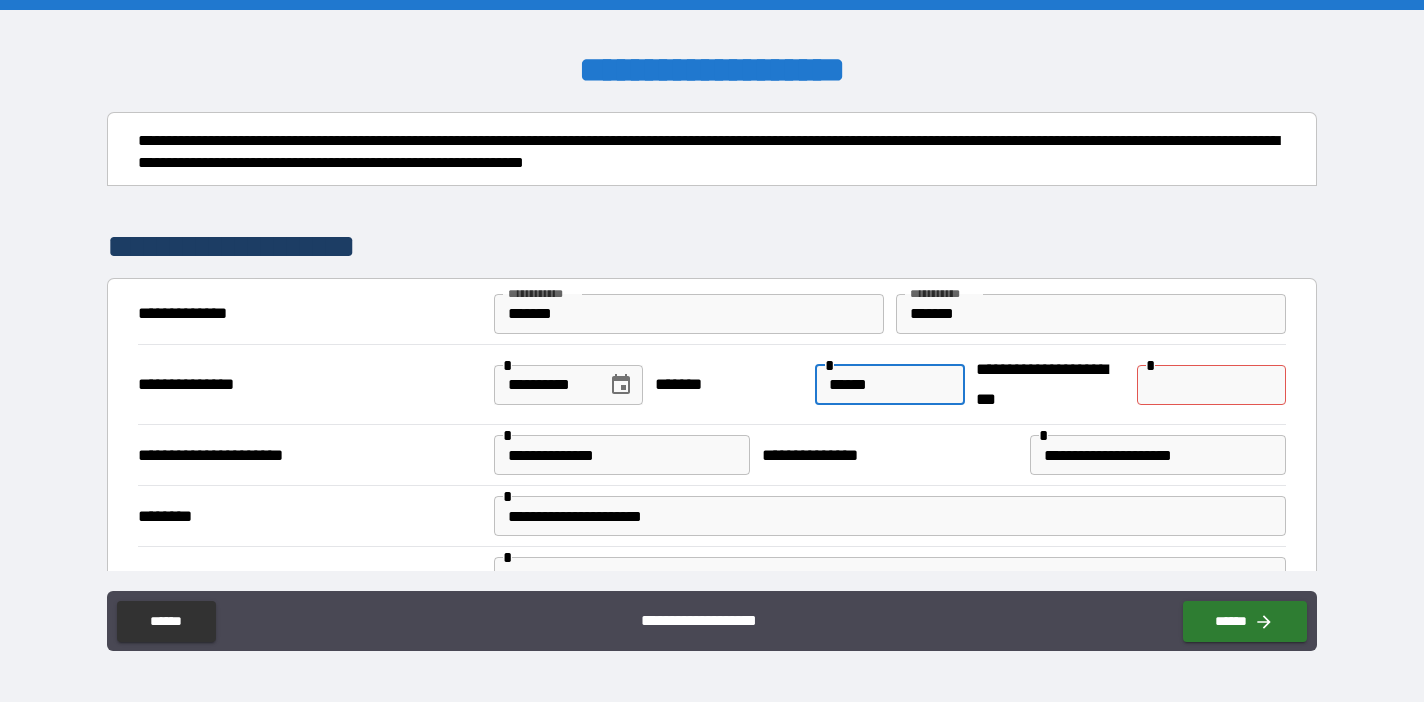 type on "******" 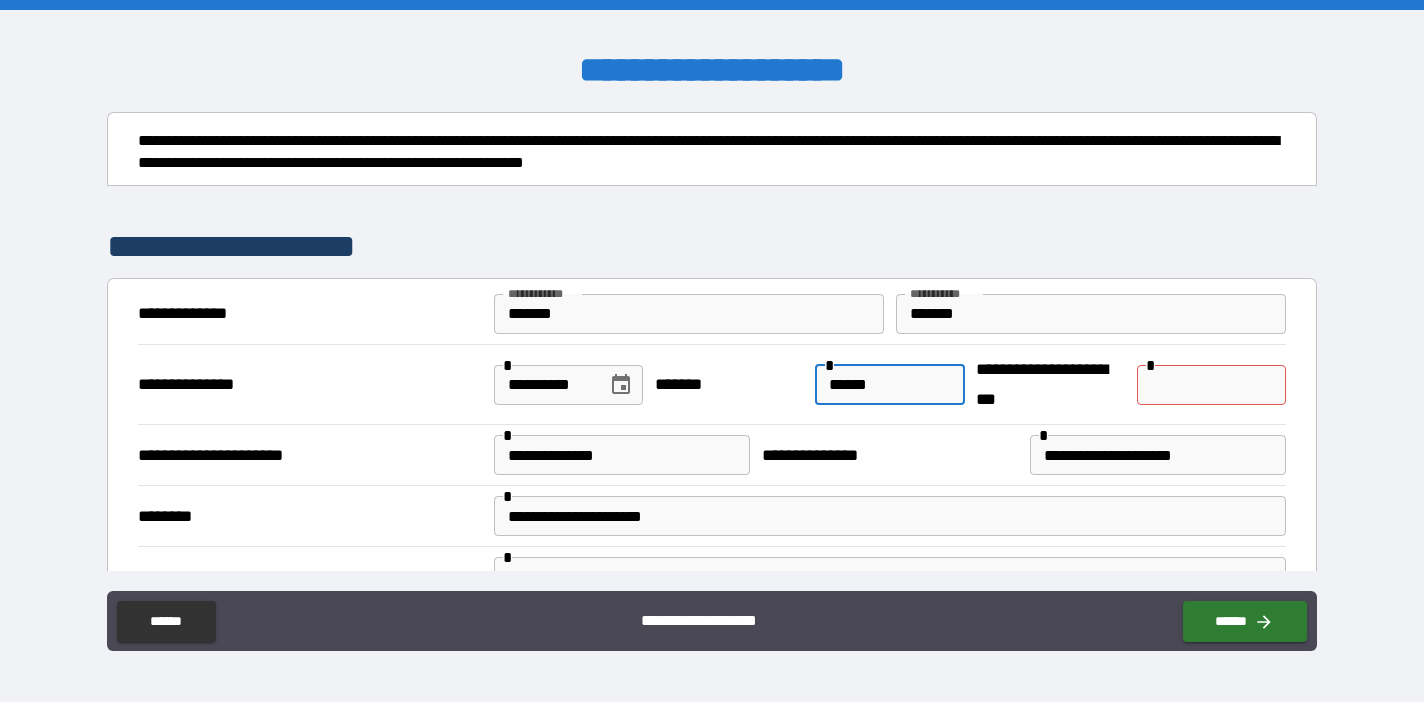 click at bounding box center [1211, 385] 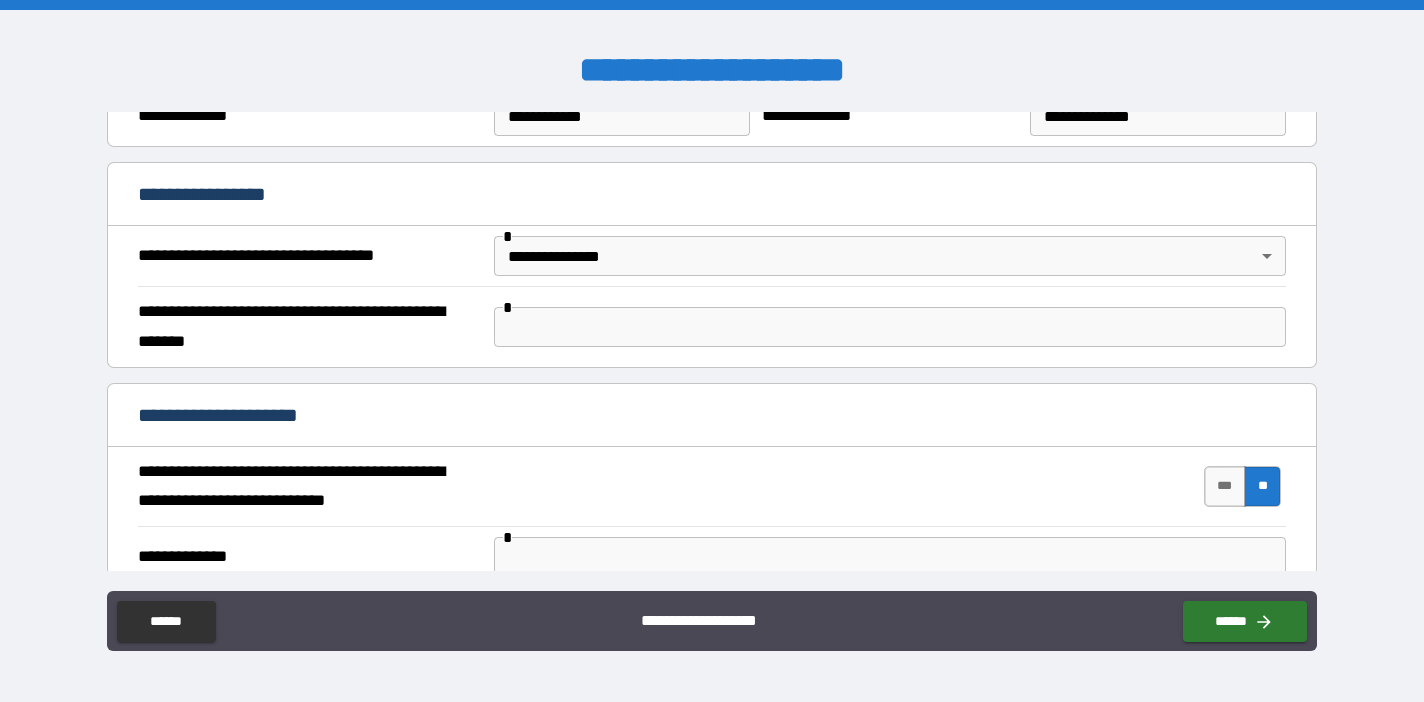 scroll, scrollTop: 1376, scrollLeft: 0, axis: vertical 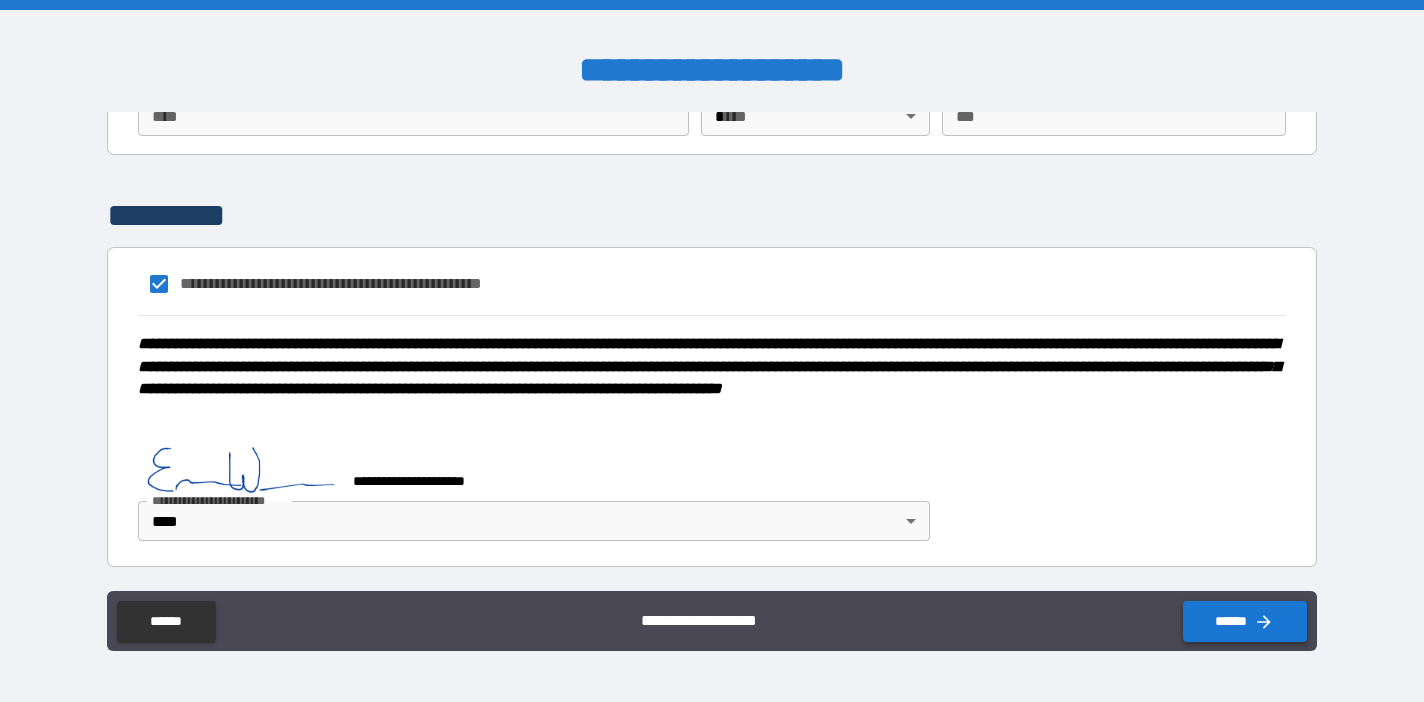 type on "**********" 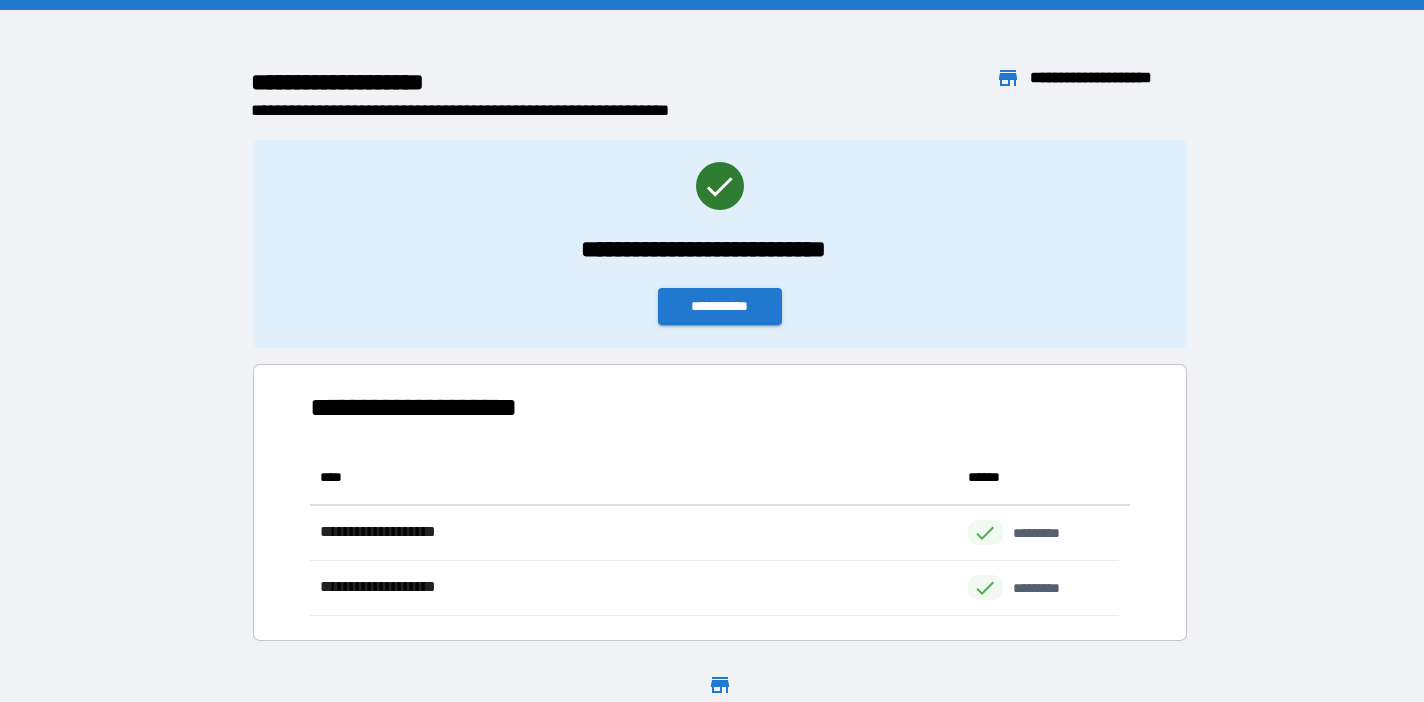 scroll, scrollTop: 16, scrollLeft: 15, axis: both 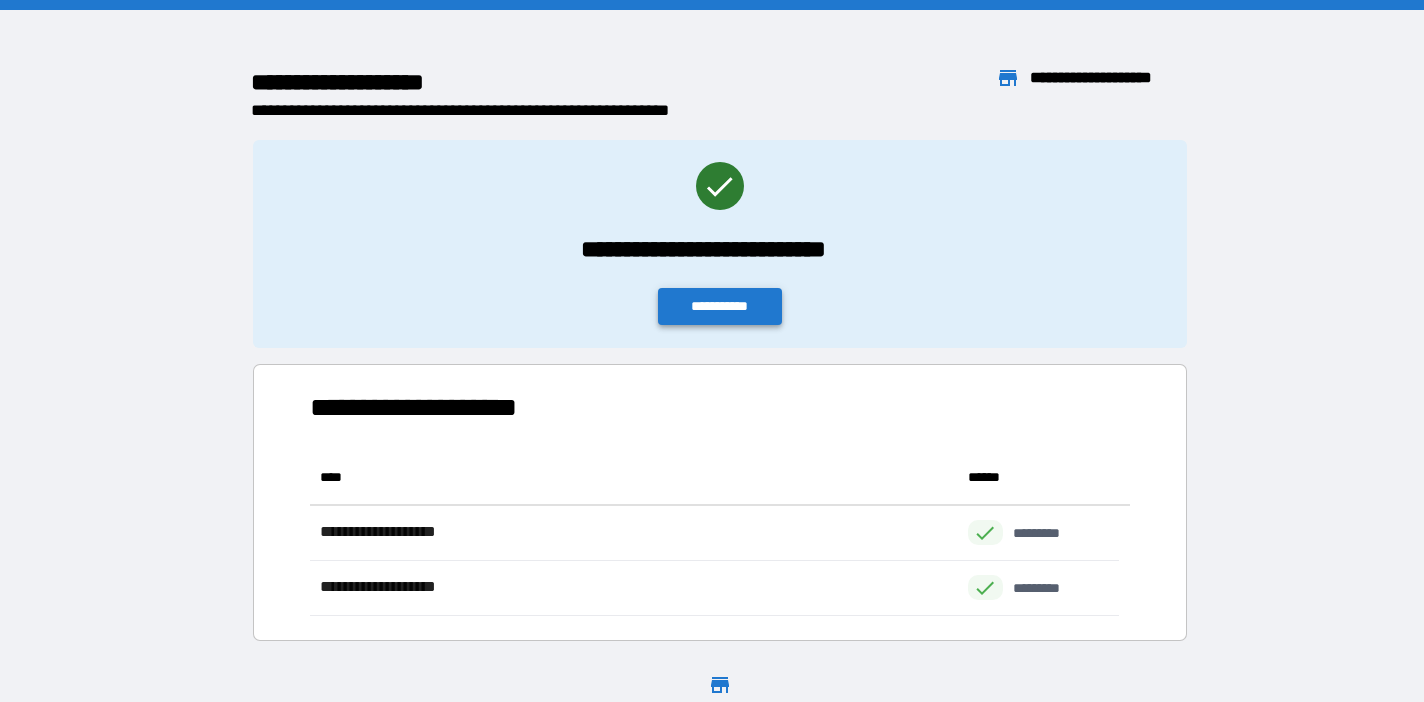 click on "**********" at bounding box center [720, 306] 